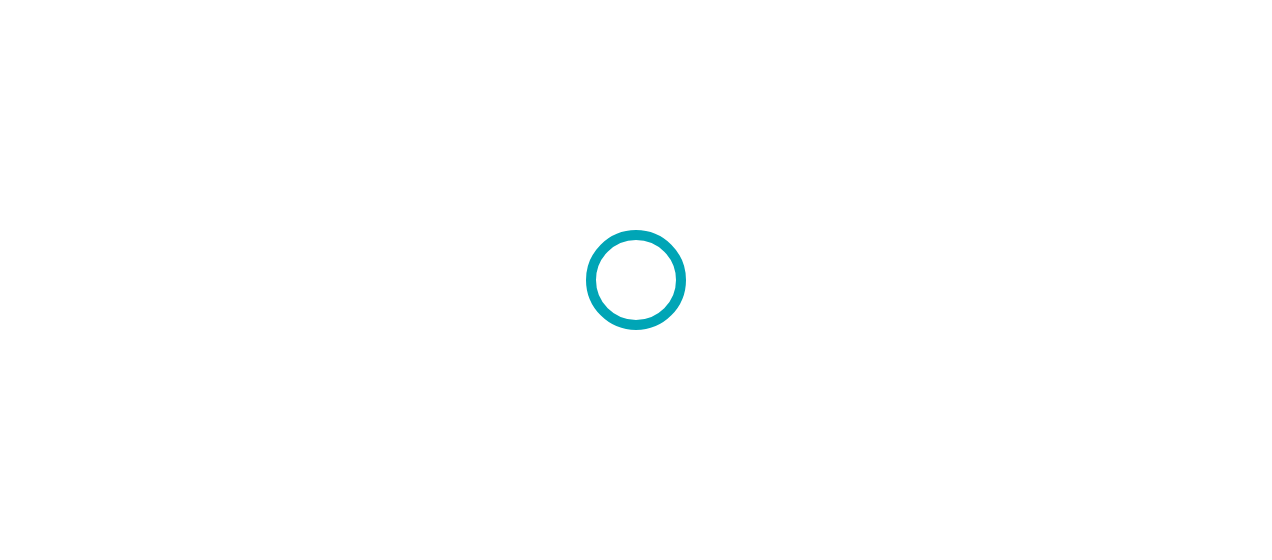 scroll, scrollTop: 0, scrollLeft: 0, axis: both 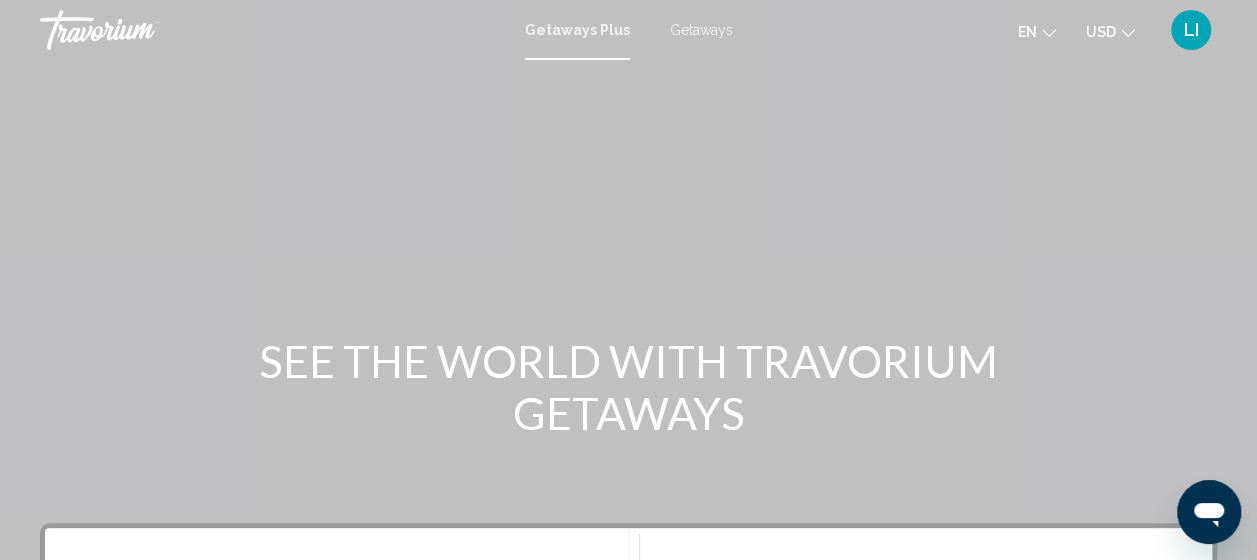 click on "Getaways" at bounding box center [701, 30] 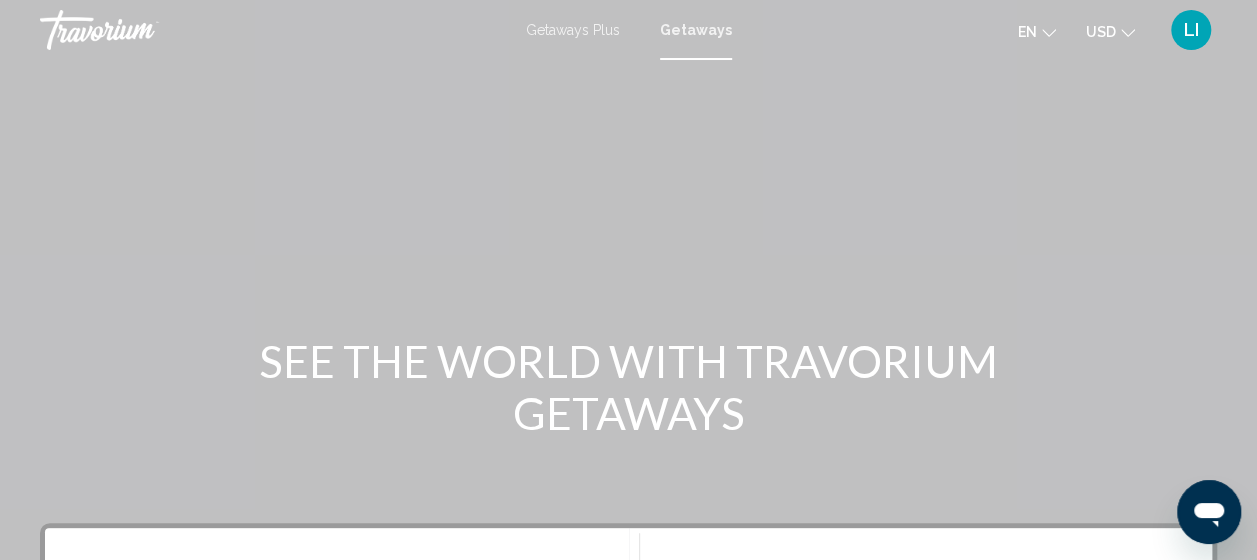 click on "Getaways Plus" at bounding box center (573, 30) 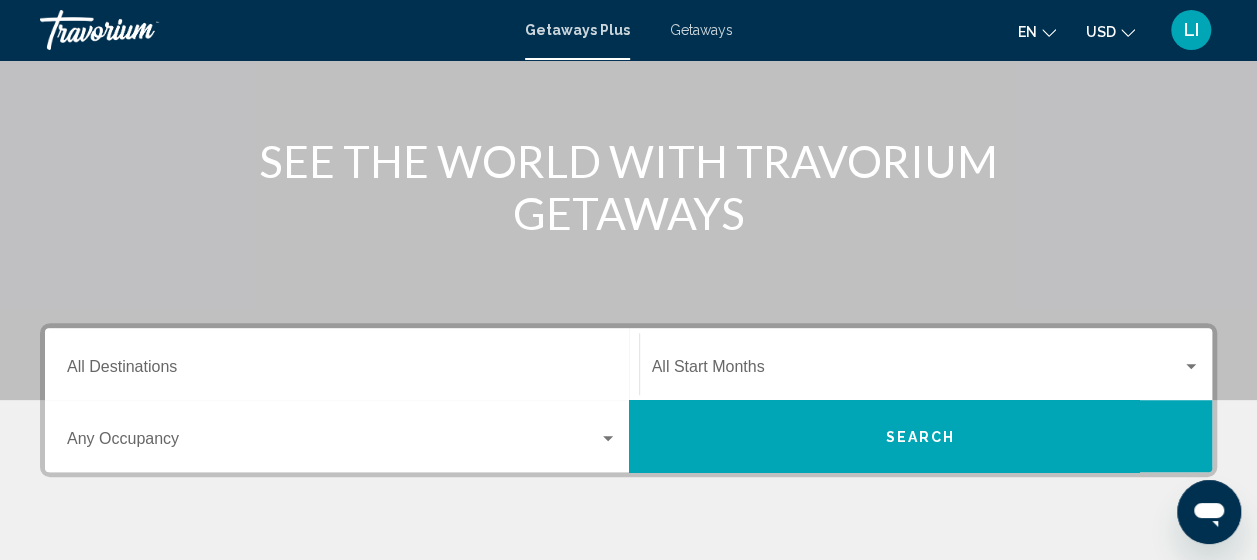 scroll, scrollTop: 300, scrollLeft: 0, axis: vertical 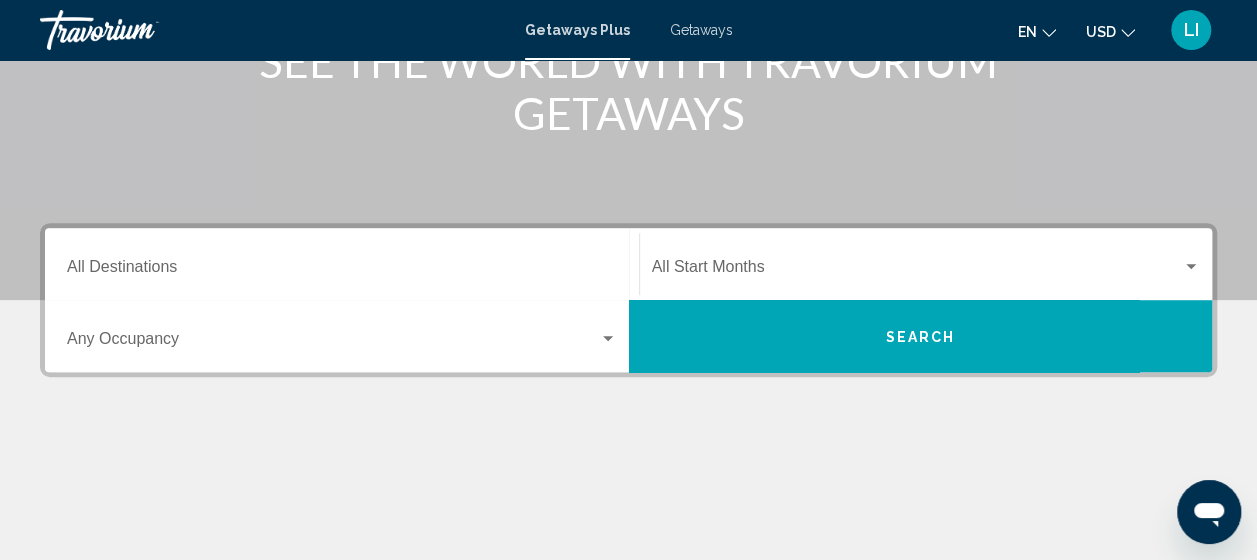 click on "Destination All Destinations" at bounding box center (342, 264) 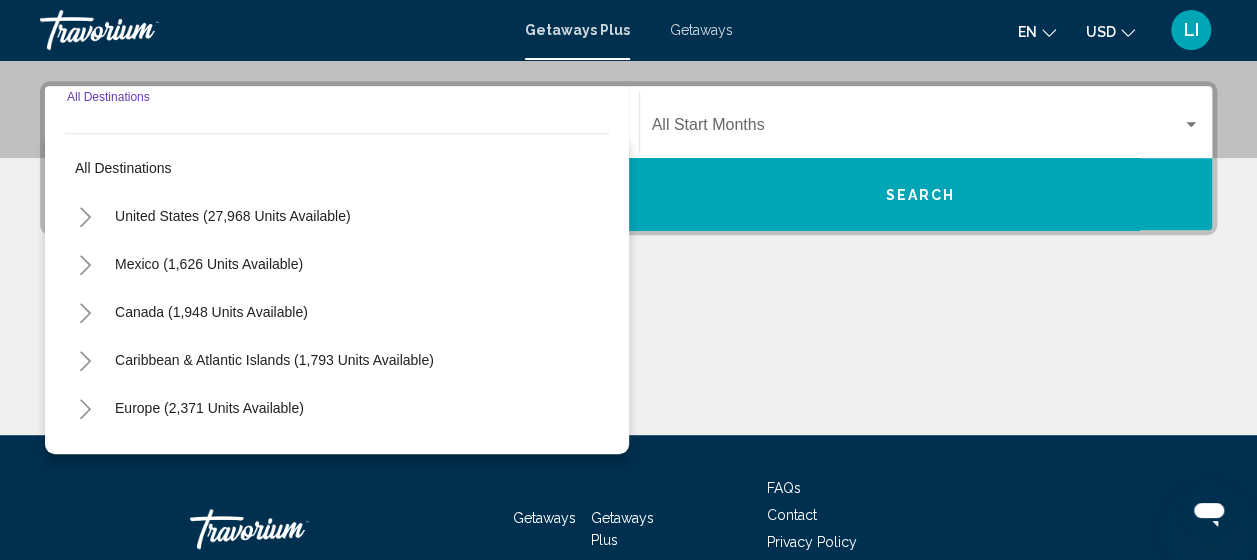 scroll, scrollTop: 458, scrollLeft: 0, axis: vertical 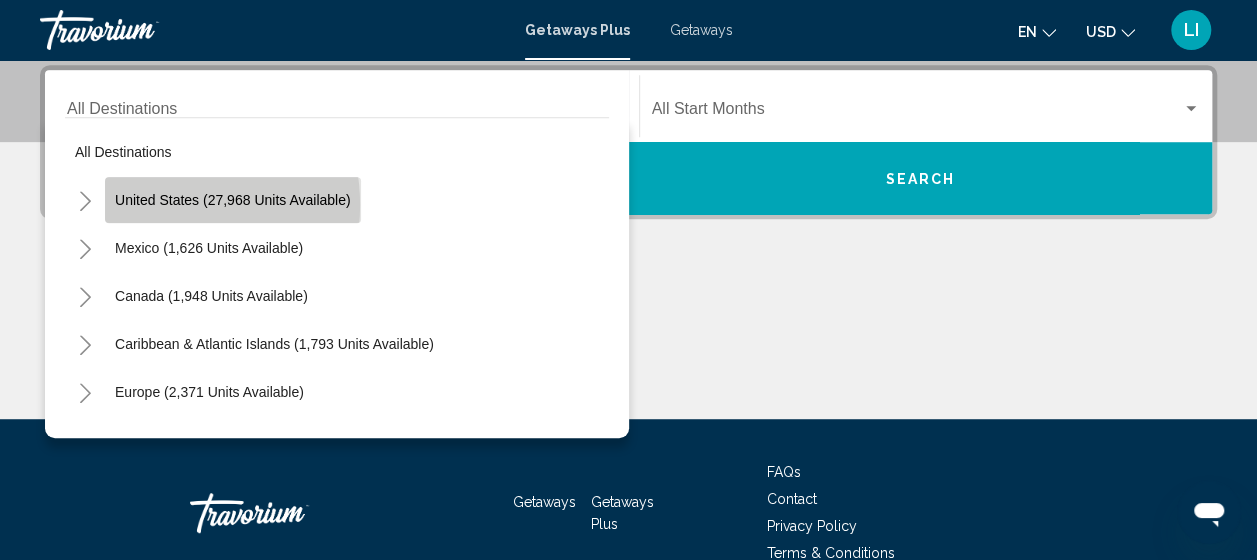 click on "United States (27,968 units available)" 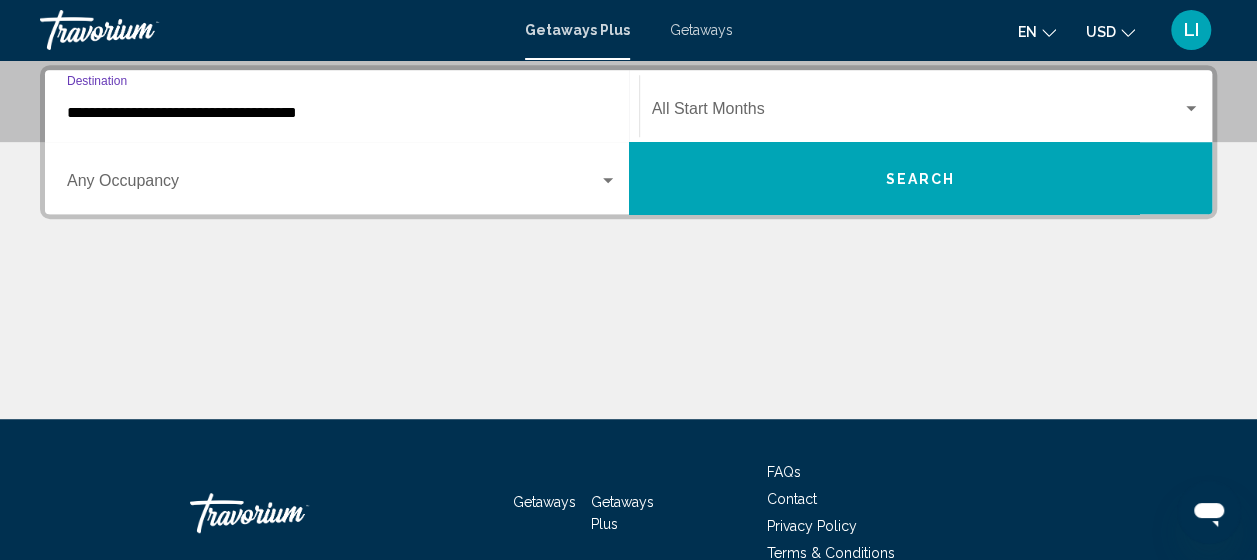 click on "**********" at bounding box center (342, 113) 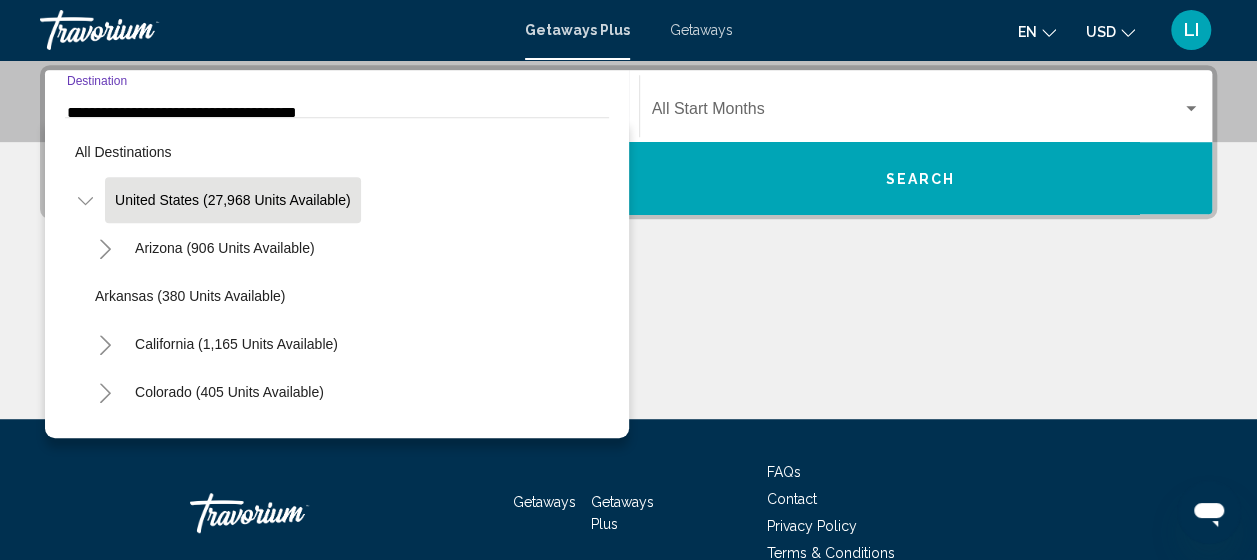 scroll, scrollTop: 377, scrollLeft: 0, axis: vertical 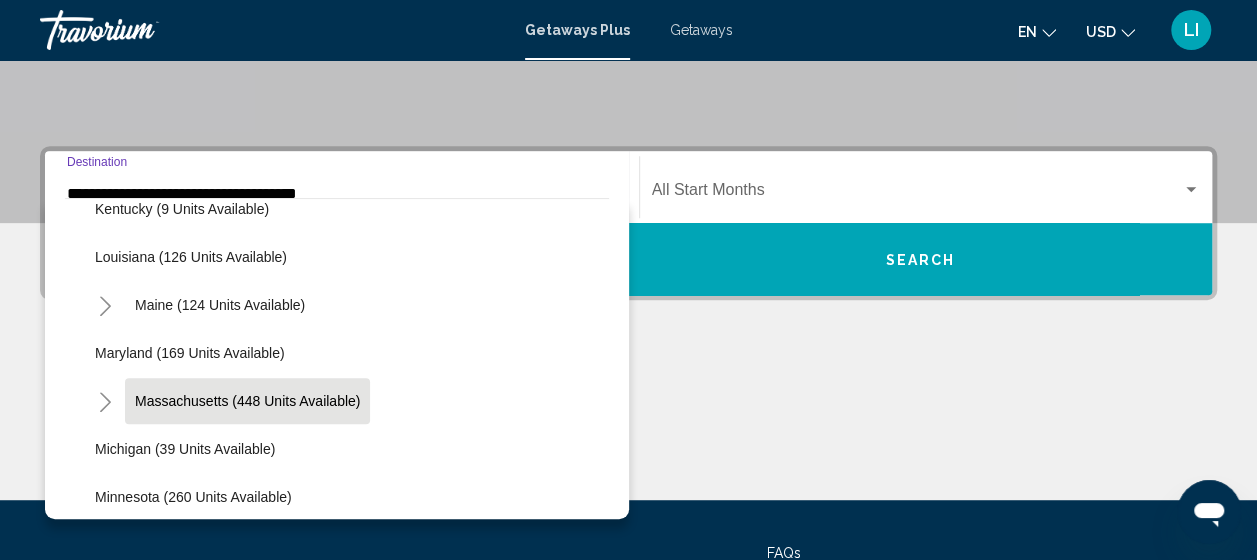 click on "Massachusetts (448 units available)" 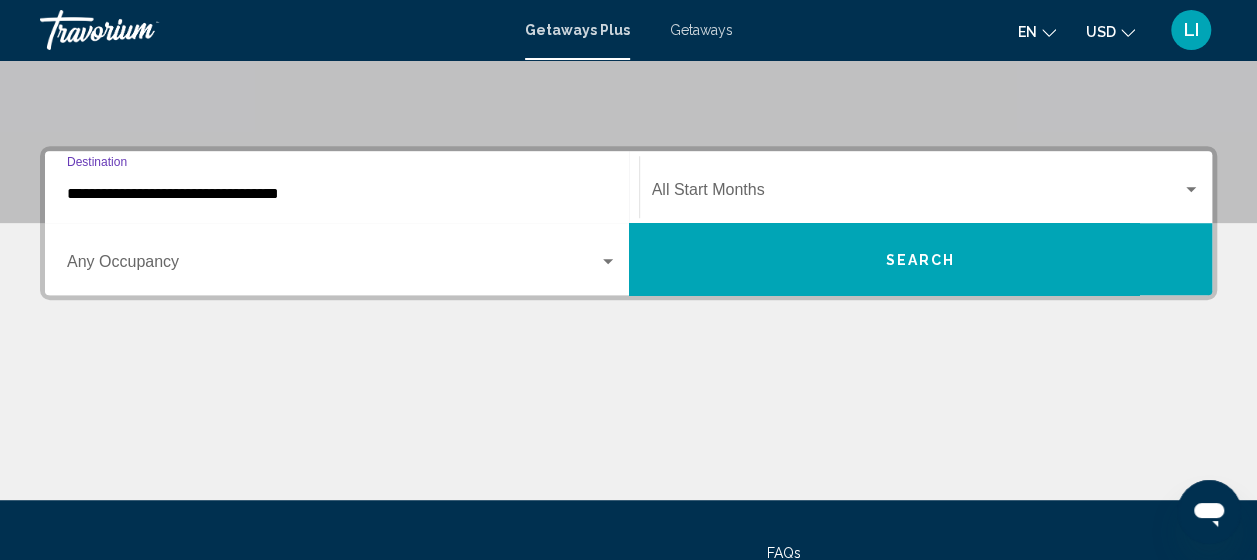scroll, scrollTop: 458, scrollLeft: 0, axis: vertical 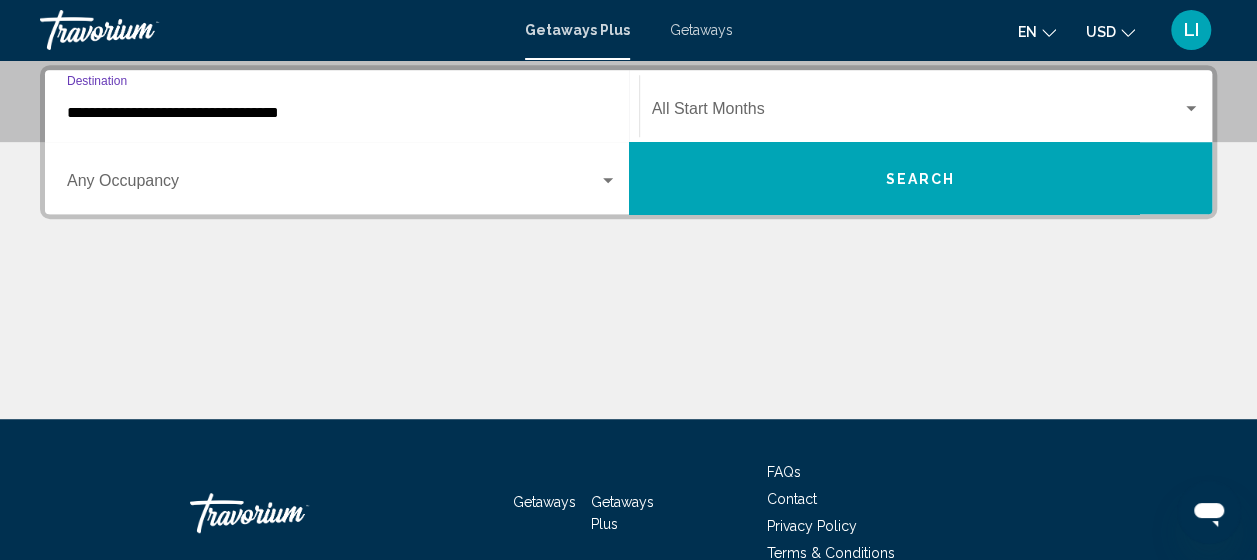click at bounding box center (917, 113) 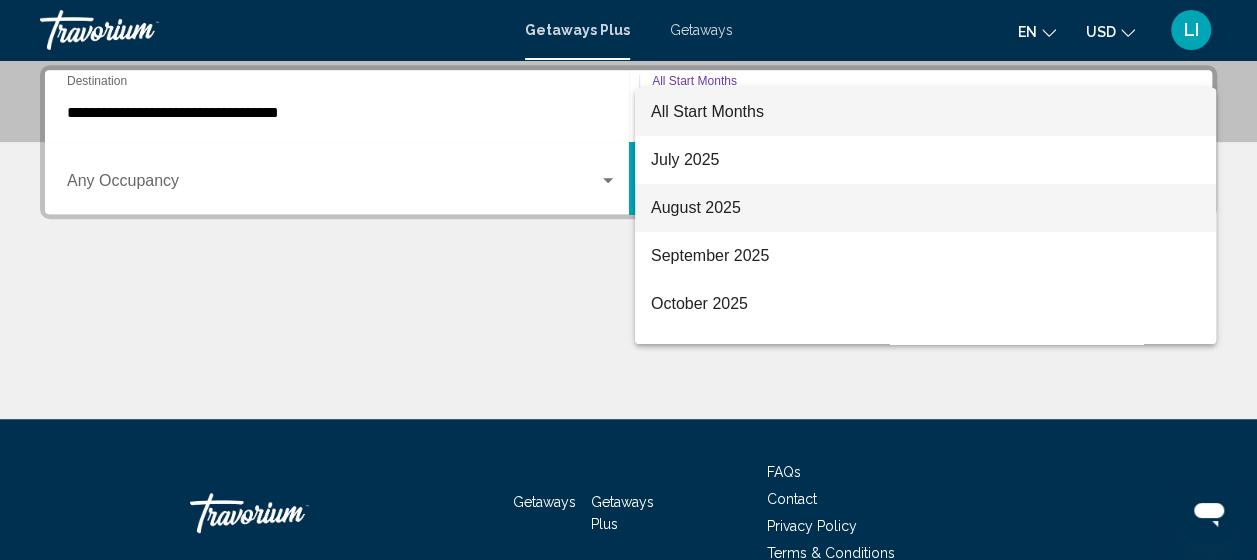 click on "August 2025" at bounding box center [925, 208] 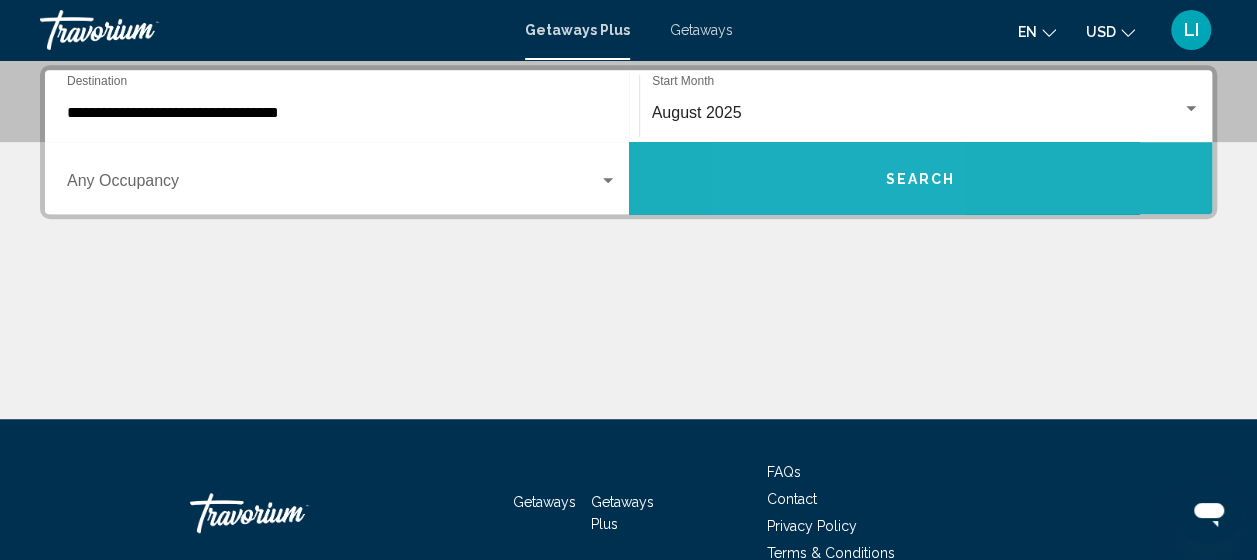 click on "Search" at bounding box center [921, 178] 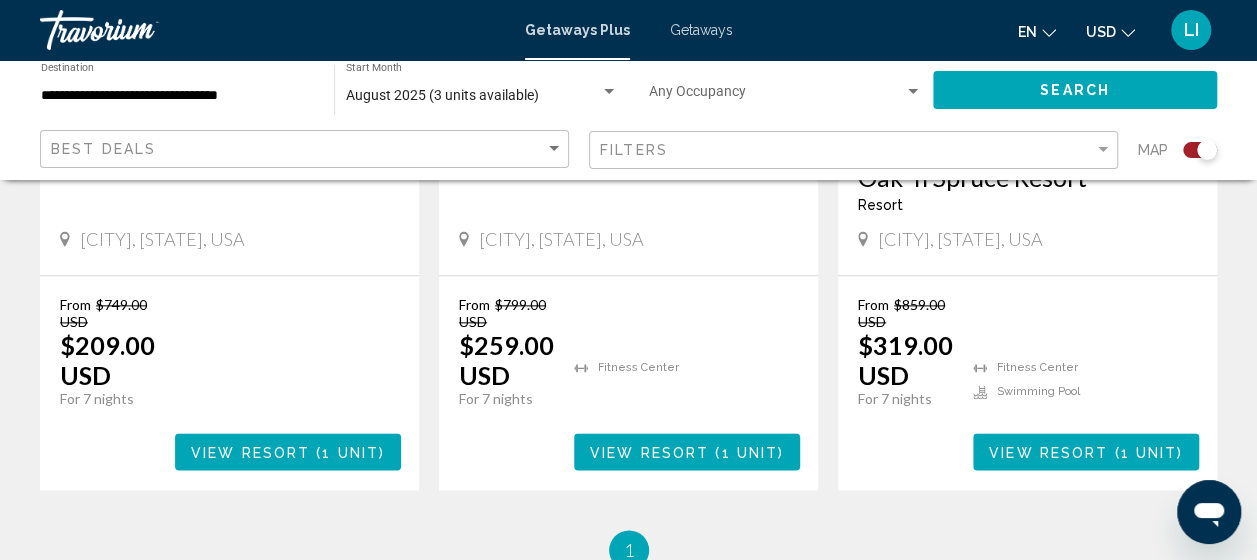 scroll, scrollTop: 1000, scrollLeft: 0, axis: vertical 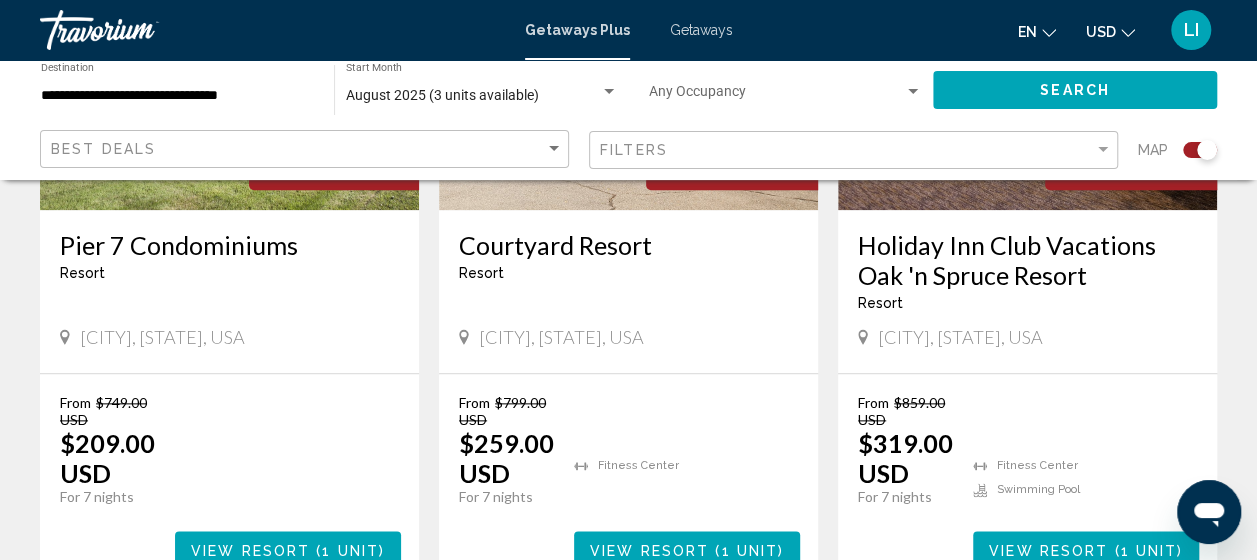 click on "[CITY], [STATE], USA" at bounding box center [162, 337] 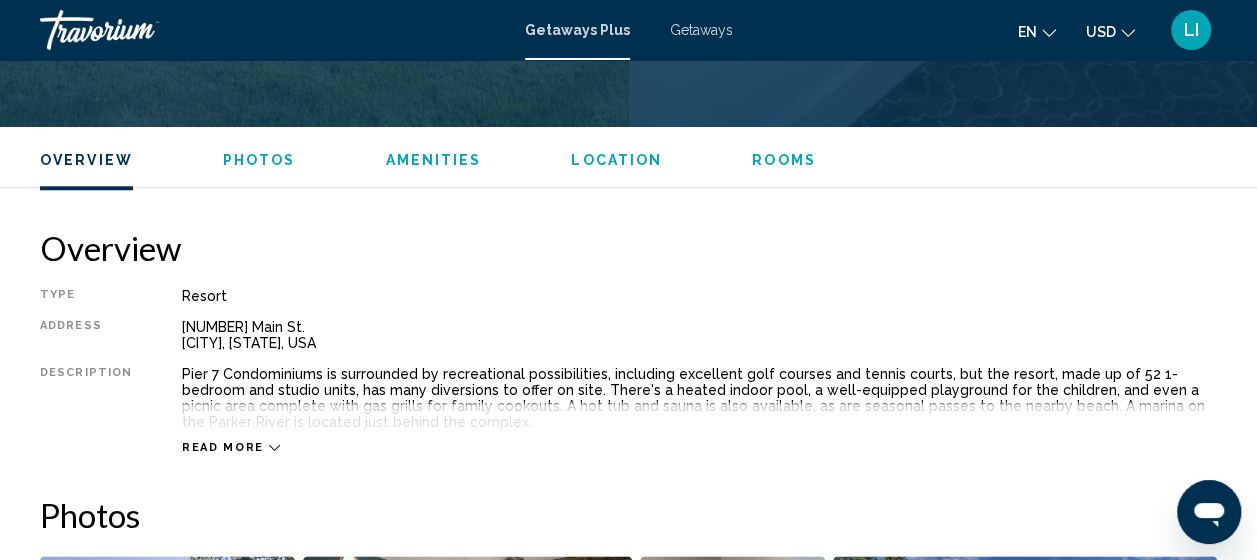 scroll, scrollTop: 955, scrollLeft: 0, axis: vertical 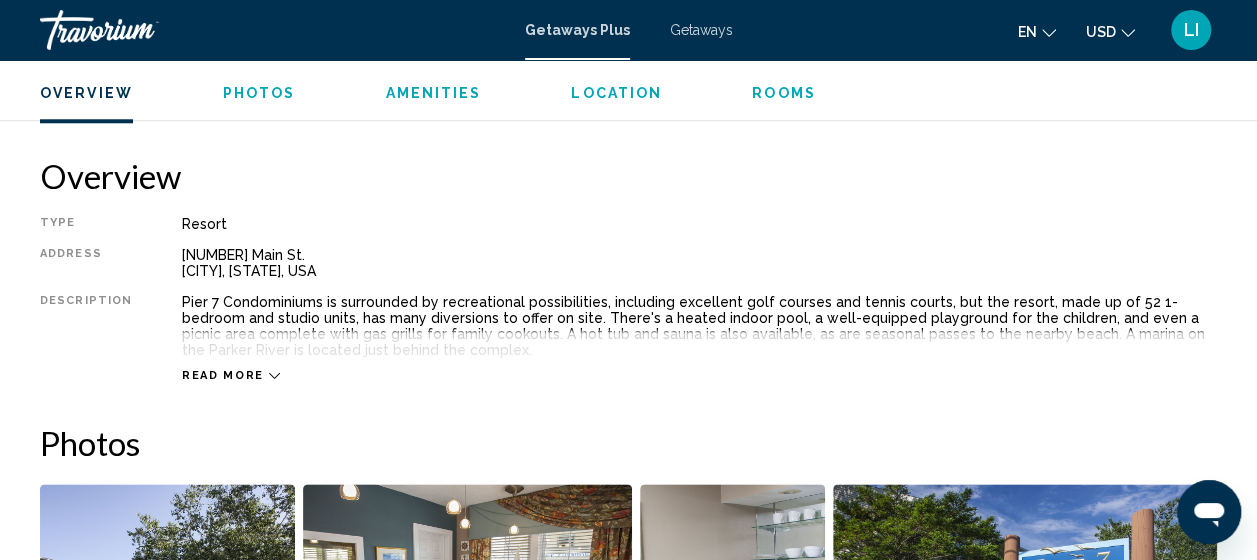 click on "Read more" at bounding box center [223, 375] 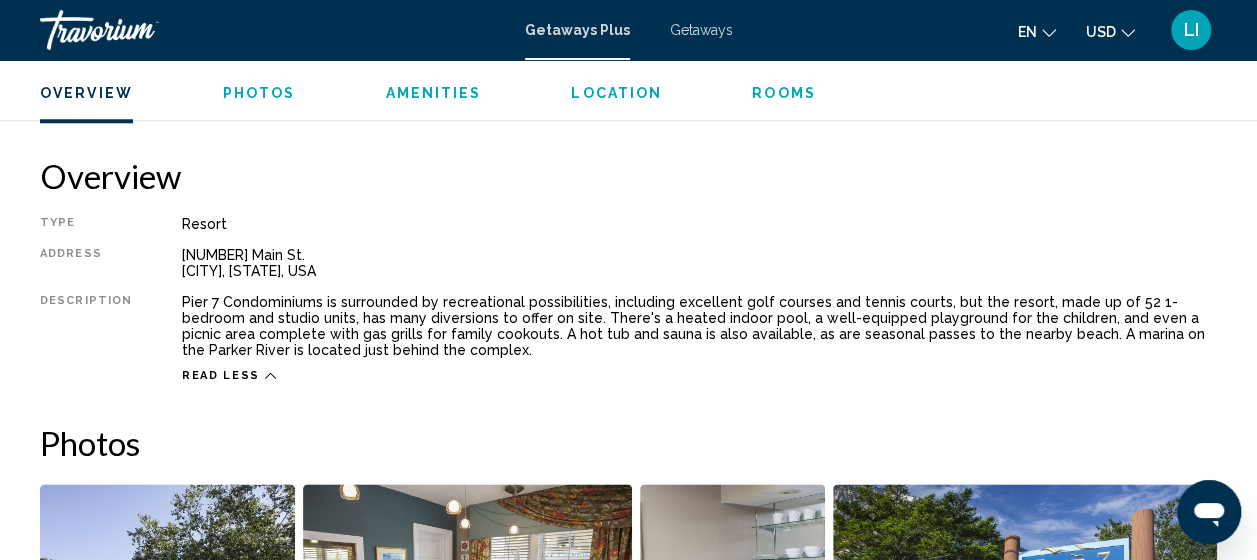 click on "Overview
Photos
Amenities
Location
Rooms
Search" 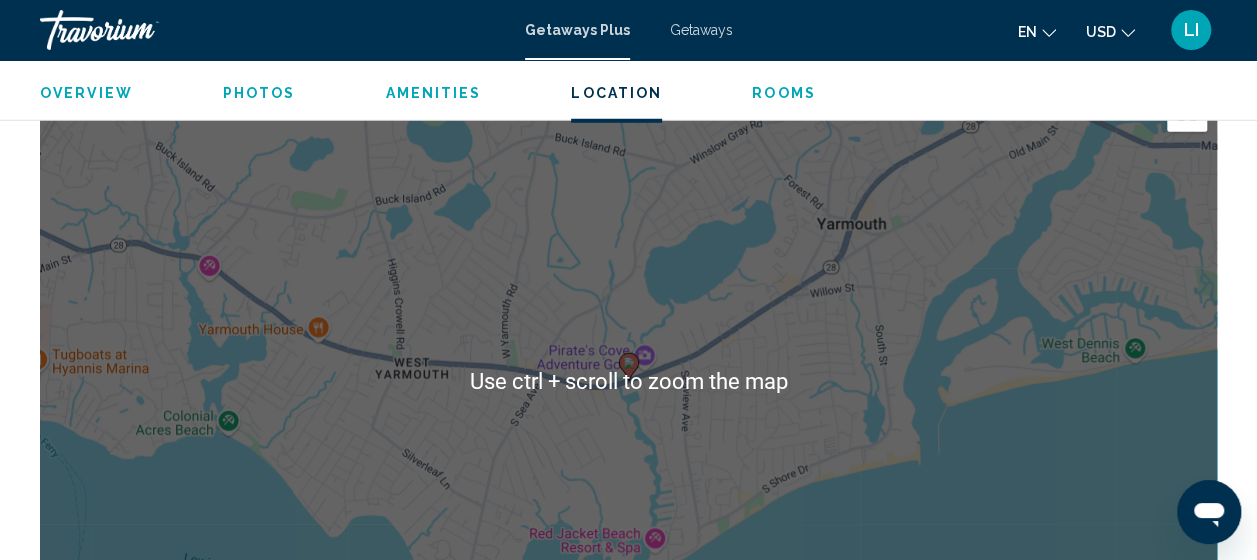 scroll, scrollTop: 2744, scrollLeft: 0, axis: vertical 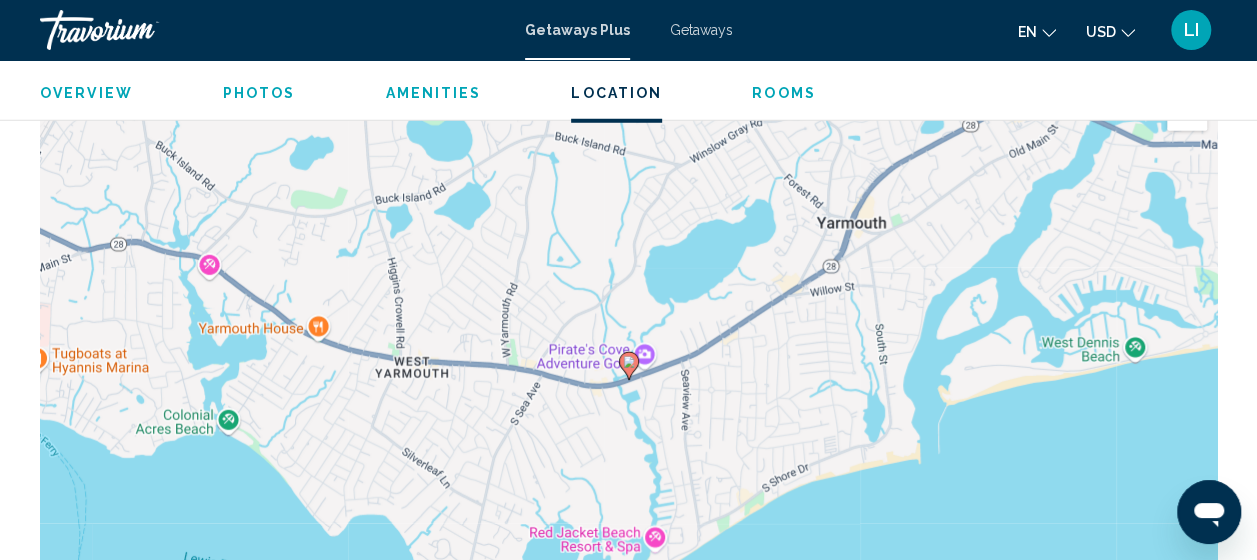 click on "Rooms" at bounding box center (784, 93) 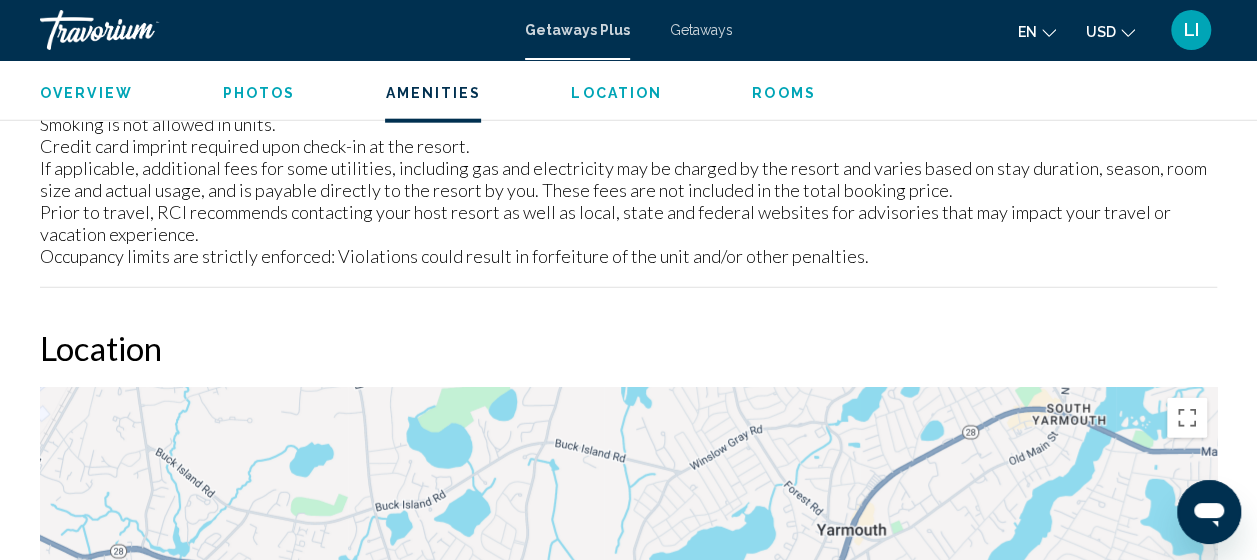 scroll, scrollTop: 2305, scrollLeft: 0, axis: vertical 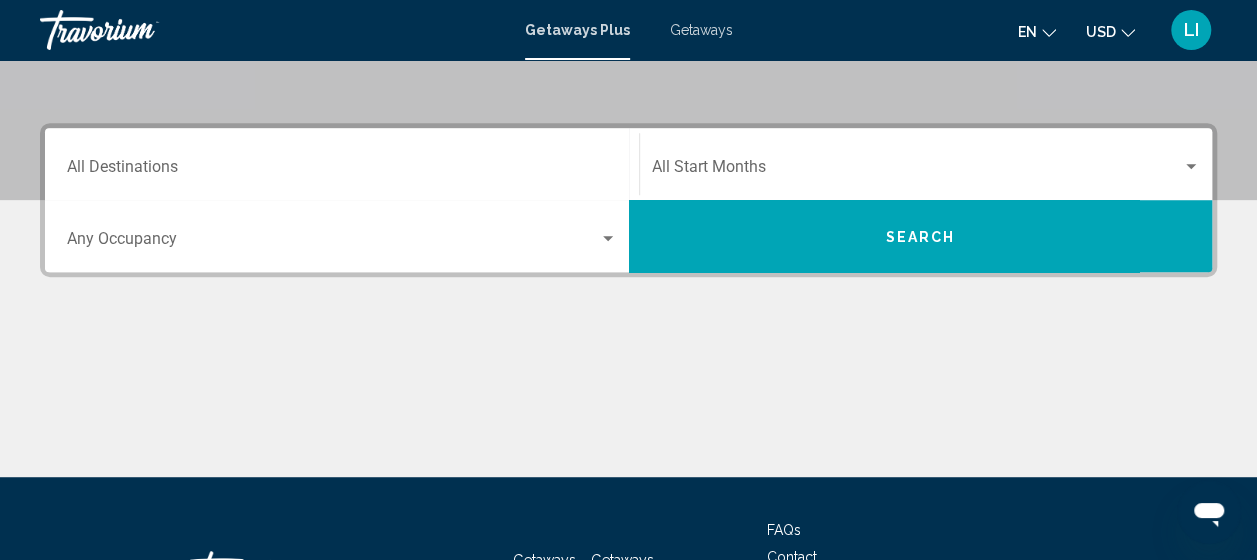 click on "Destination All Destinations" at bounding box center (342, 171) 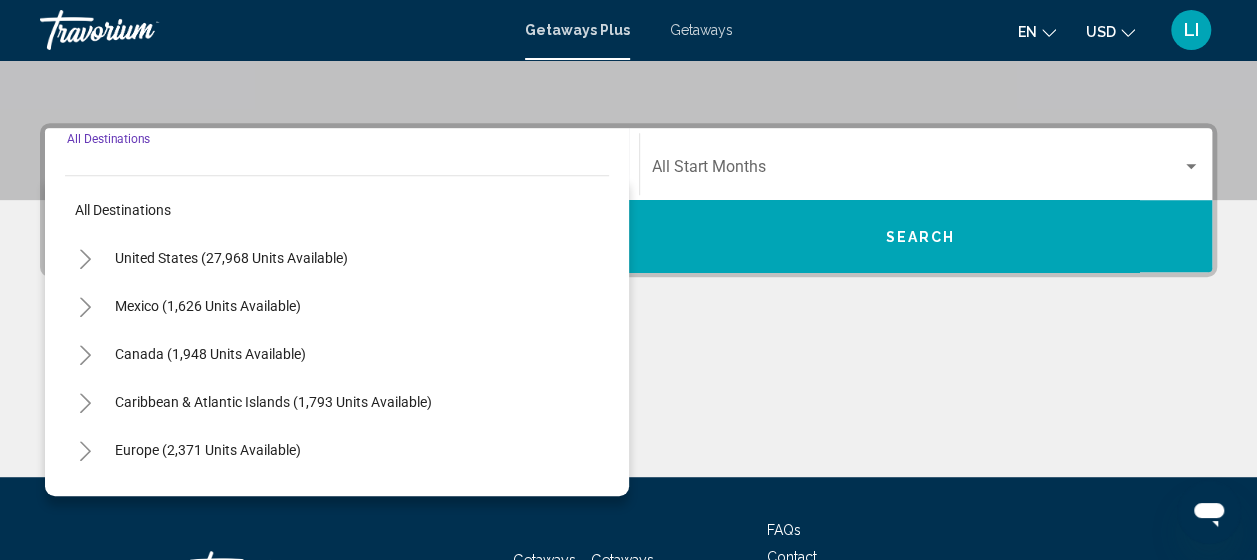 scroll, scrollTop: 458, scrollLeft: 0, axis: vertical 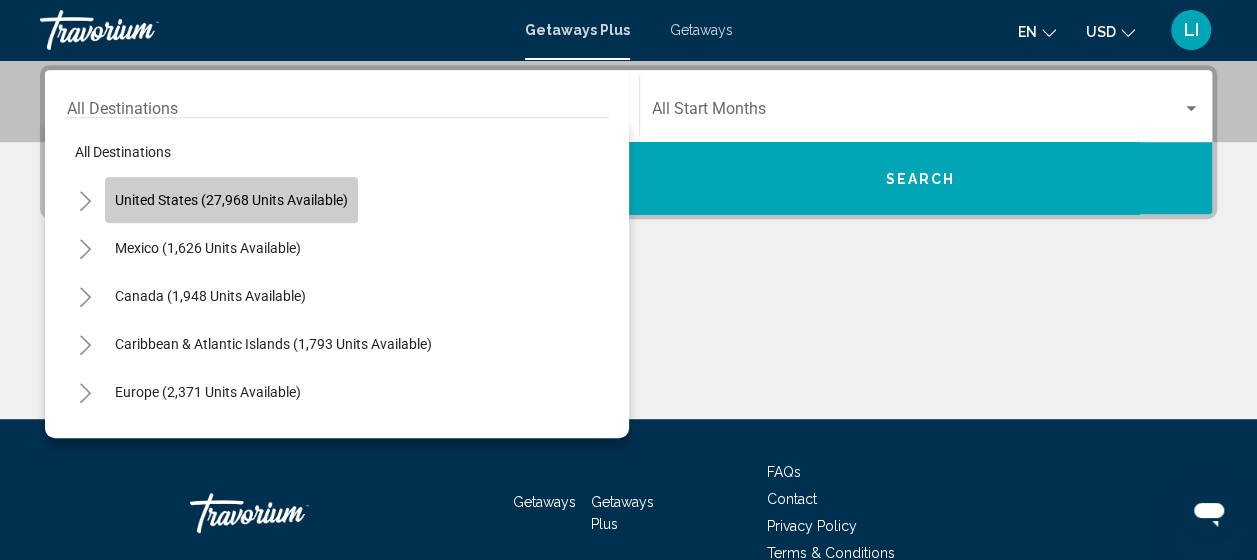click on "United States (27,968 units available)" 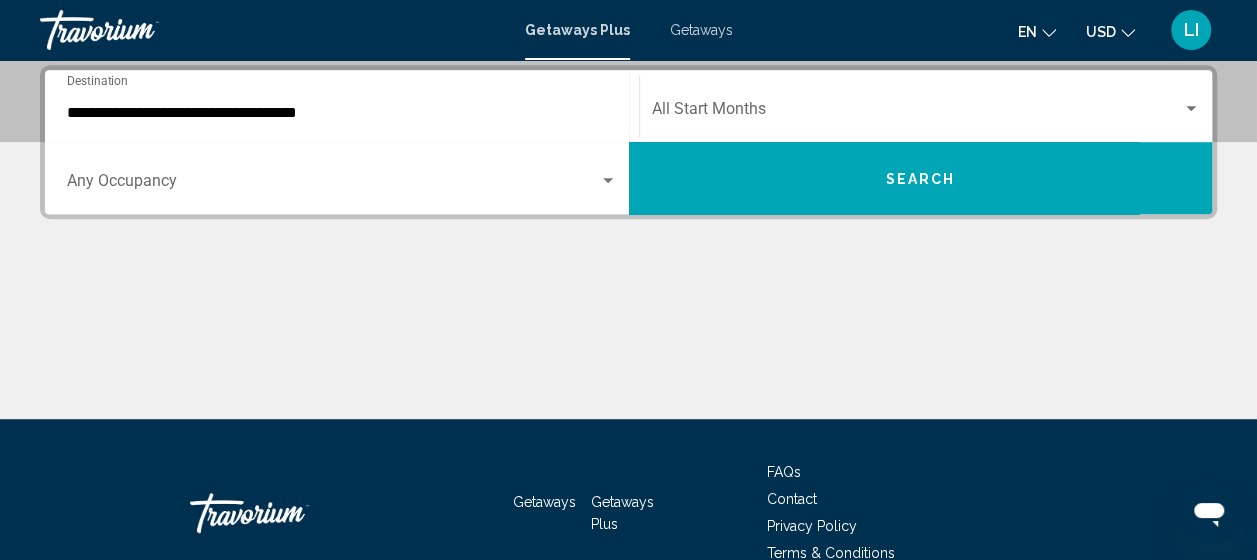 click on "Occupancy Any Occupancy" at bounding box center (342, 178) 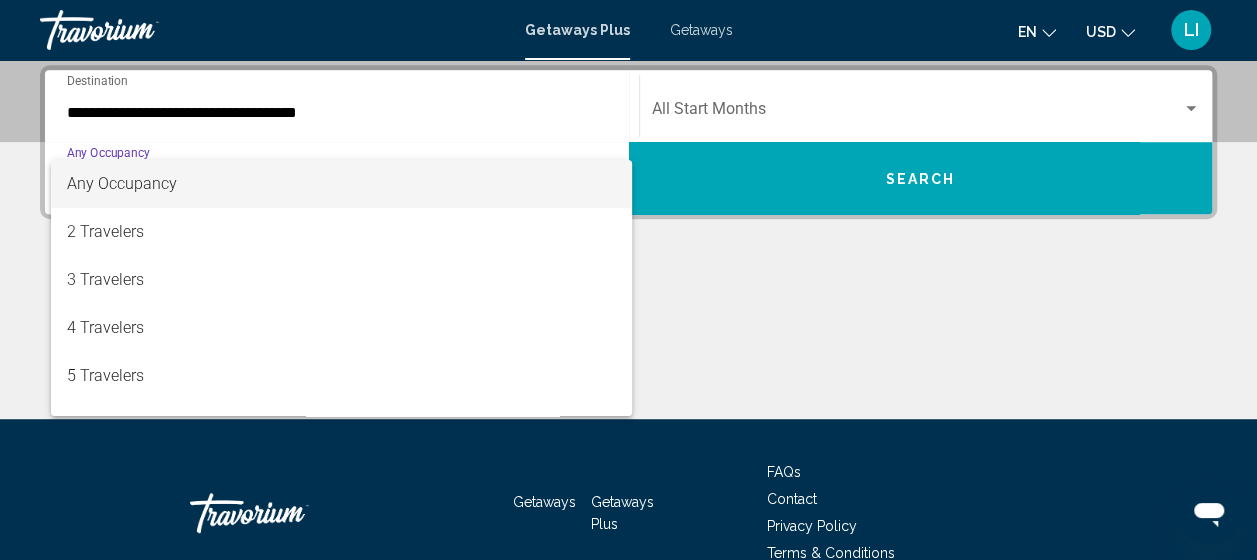 click on "Any Occupancy" at bounding box center (342, 184) 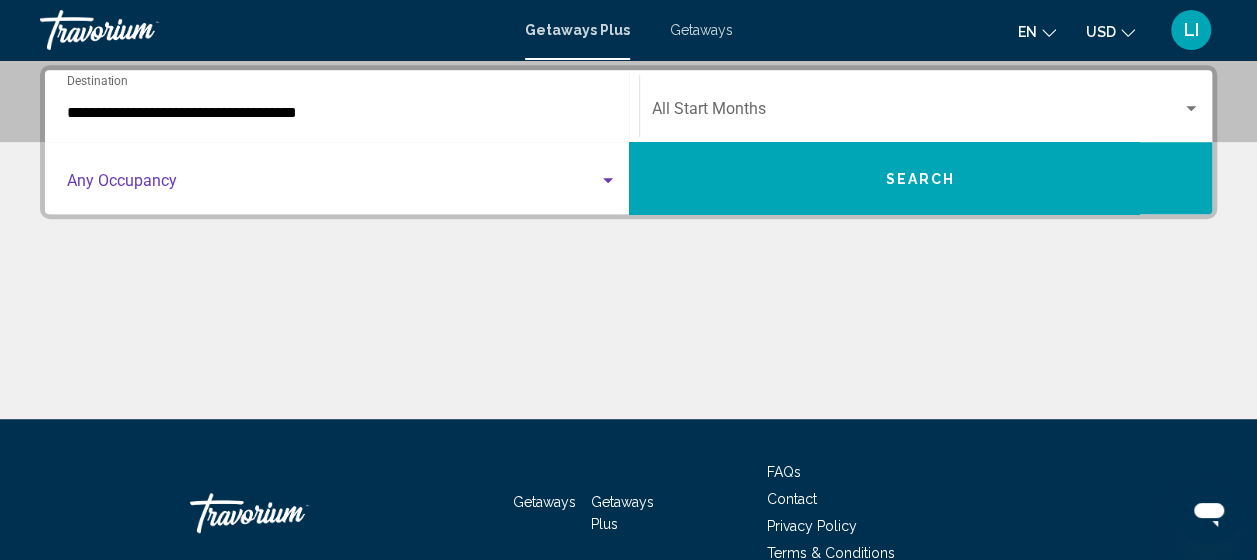 click on "Occupancy Any Occupancy" at bounding box center [342, 178] 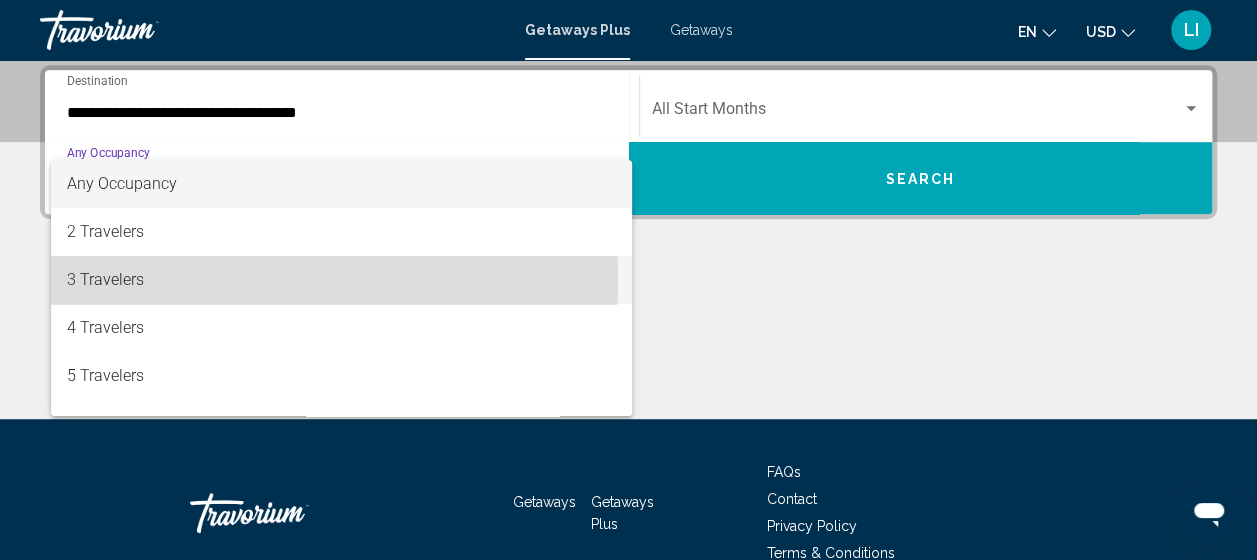 click on "3 Travelers" at bounding box center [342, 280] 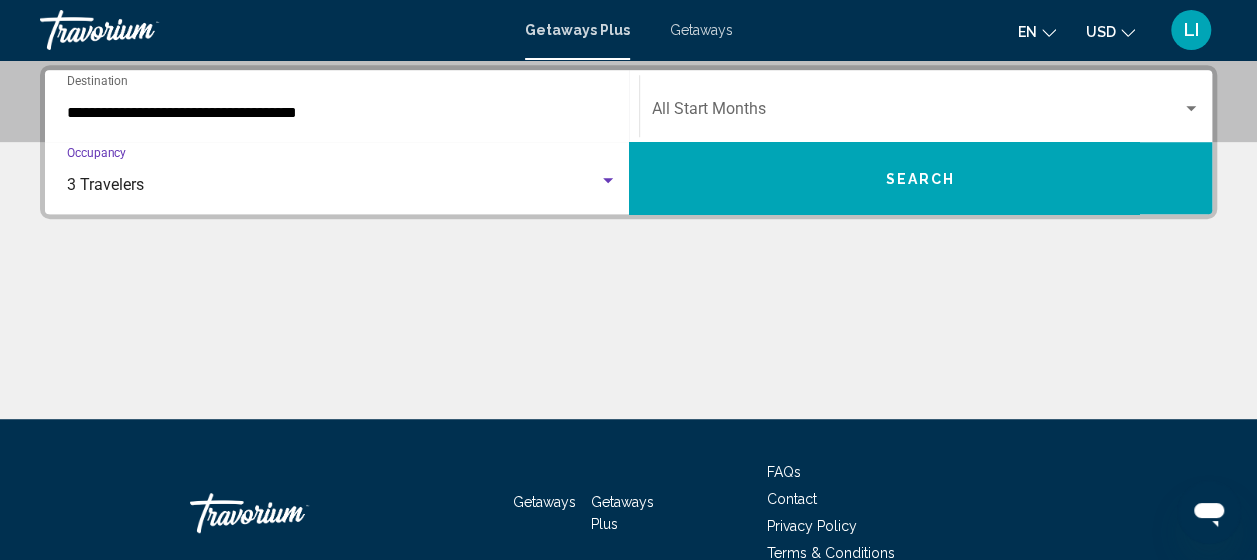 click at bounding box center [917, 113] 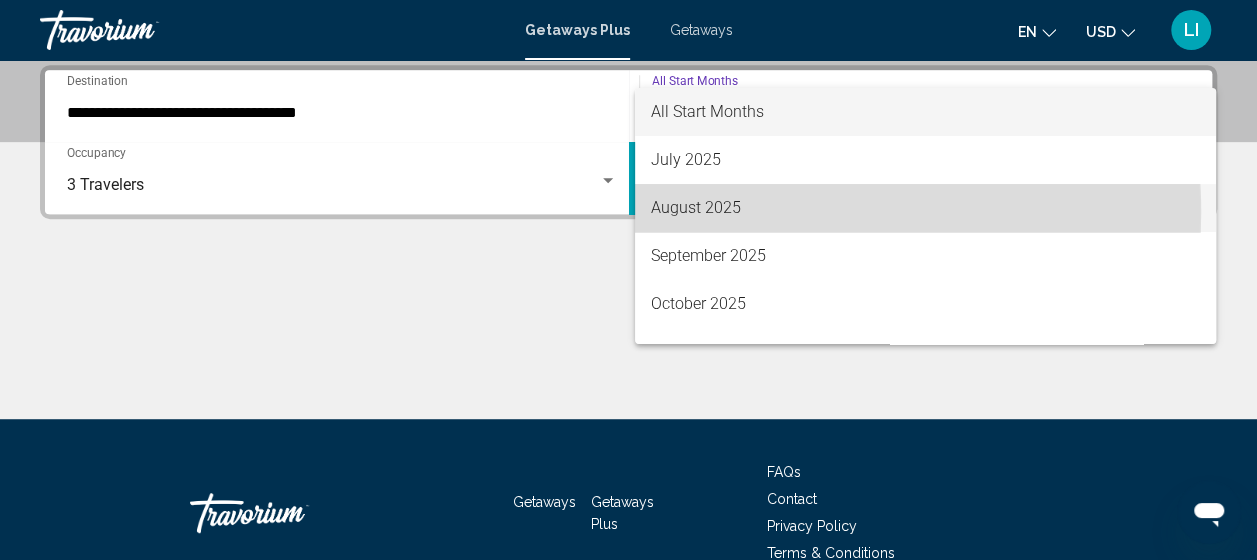 click on "August 2025" at bounding box center [925, 208] 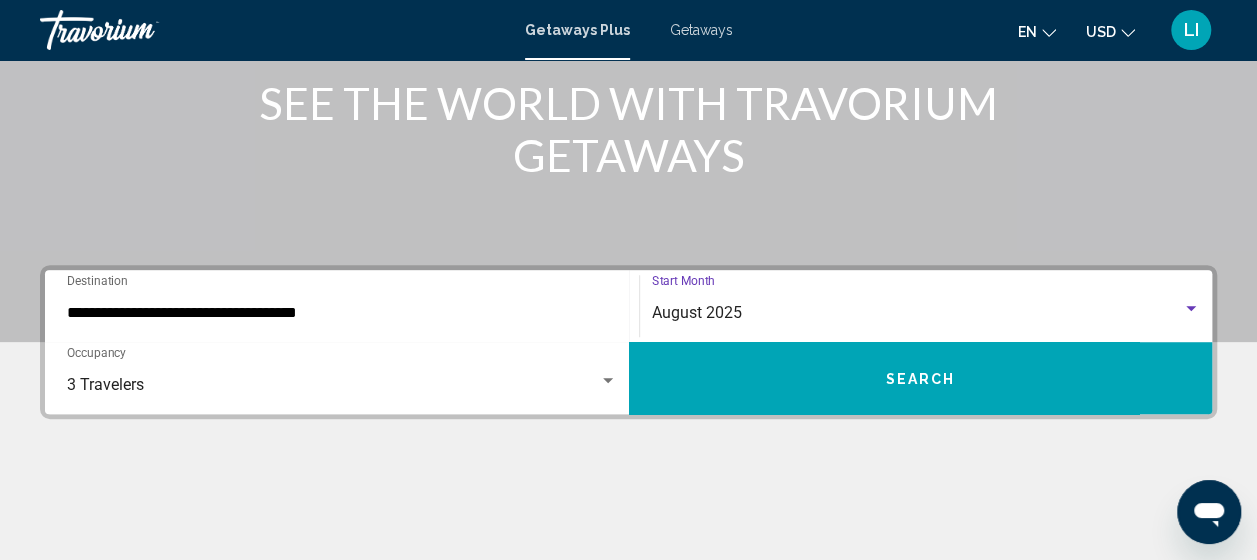 click on "**********" at bounding box center (342, 313) 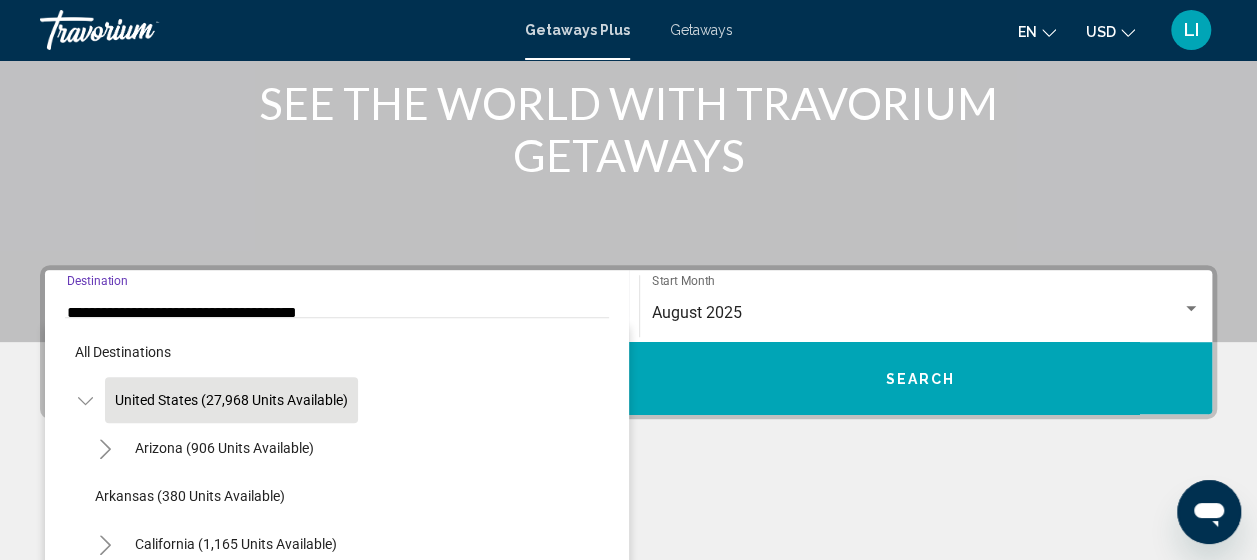 scroll, scrollTop: 377, scrollLeft: 0, axis: vertical 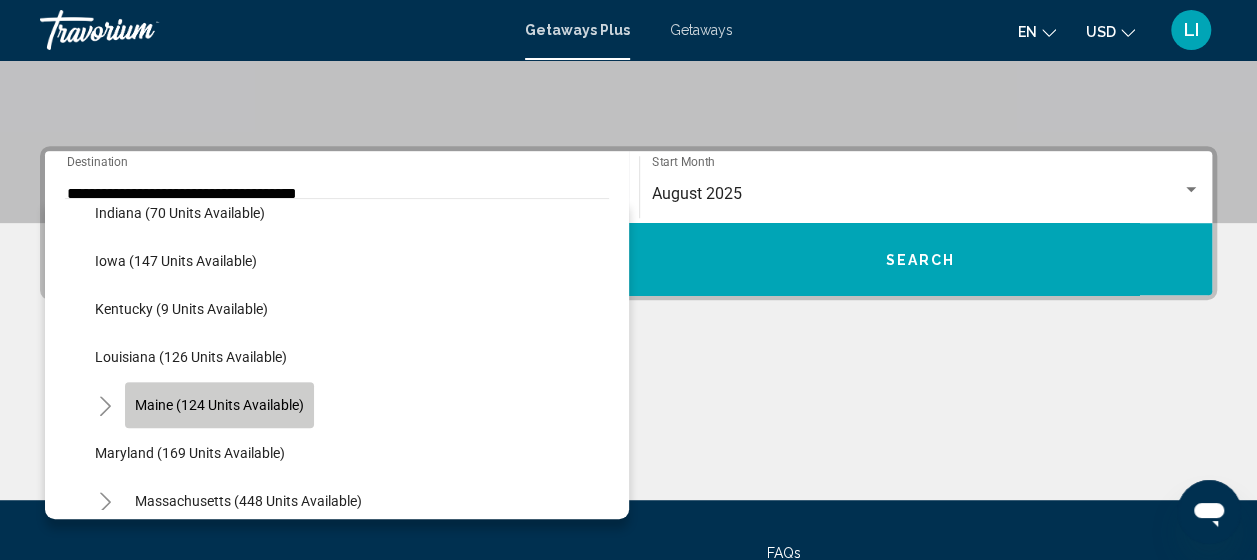 click on "Maine (124 units available)" 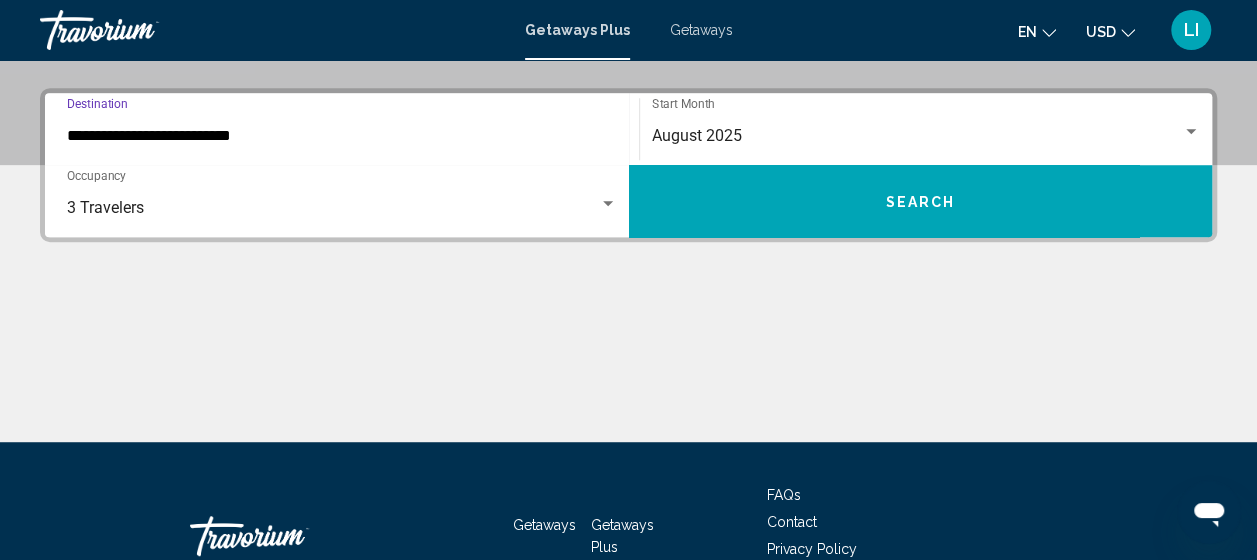 scroll, scrollTop: 458, scrollLeft: 0, axis: vertical 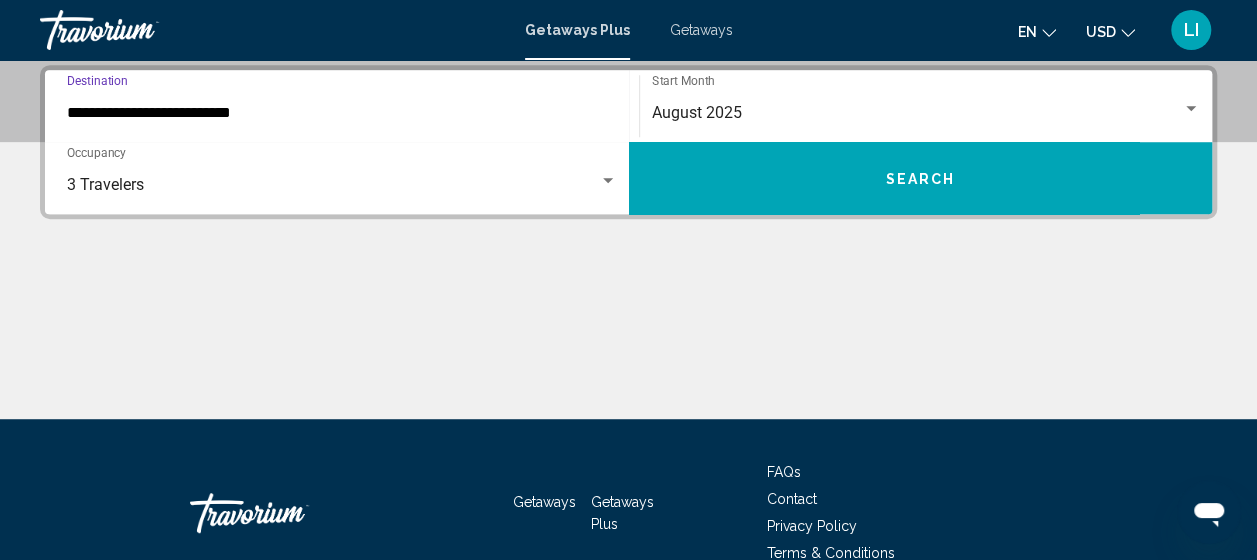 click on "Search" at bounding box center (921, 178) 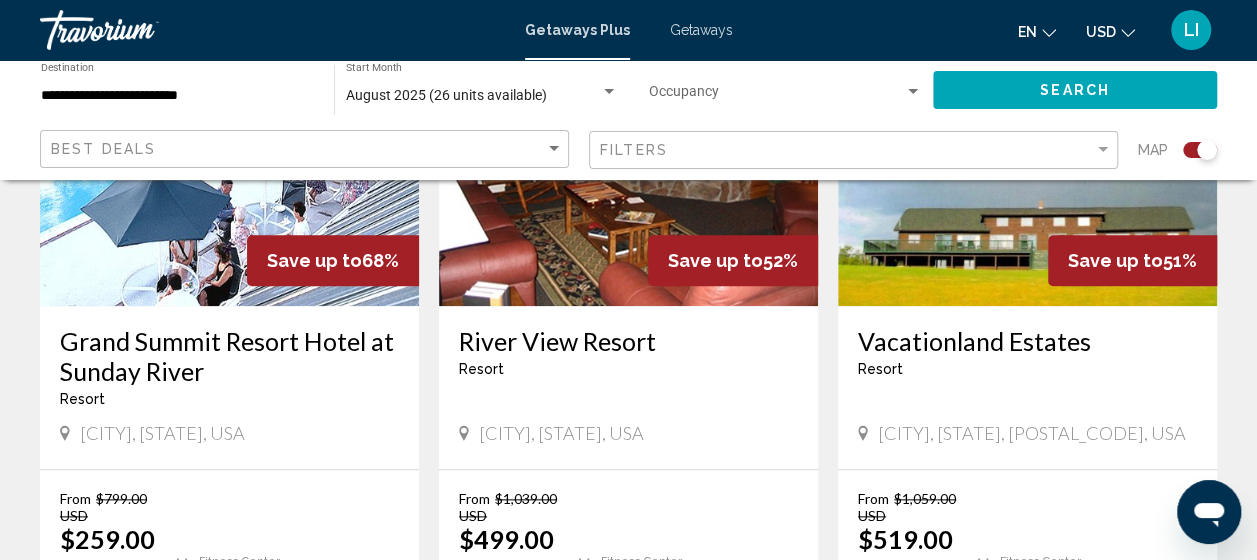 scroll, scrollTop: 800, scrollLeft: 0, axis: vertical 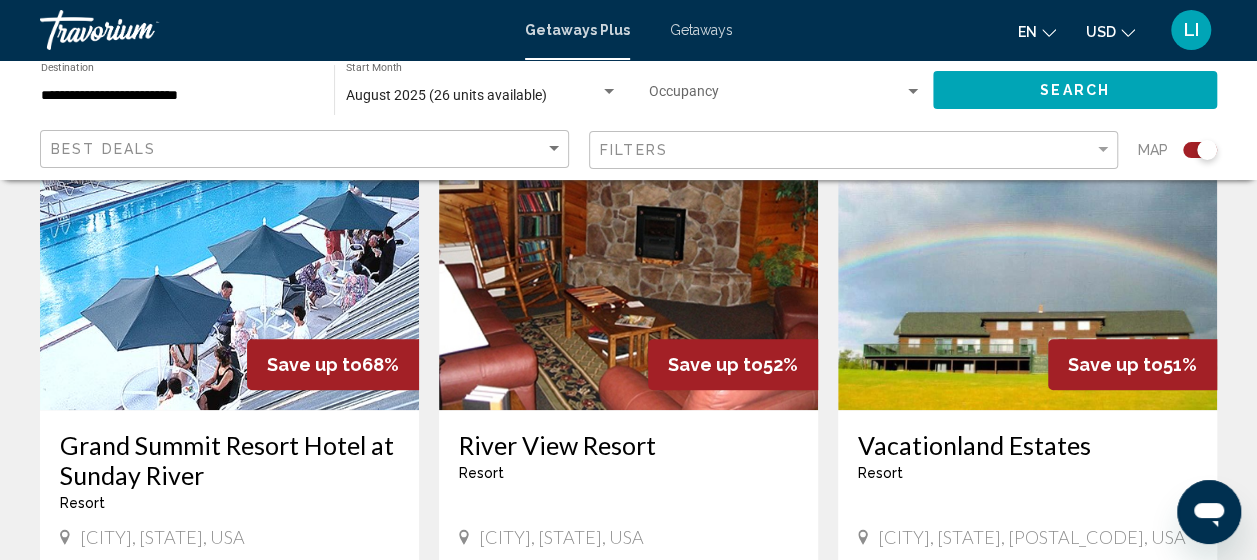 click on "Grand Summit Resort Hotel at Sunday River" at bounding box center (229, 460) 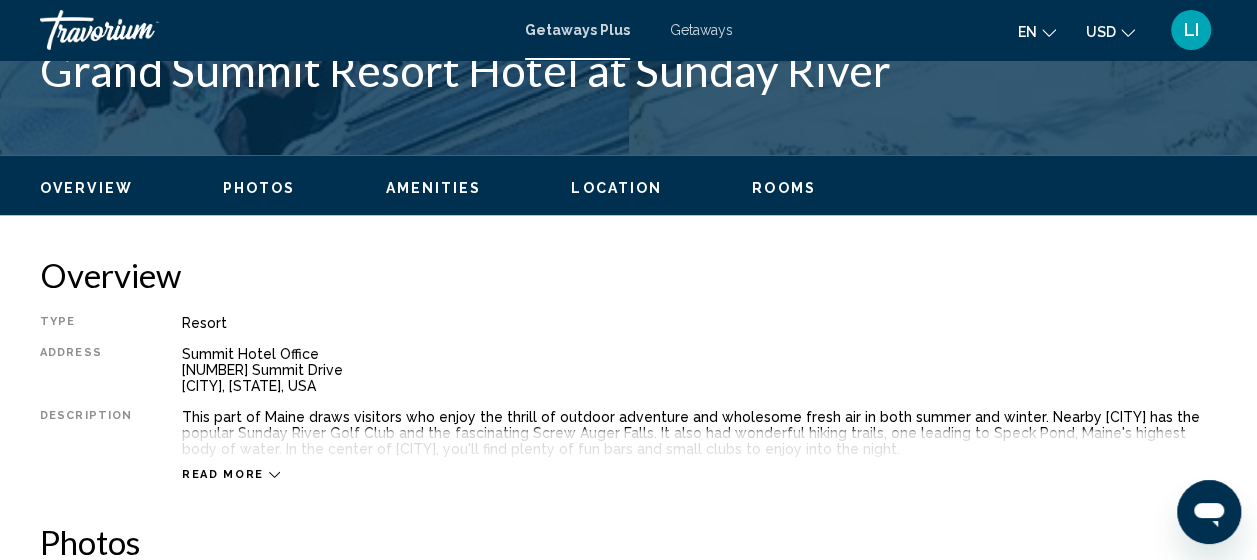 scroll, scrollTop: 955, scrollLeft: 0, axis: vertical 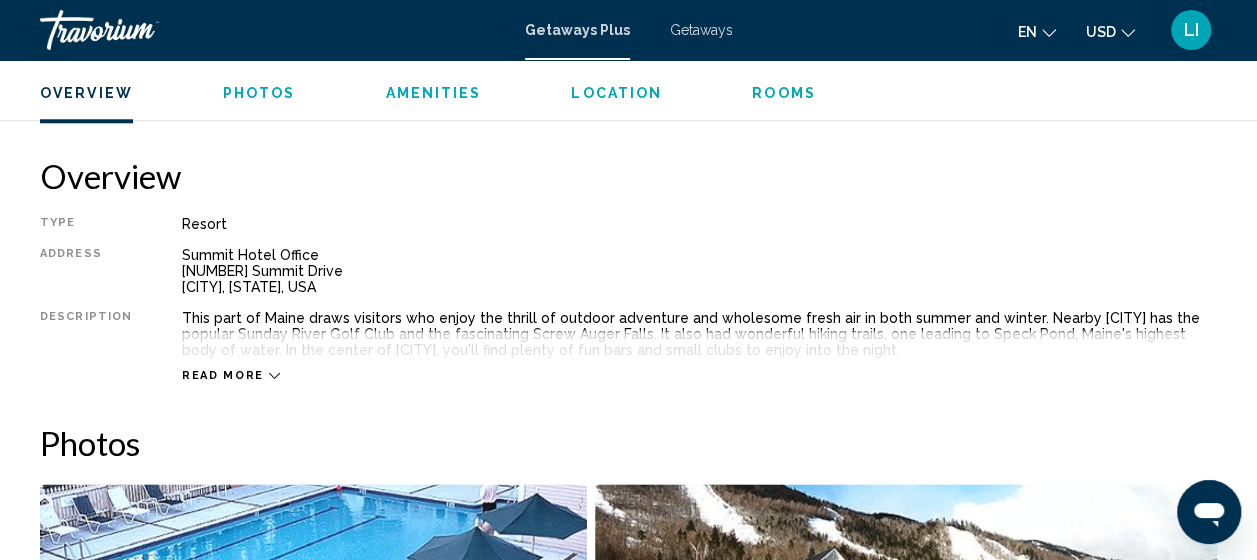 click on "Read more" at bounding box center [699, 355] 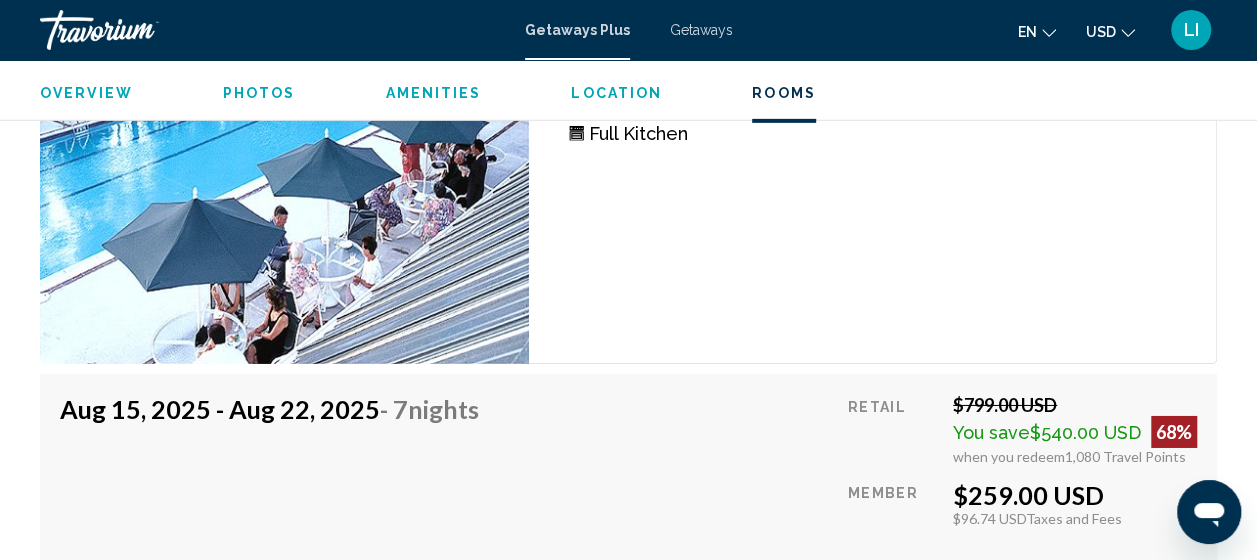 scroll, scrollTop: 3355, scrollLeft: 0, axis: vertical 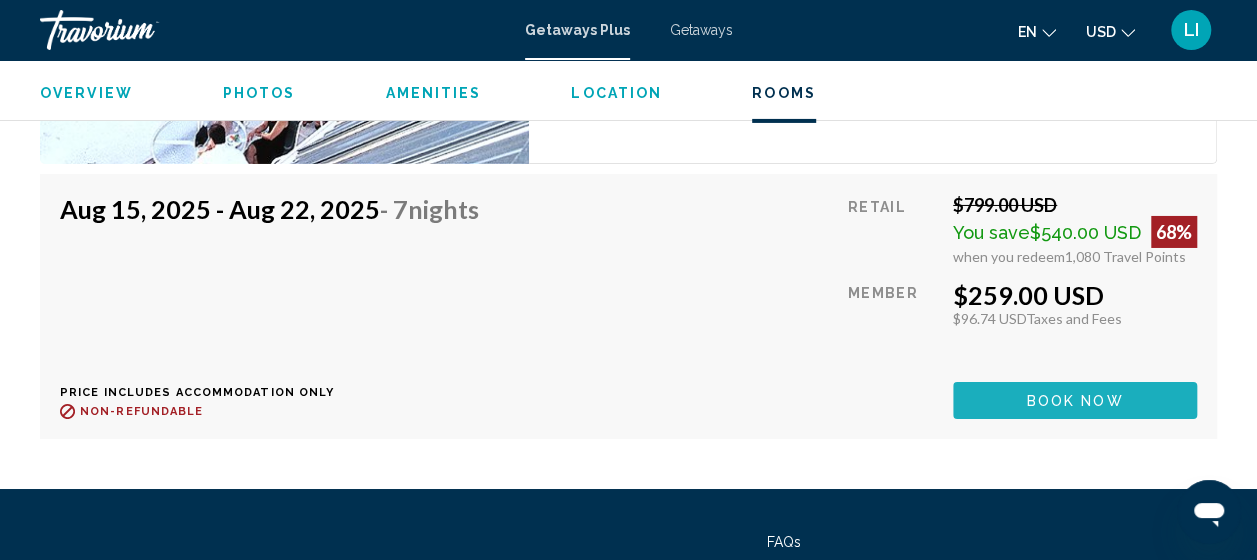 click on "Book now" at bounding box center [1075, 401] 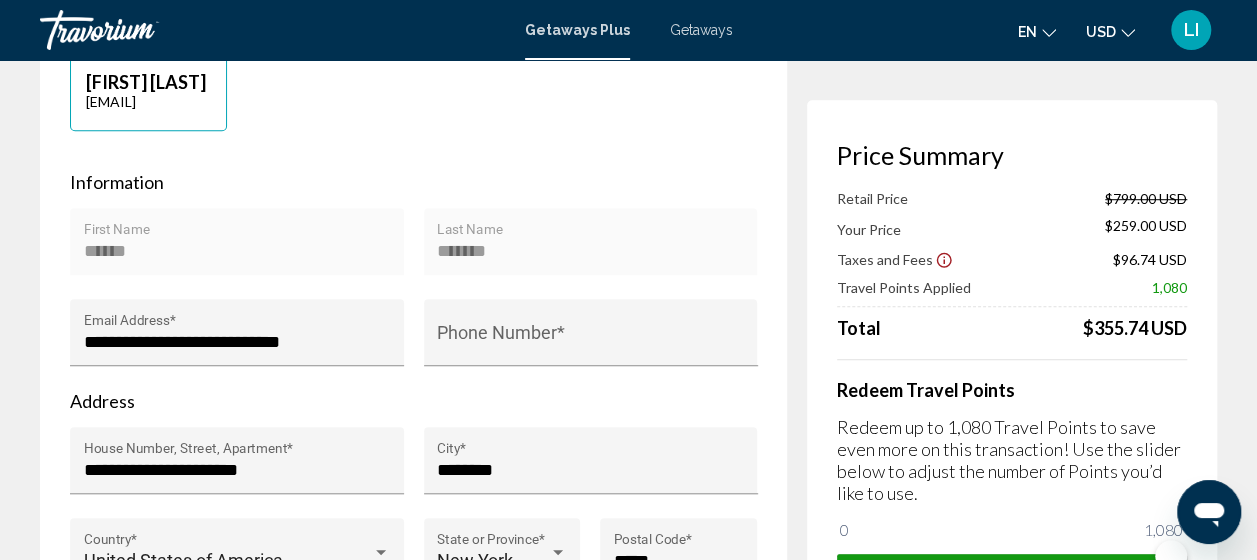 scroll, scrollTop: 600, scrollLeft: 0, axis: vertical 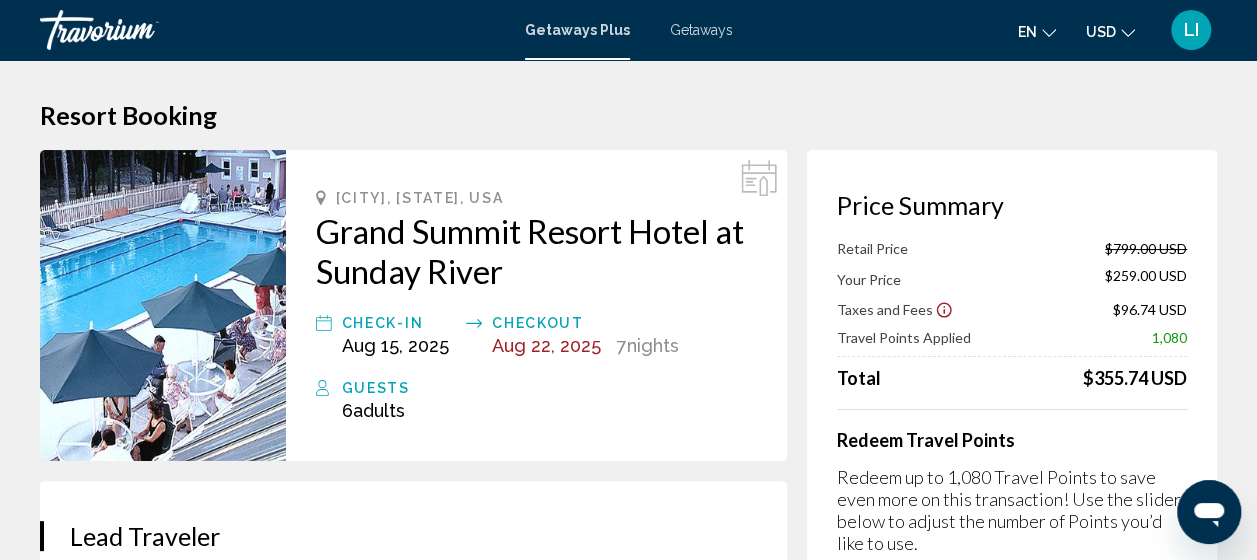 click on "Getaways" at bounding box center [701, 30] 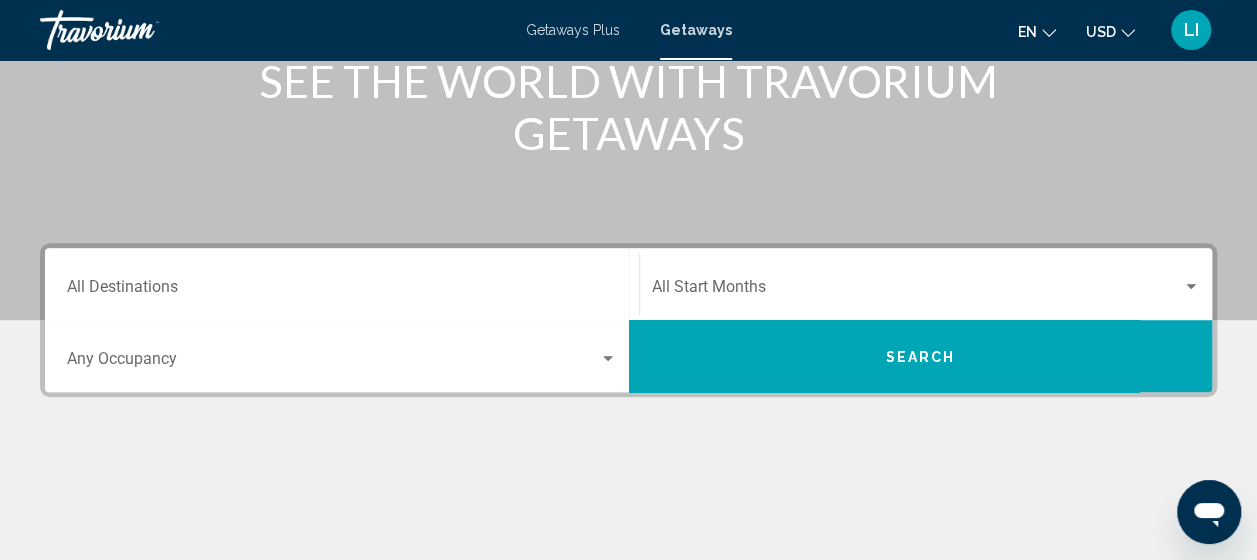 scroll, scrollTop: 400, scrollLeft: 0, axis: vertical 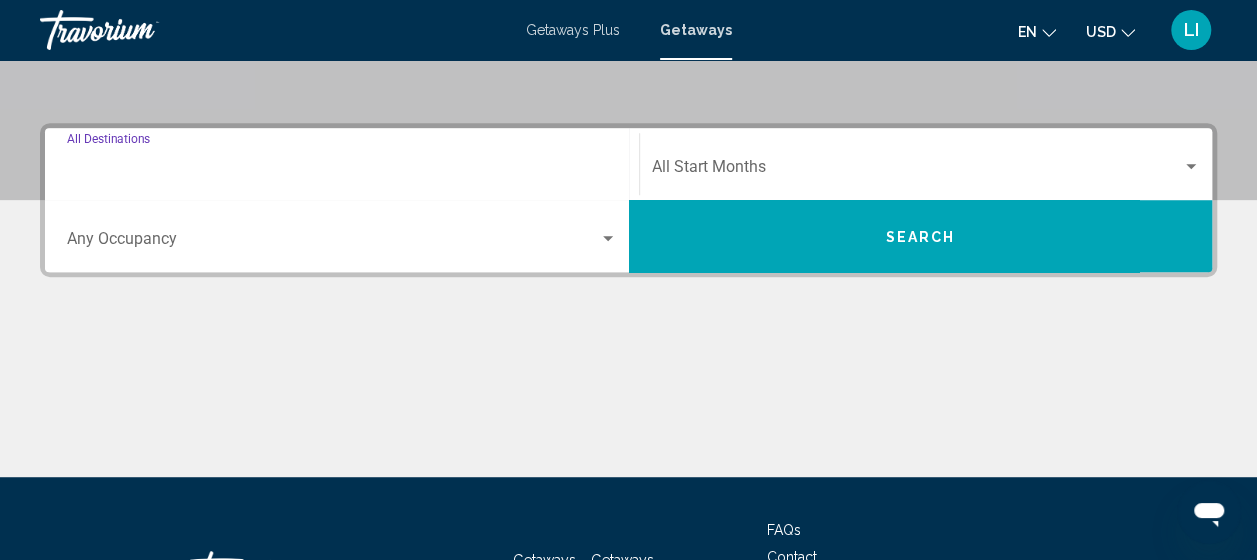 click on "Destination All Destinations" at bounding box center (342, 171) 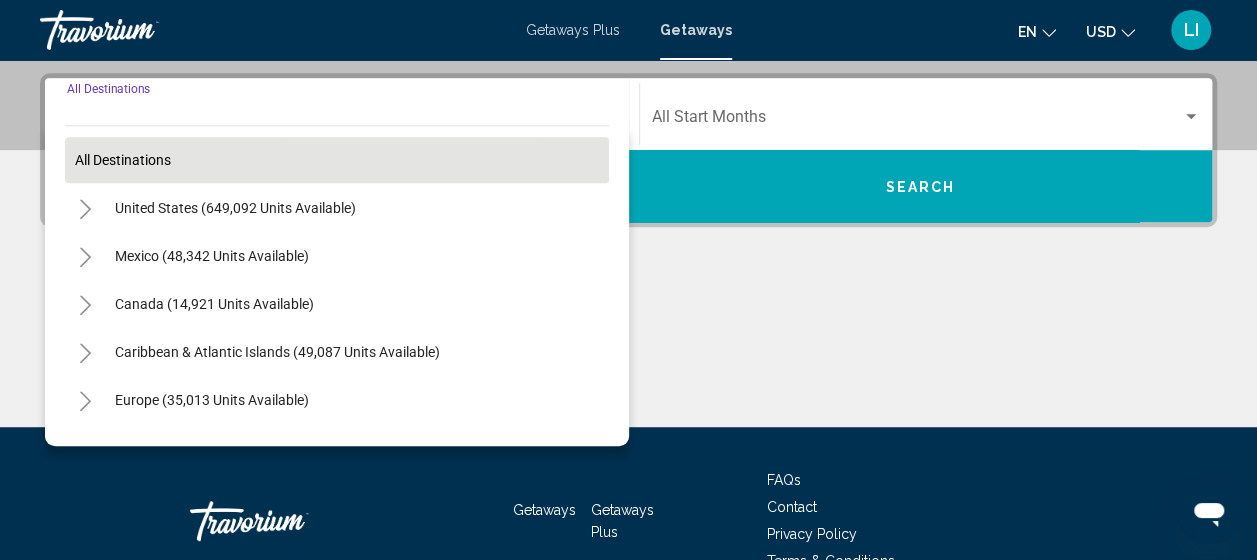 scroll, scrollTop: 458, scrollLeft: 0, axis: vertical 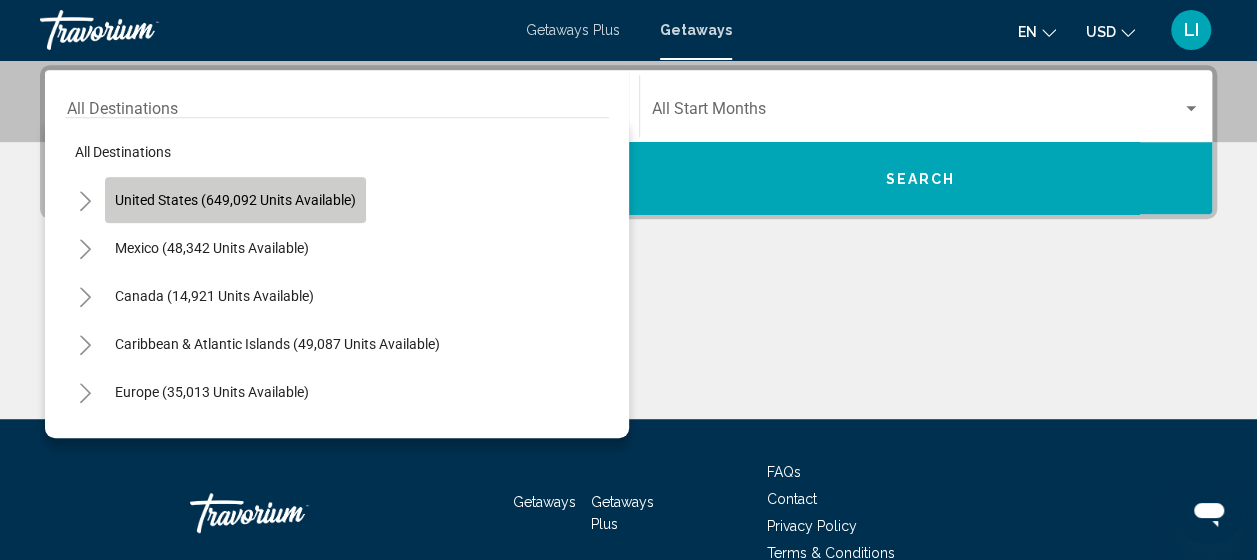 click on "United States (649,092 units available)" 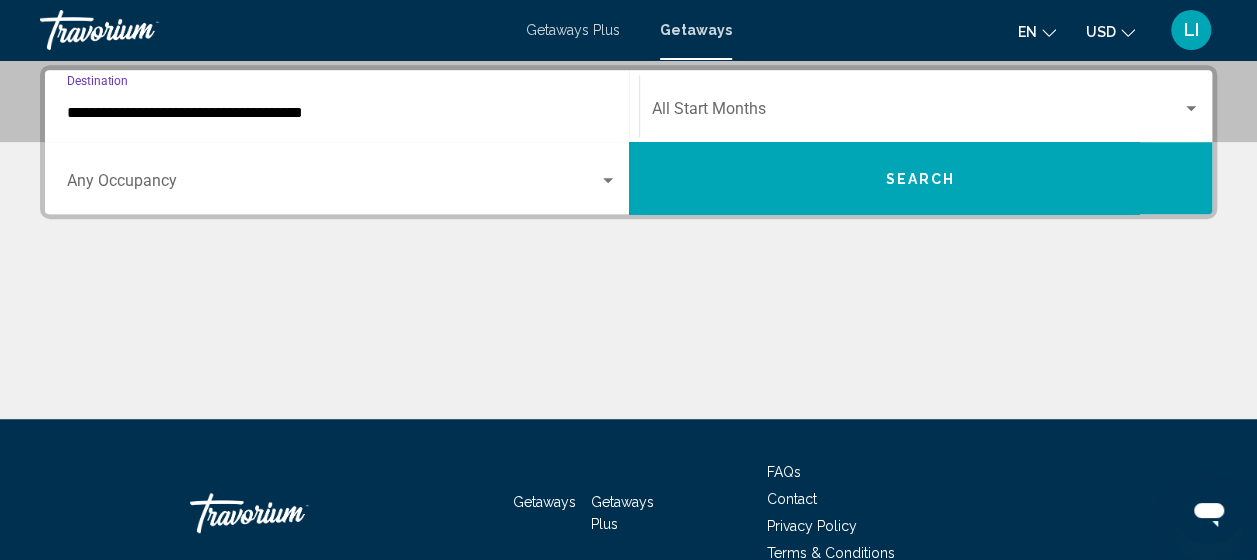 click on "Occupancy Any Occupancy" at bounding box center [342, 178] 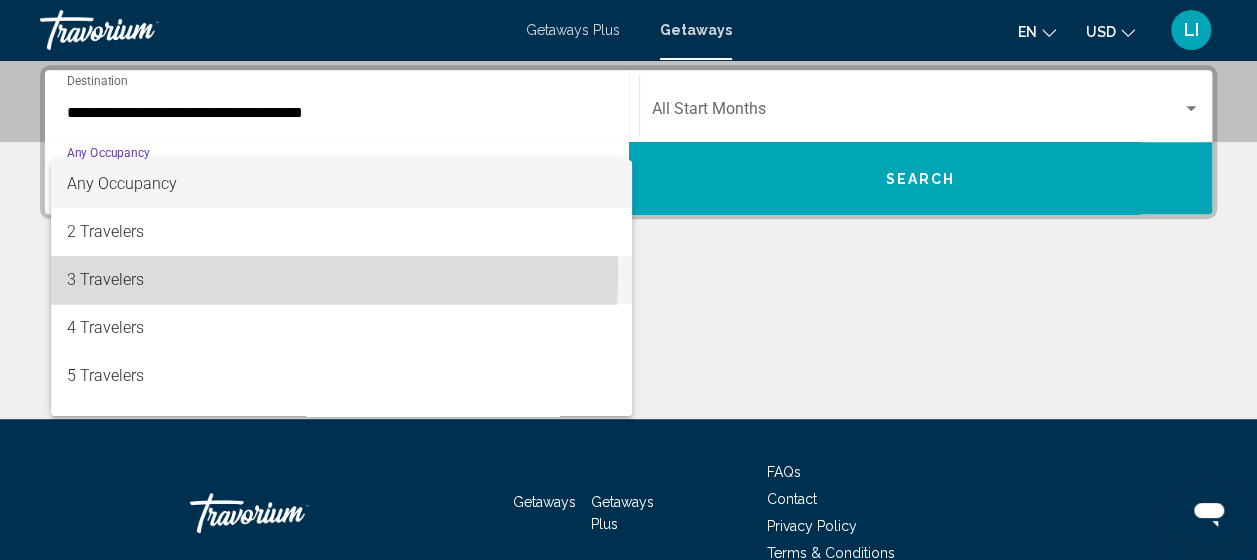 click on "3 Travelers" at bounding box center (342, 280) 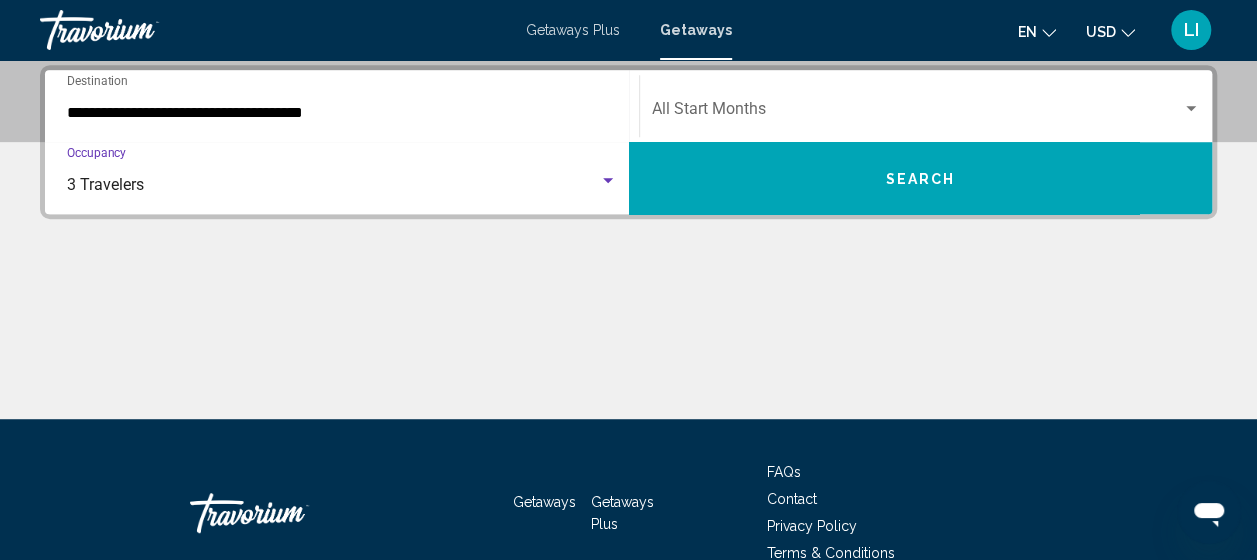 click at bounding box center (917, 113) 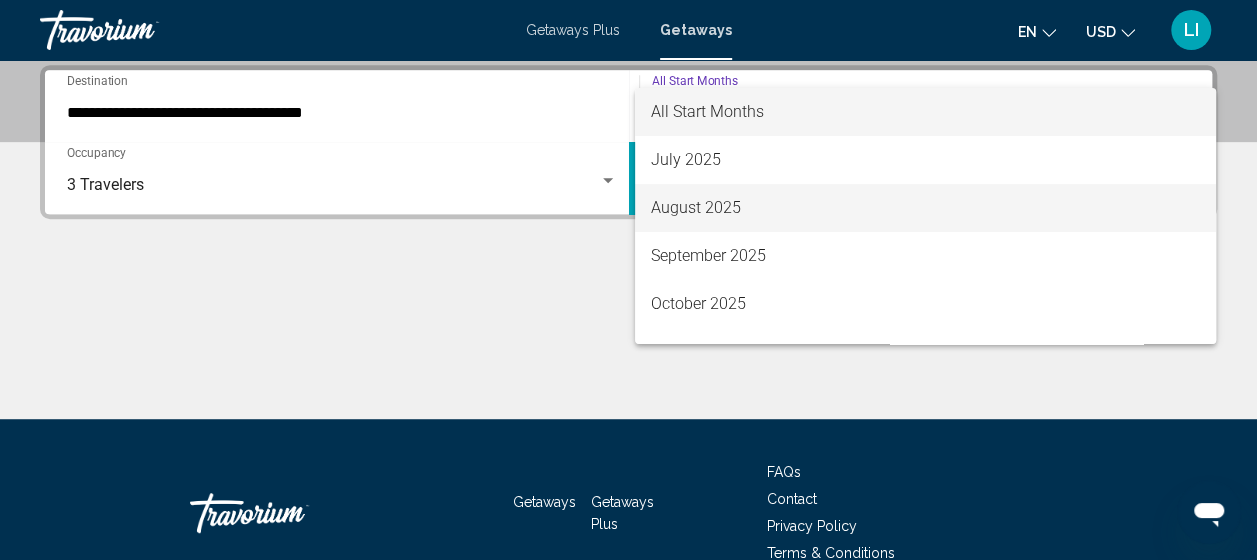 click on "August 2025" at bounding box center [925, 208] 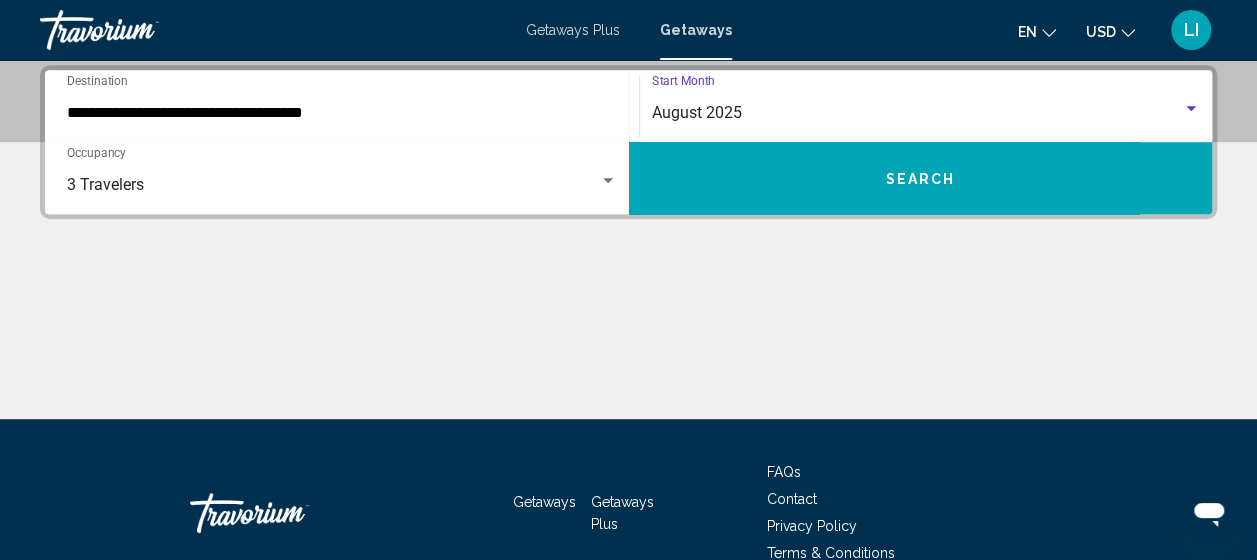 click on "Search" at bounding box center (921, 178) 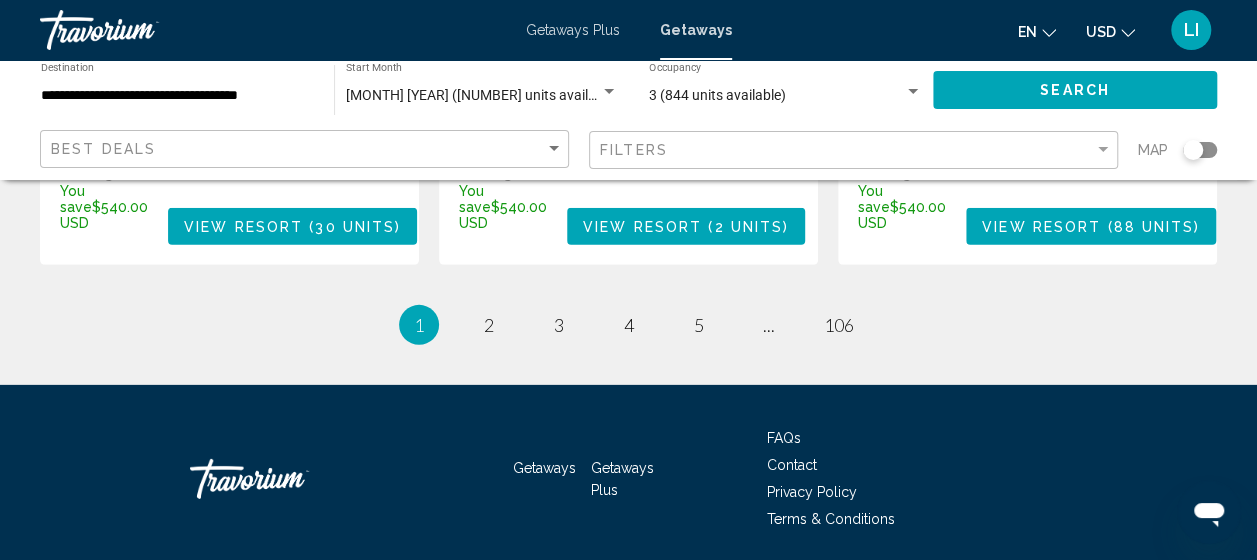 scroll, scrollTop: 2922, scrollLeft: 0, axis: vertical 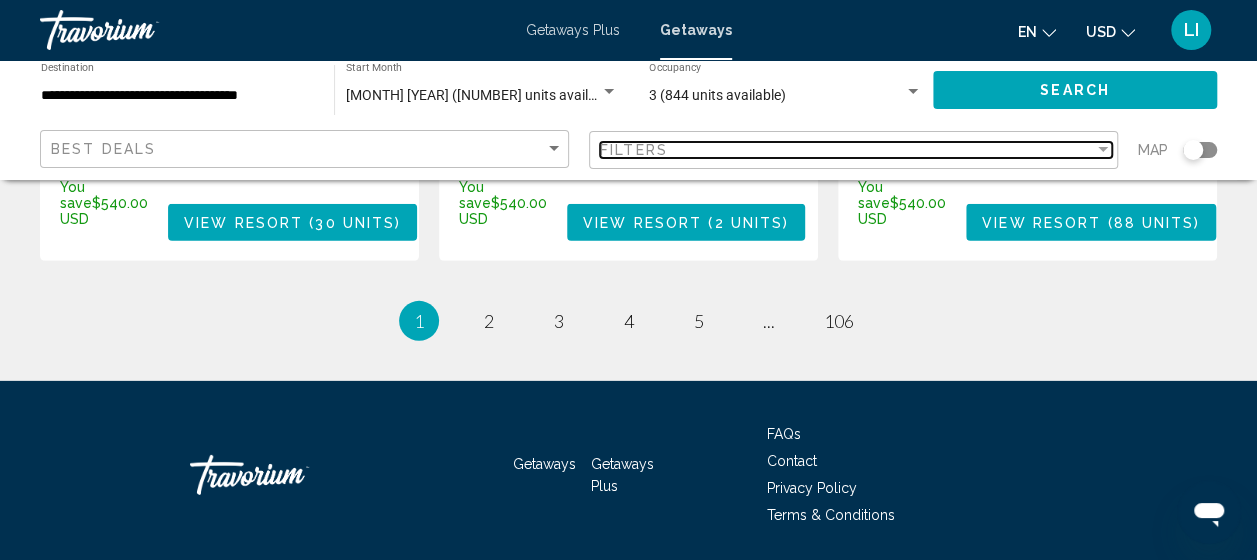 click at bounding box center [1103, 150] 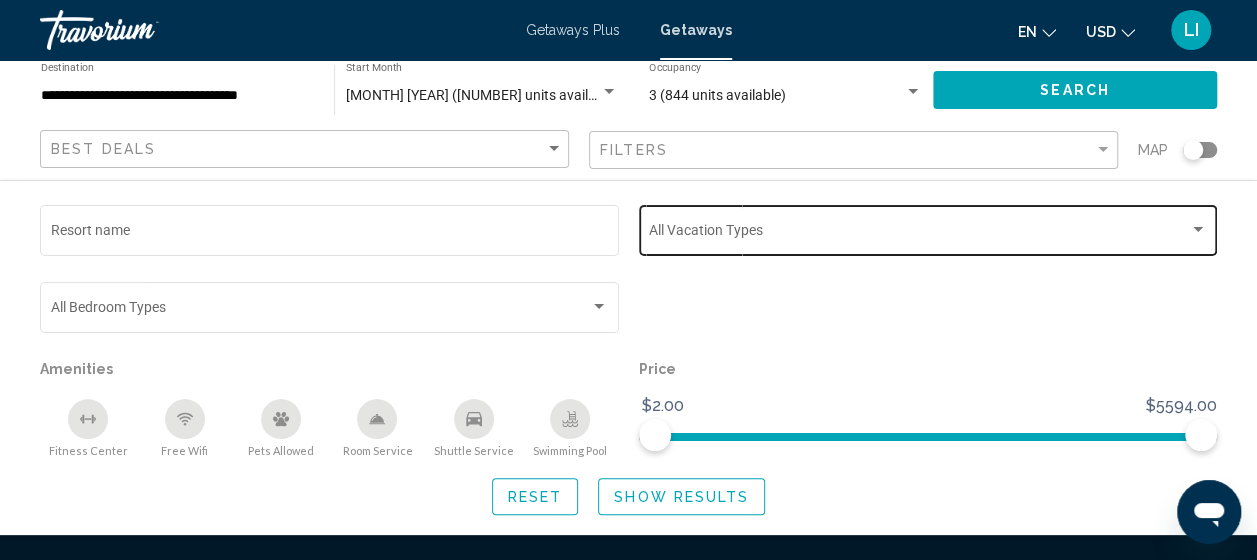 click on "Vacation Types All Vacation Types" 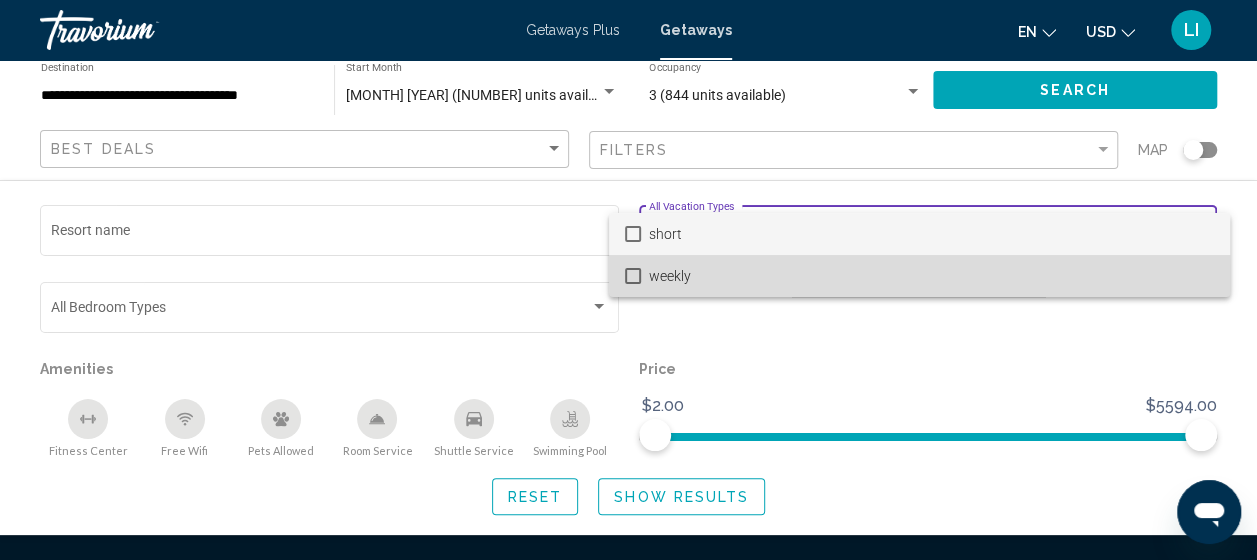 click at bounding box center (633, 276) 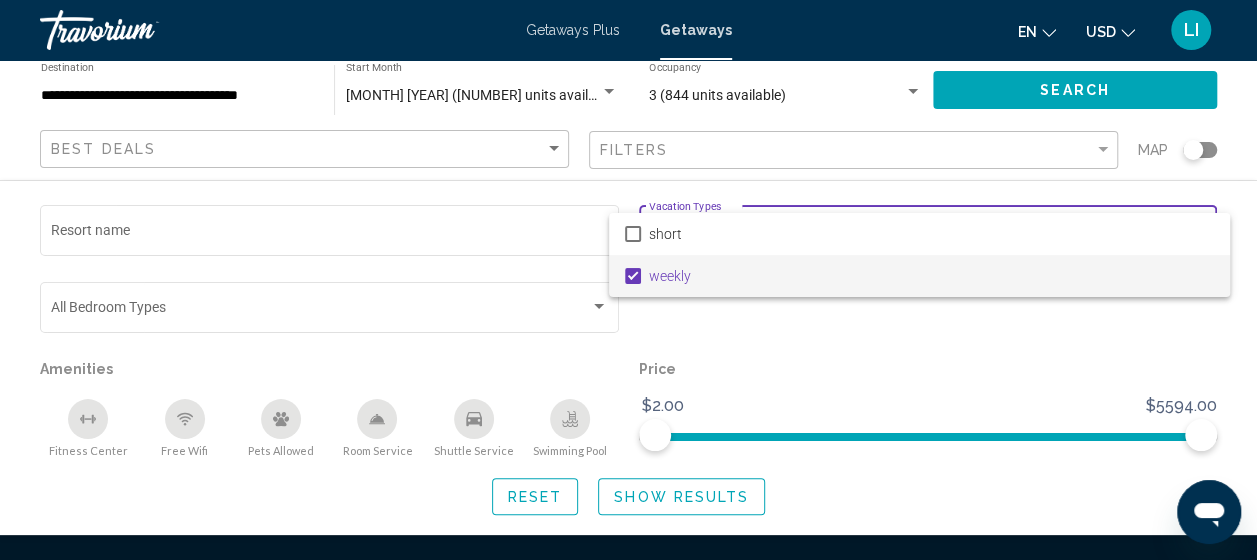 click at bounding box center (628, 280) 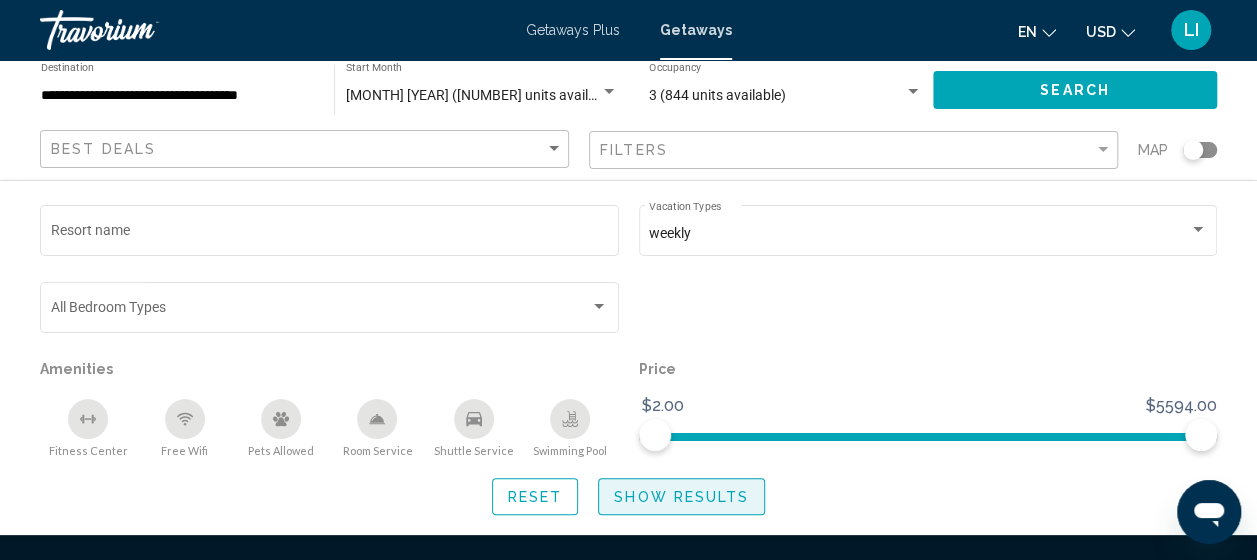 click on "Show Results" 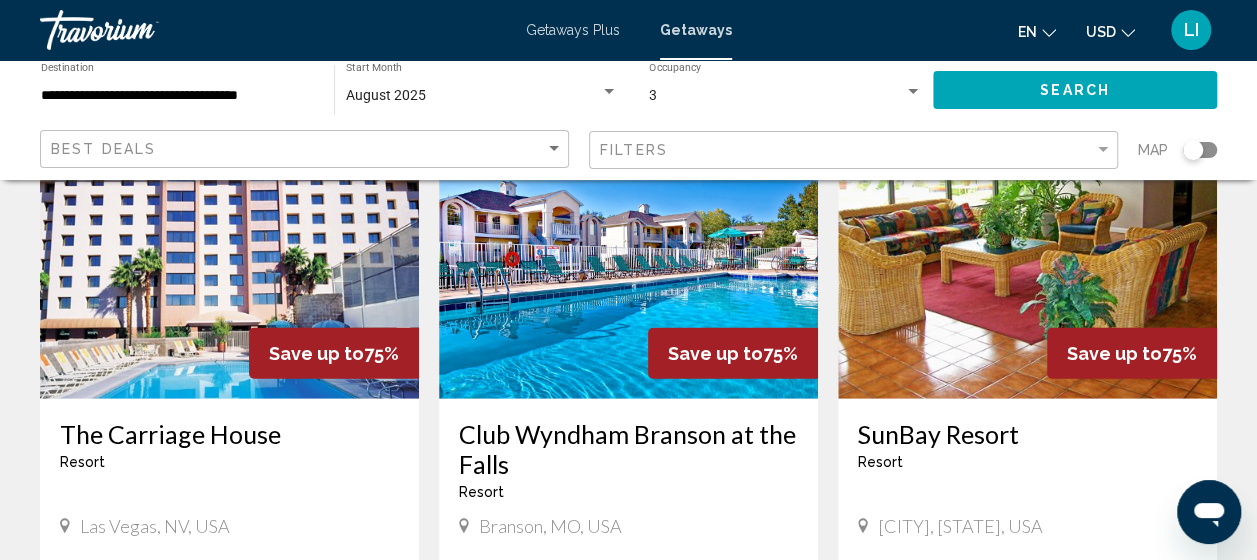 scroll, scrollTop: 2300, scrollLeft: 0, axis: vertical 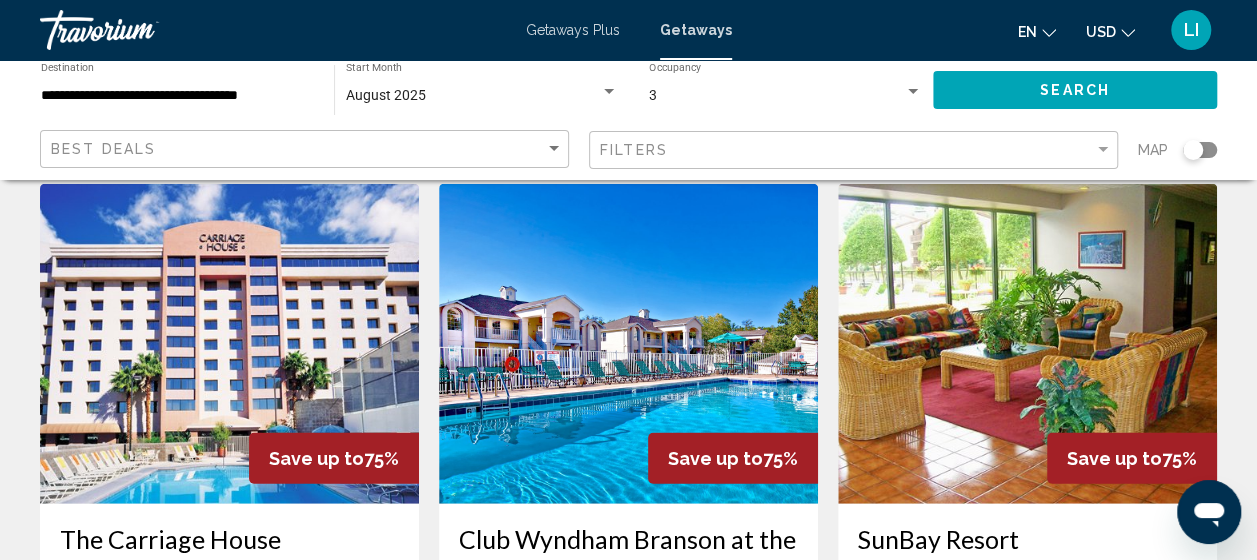 click on "Save up to" at bounding box center [1114, 458] 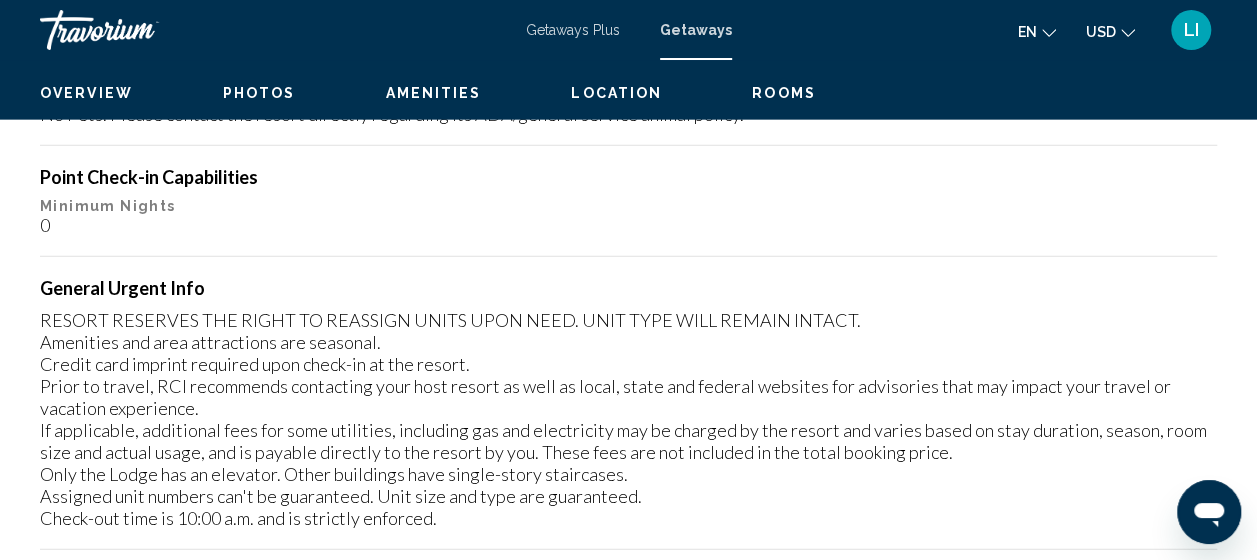 scroll, scrollTop: 254, scrollLeft: 0, axis: vertical 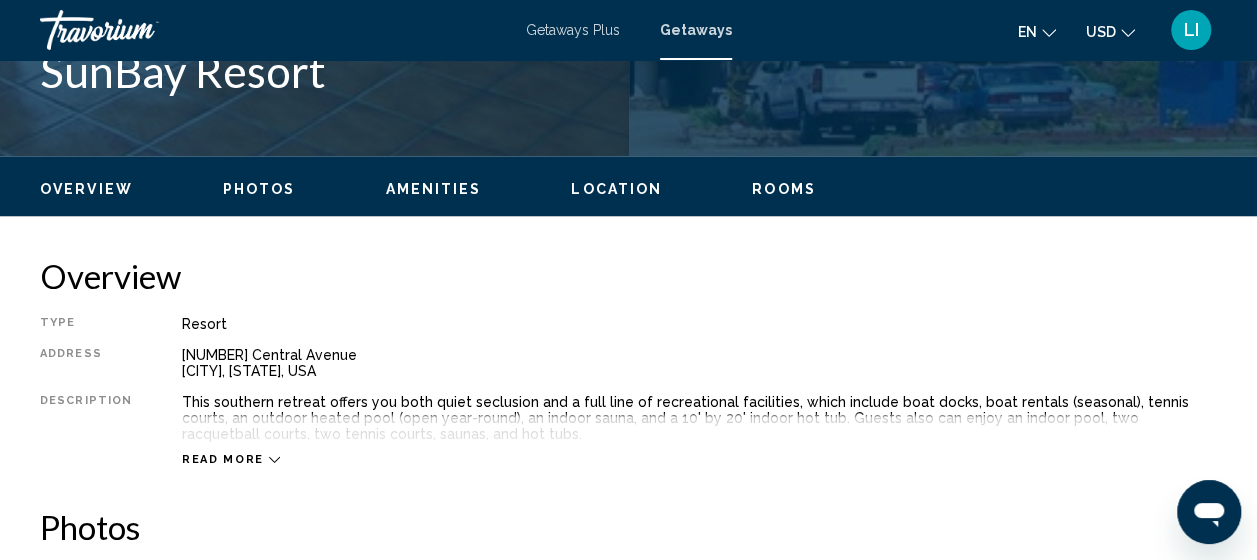 click on "Rooms" at bounding box center [784, 189] 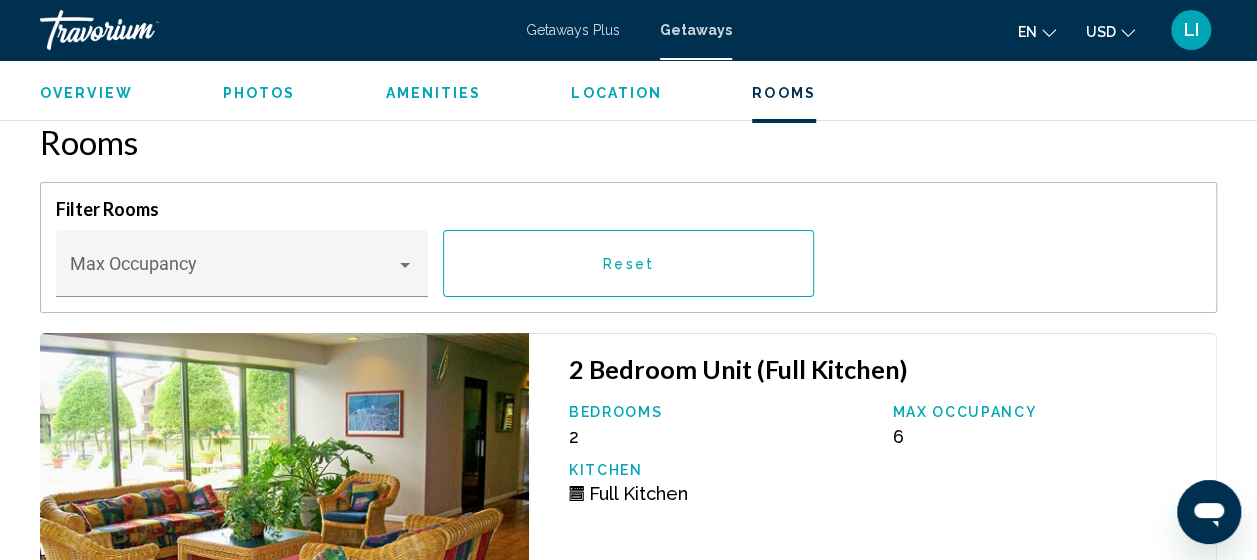 scroll, scrollTop: 3764, scrollLeft: 0, axis: vertical 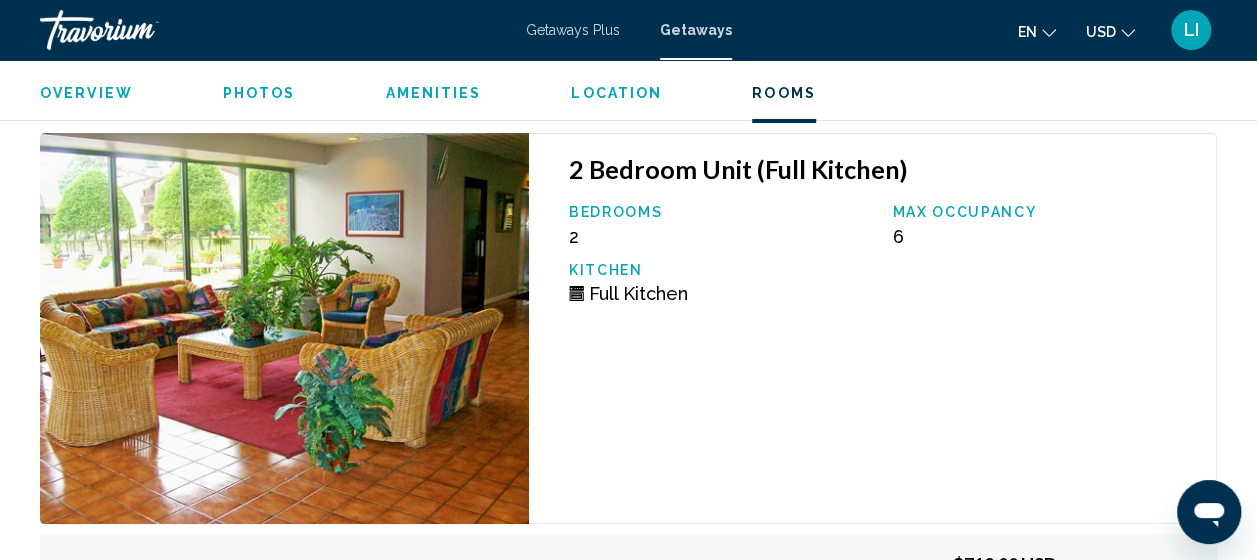 click at bounding box center (284, 328) 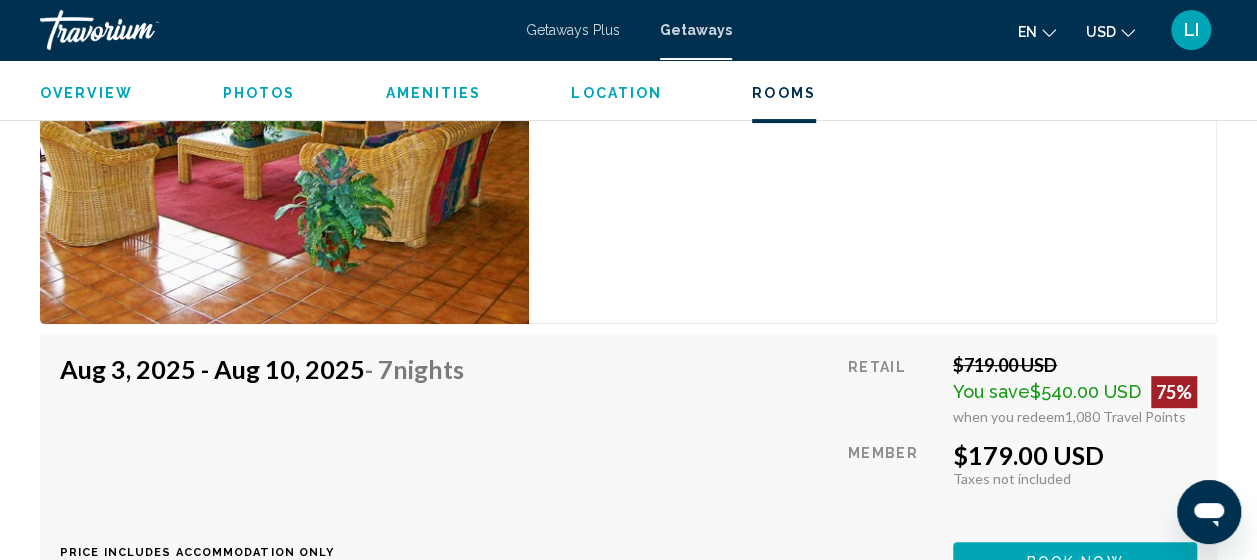 scroll, scrollTop: 3764, scrollLeft: 0, axis: vertical 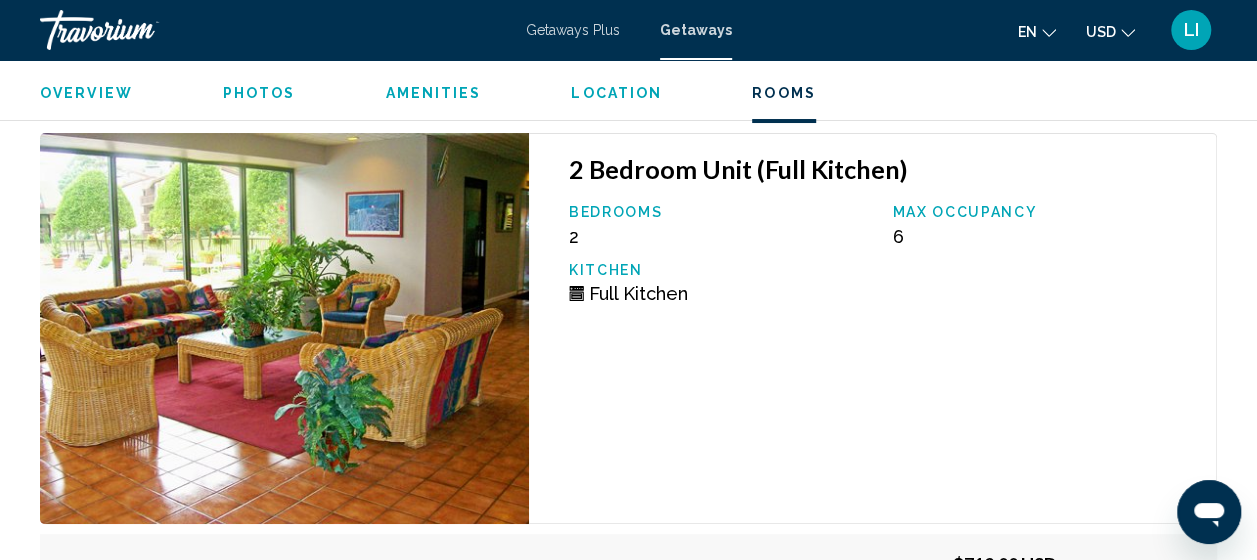 click at bounding box center (284, 328) 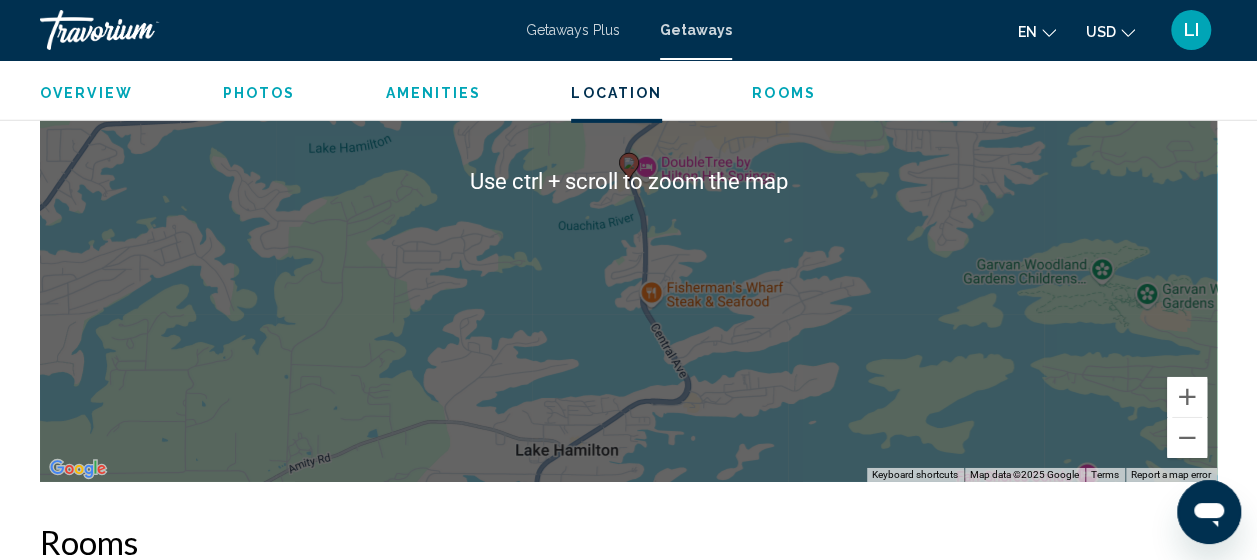 scroll, scrollTop: 3064, scrollLeft: 0, axis: vertical 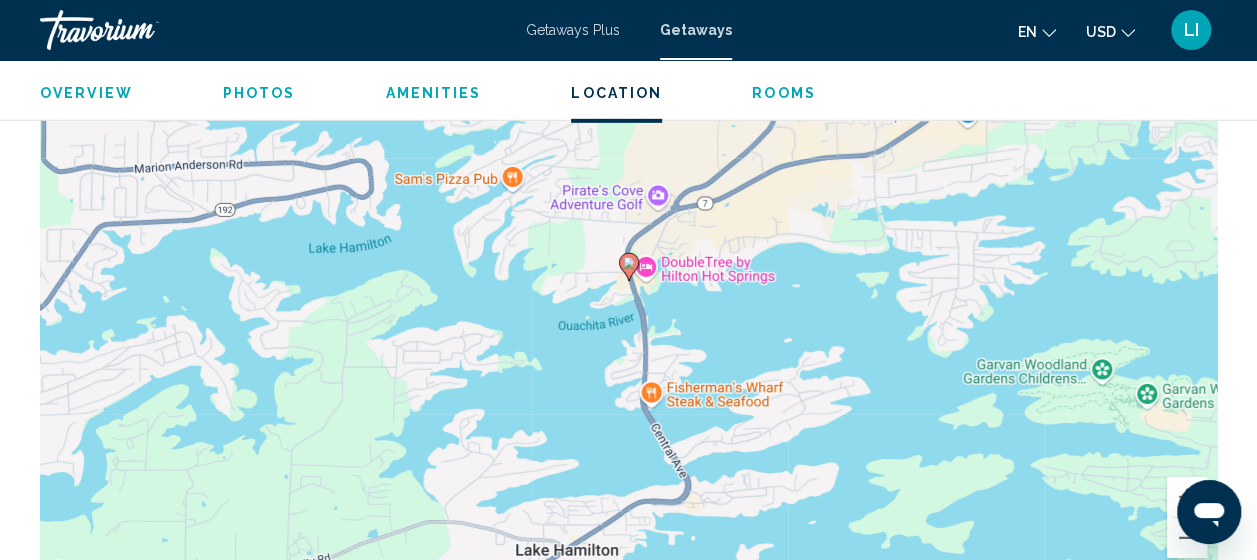 click on "To activate drag with keyboard, press Alt + Enter. Once in keyboard drag state, use the arrow keys to move the marker. To complete the drag, press the Enter key. To cancel, press Escape." at bounding box center (628, 282) 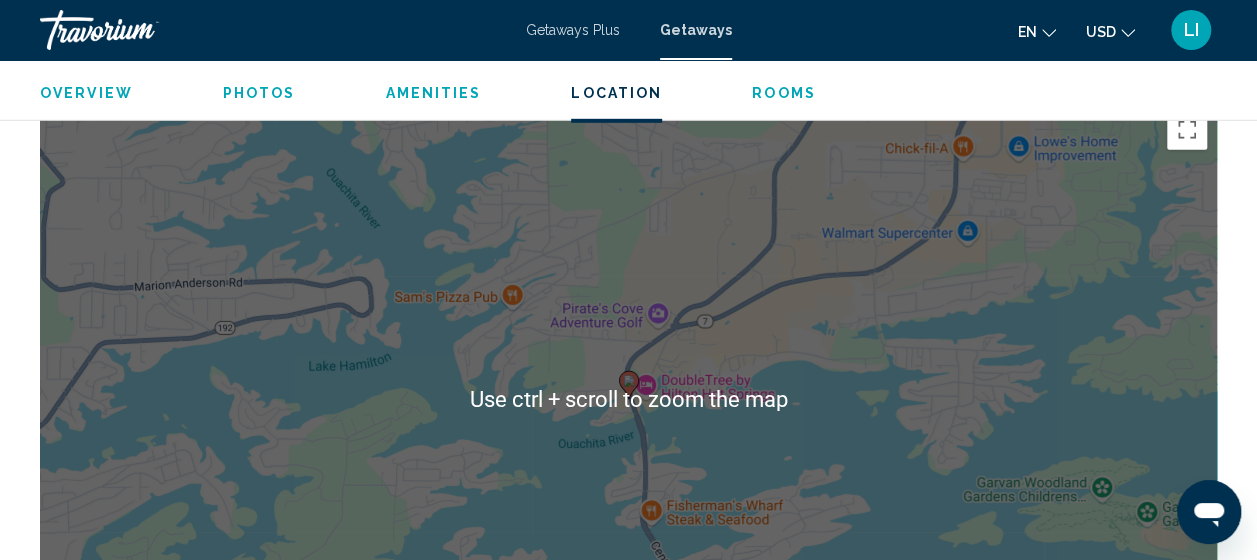 scroll, scrollTop: 2964, scrollLeft: 0, axis: vertical 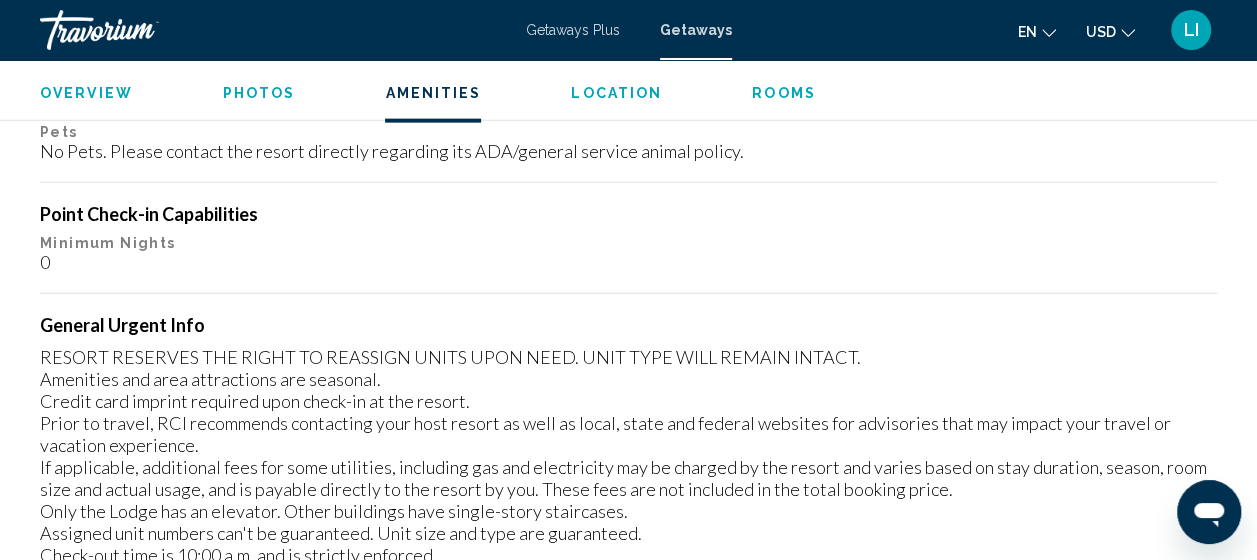 click on "Location" at bounding box center (616, 93) 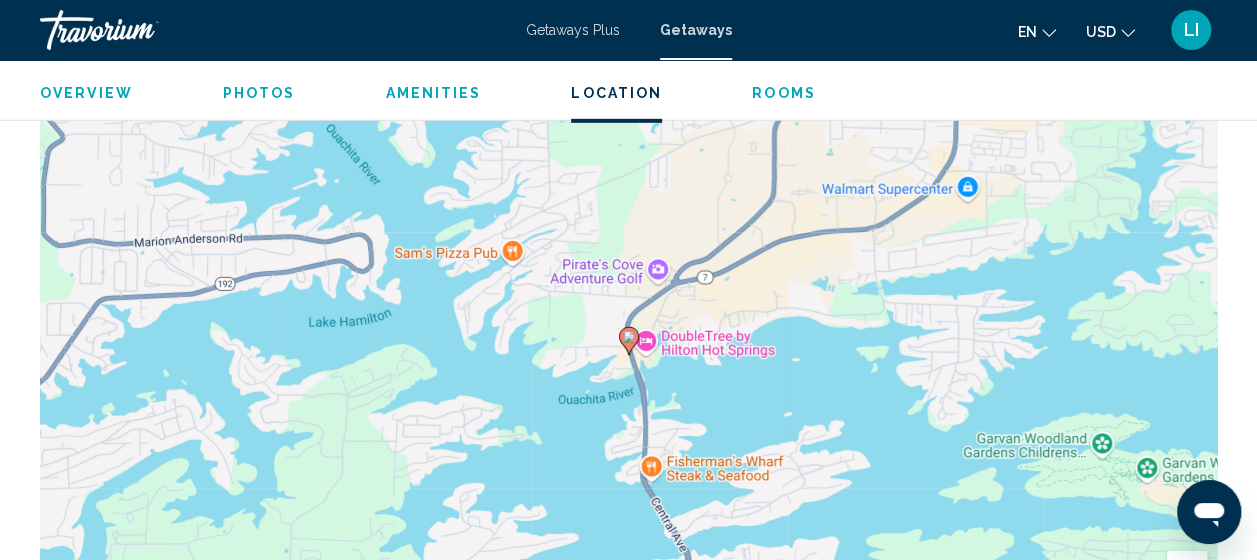 scroll, scrollTop: 2864, scrollLeft: 0, axis: vertical 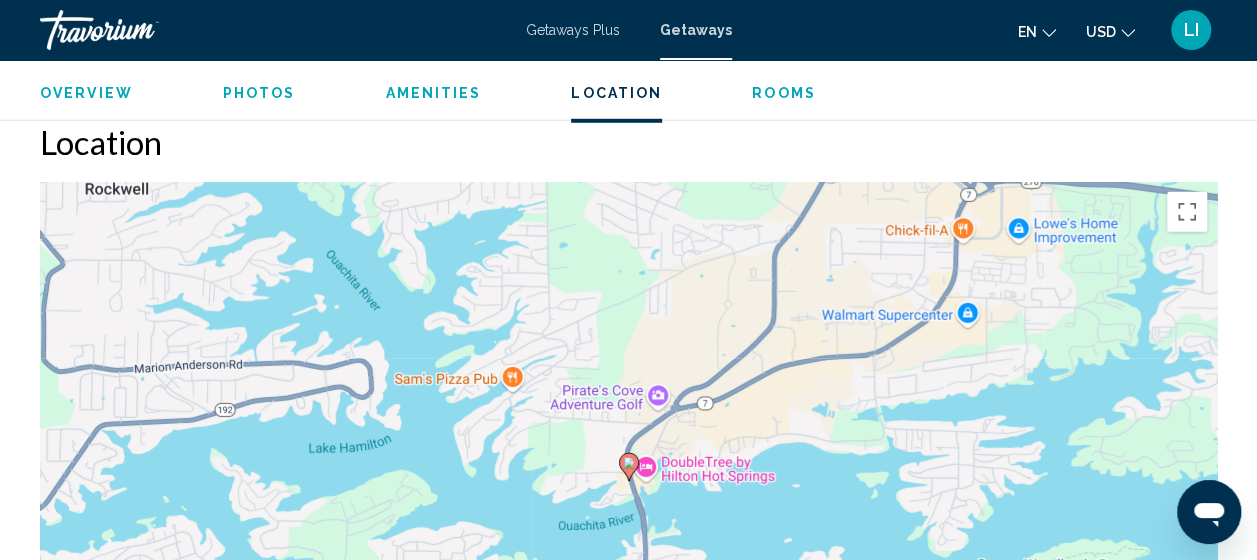 click 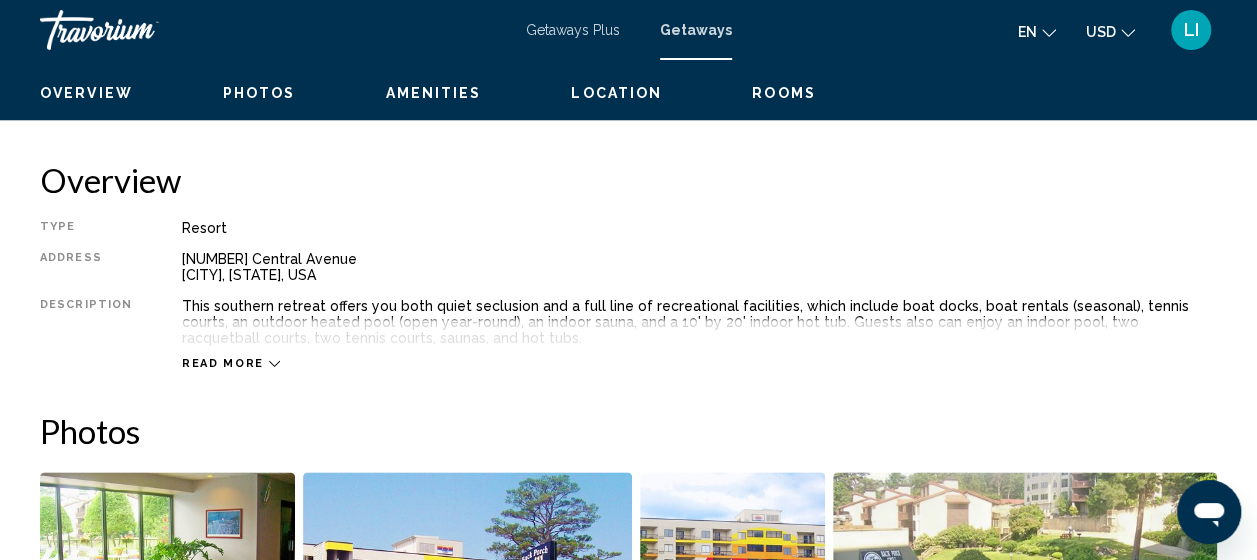 scroll, scrollTop: 864, scrollLeft: 0, axis: vertical 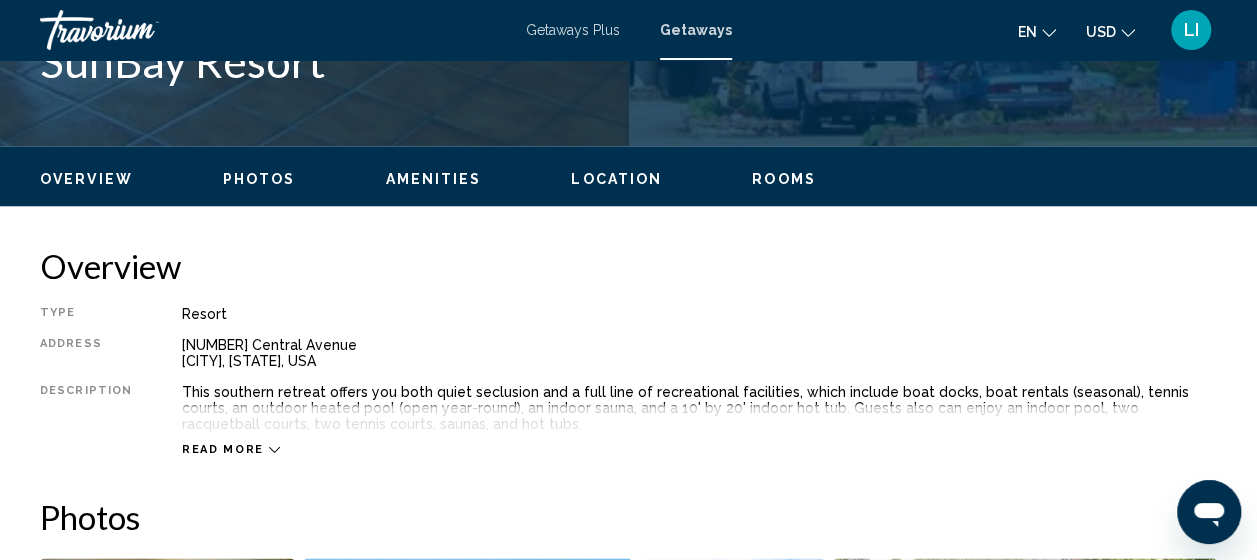 click on "Read more" at bounding box center [223, 449] 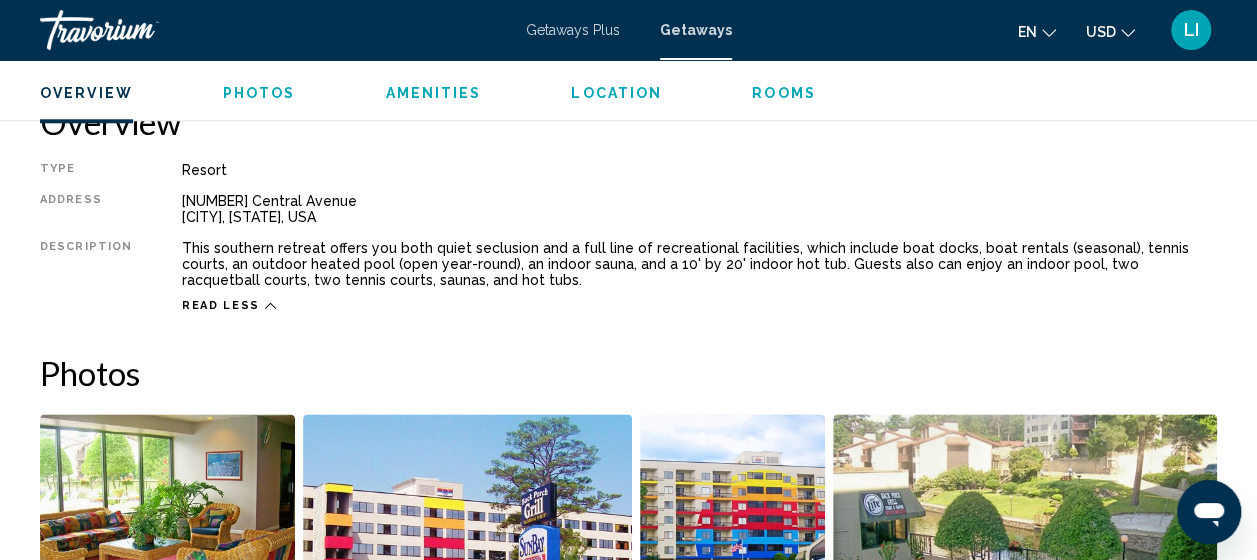scroll, scrollTop: 964, scrollLeft: 0, axis: vertical 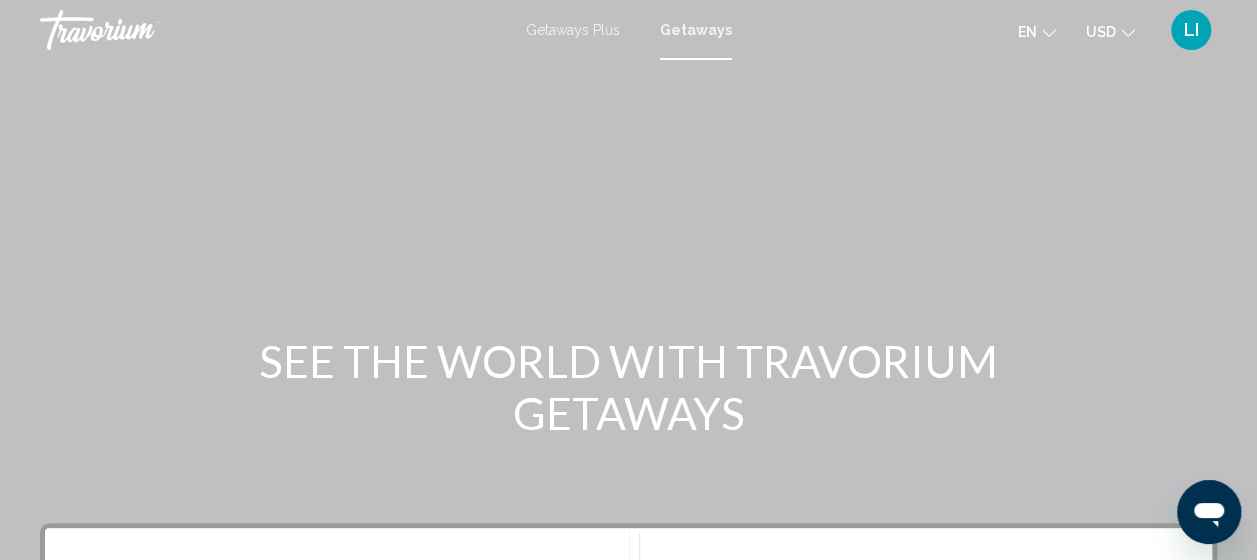 click on "Getaways" at bounding box center (696, 30) 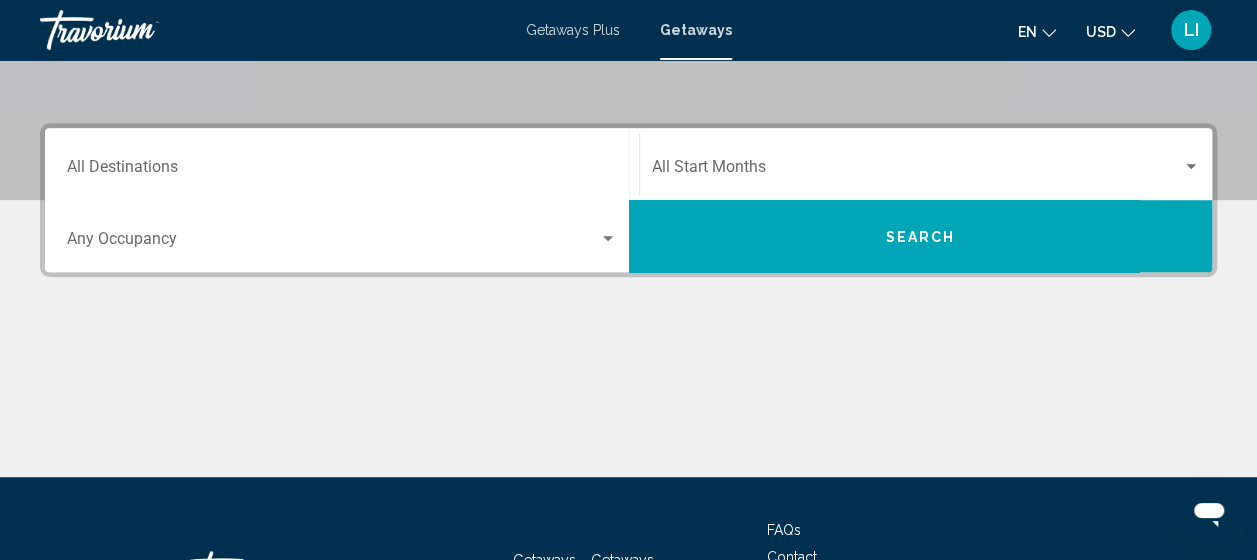 click on "Destination All Destinations" at bounding box center [342, 164] 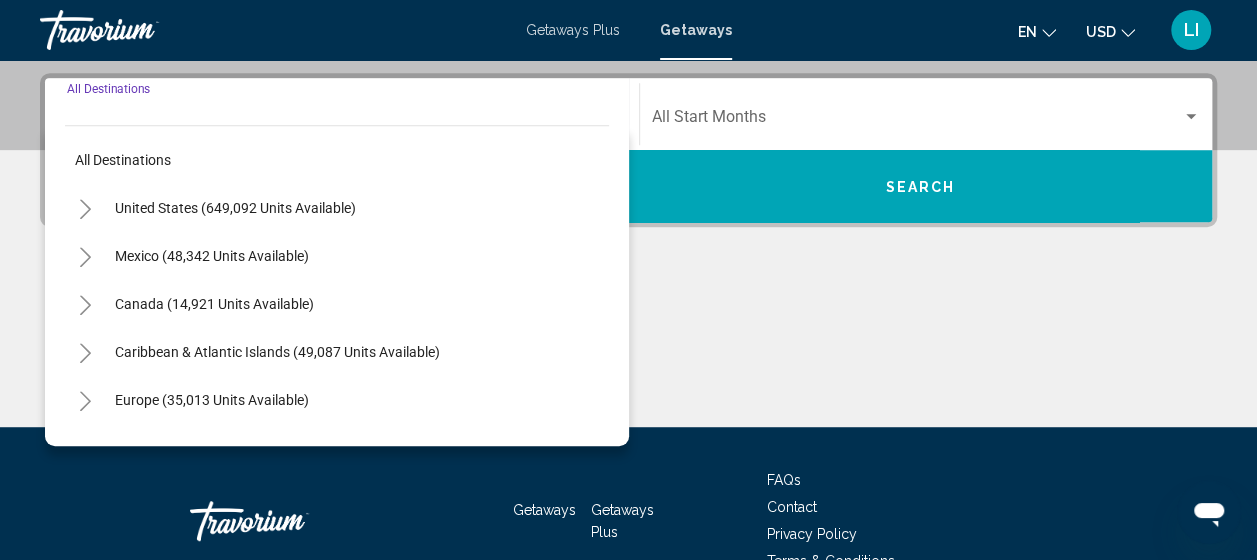 scroll, scrollTop: 458, scrollLeft: 0, axis: vertical 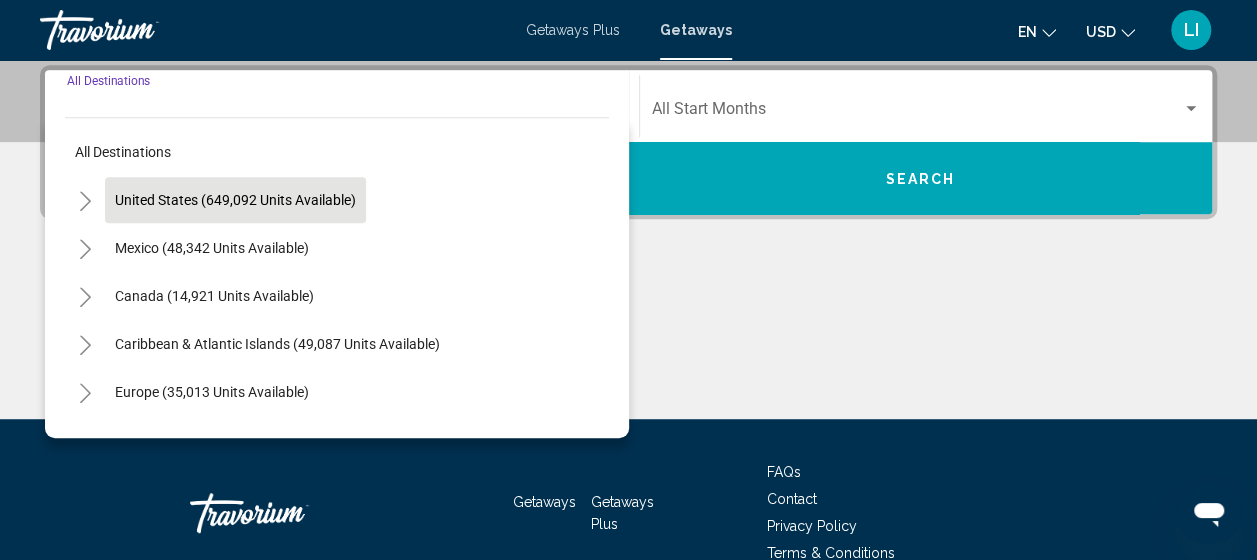 click on "United States (649,092 units available)" at bounding box center (212, 248) 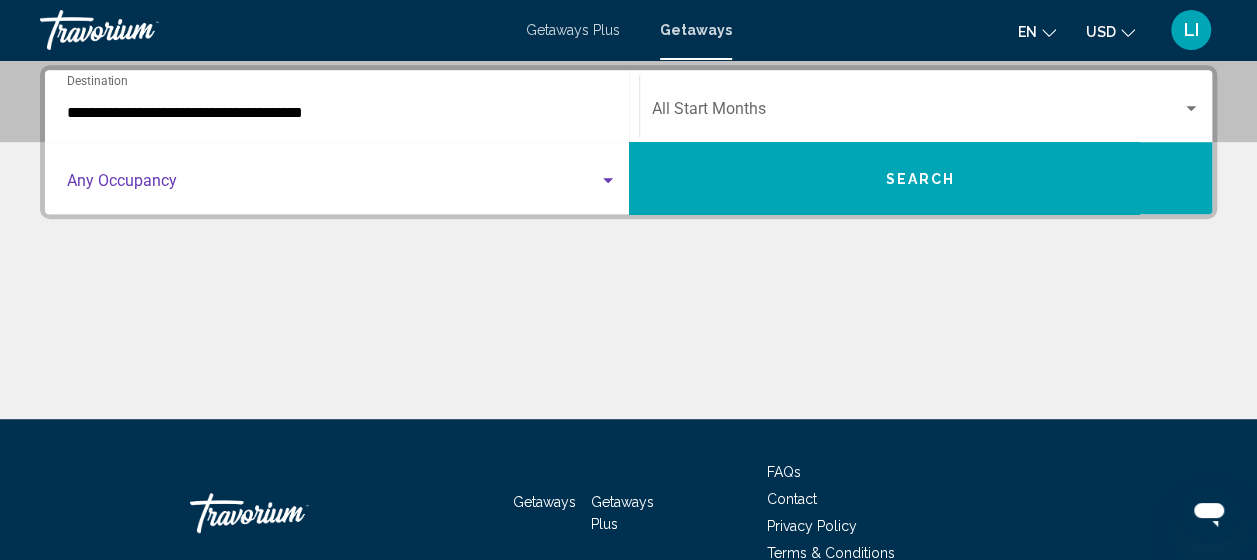 click at bounding box center (333, 185) 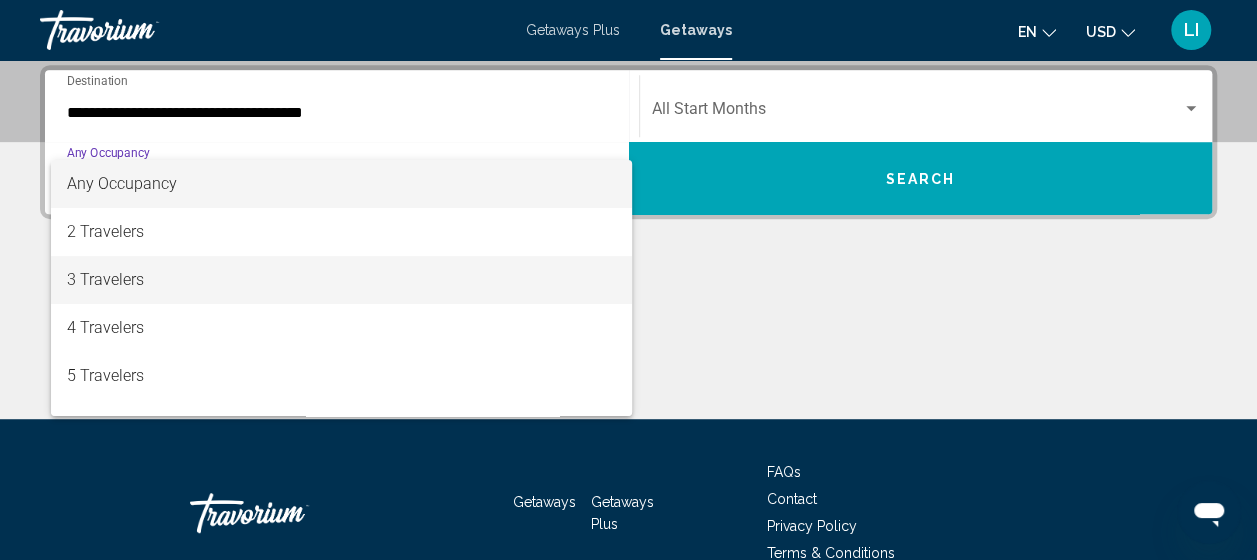 click on "3 Travelers" at bounding box center [342, 280] 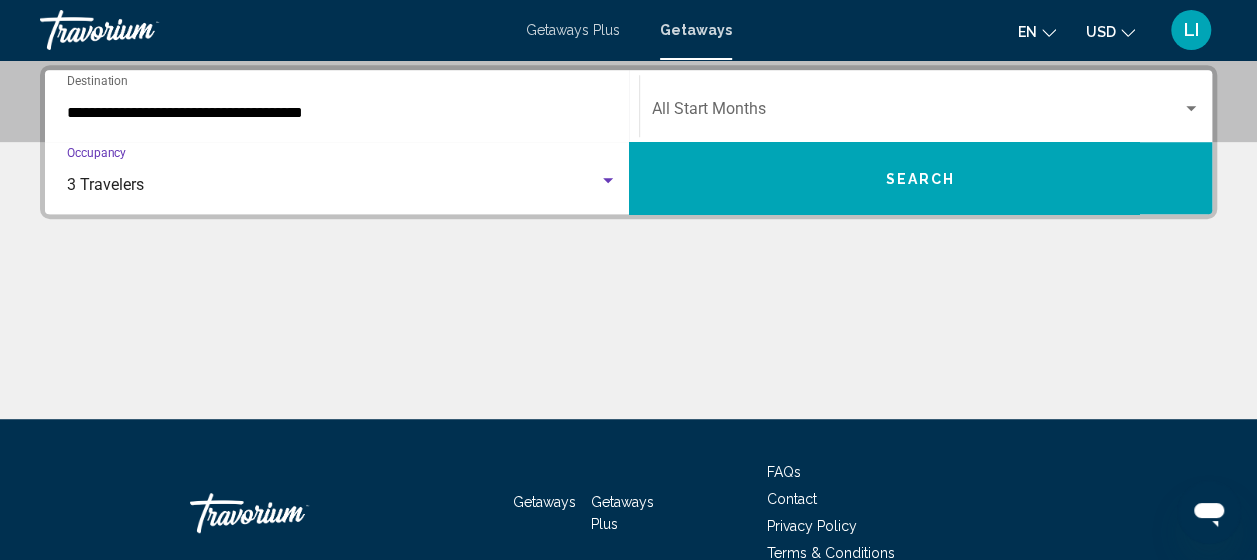 click on "Search" at bounding box center [921, 178] 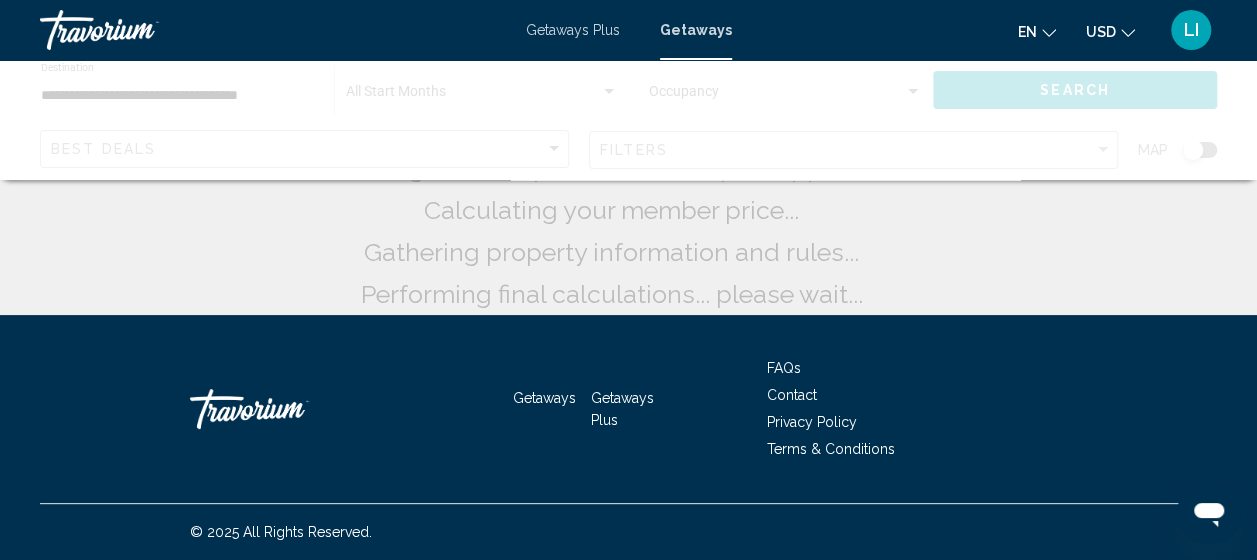 scroll, scrollTop: 0, scrollLeft: 0, axis: both 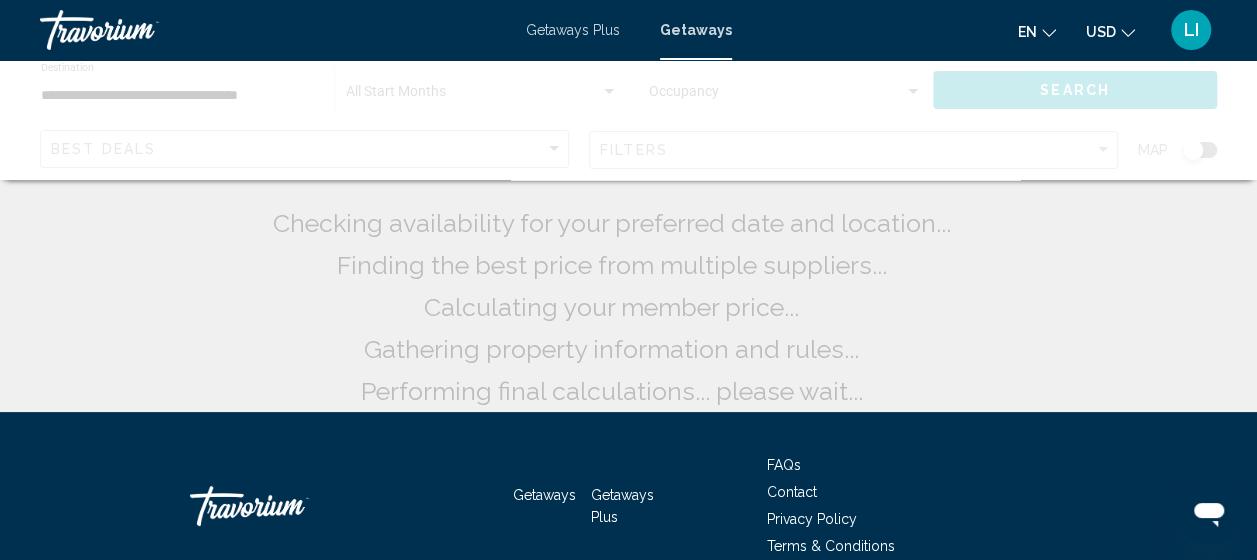 click 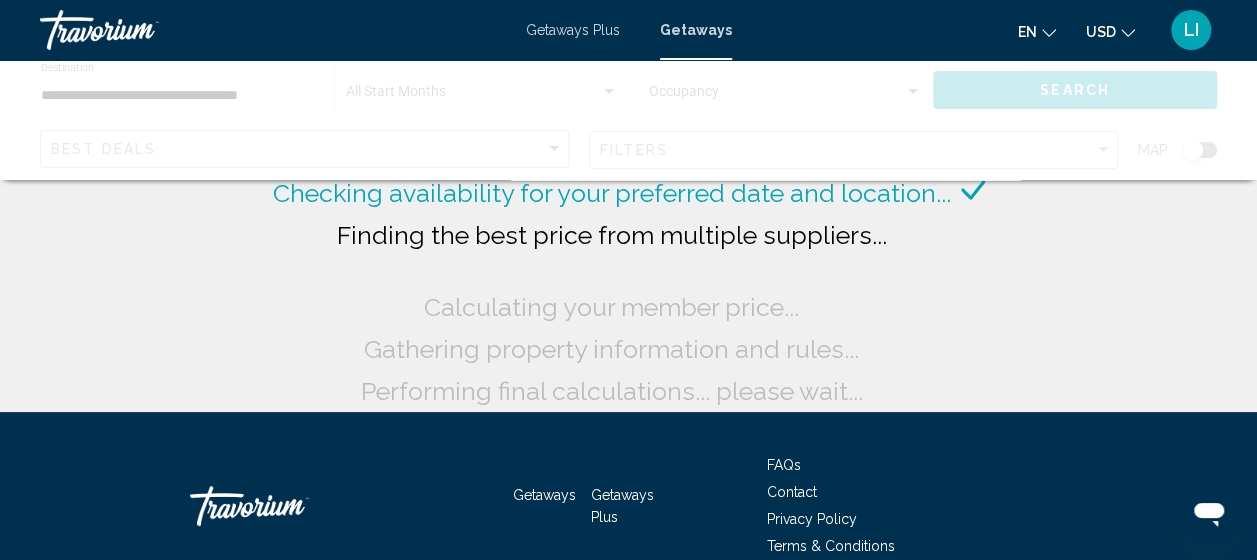 click 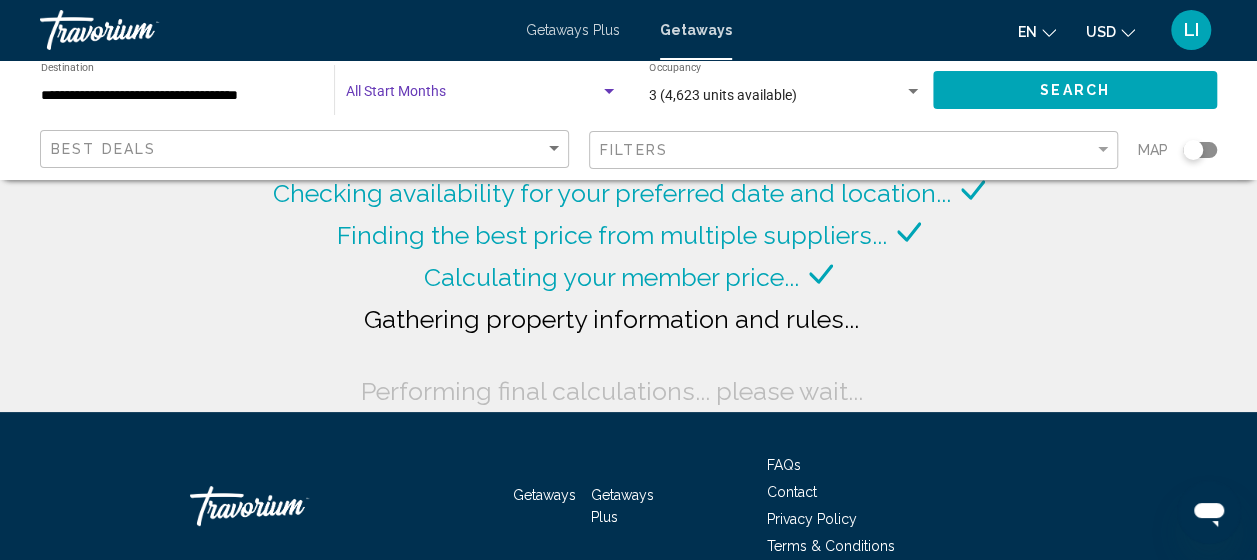 click at bounding box center (473, 96) 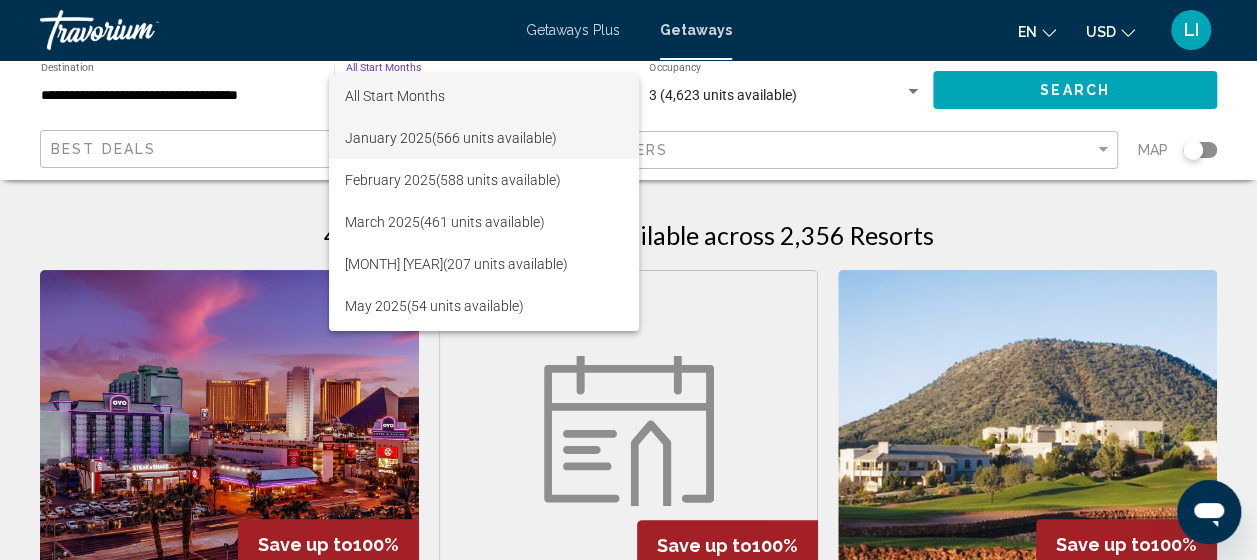scroll, scrollTop: 200, scrollLeft: 0, axis: vertical 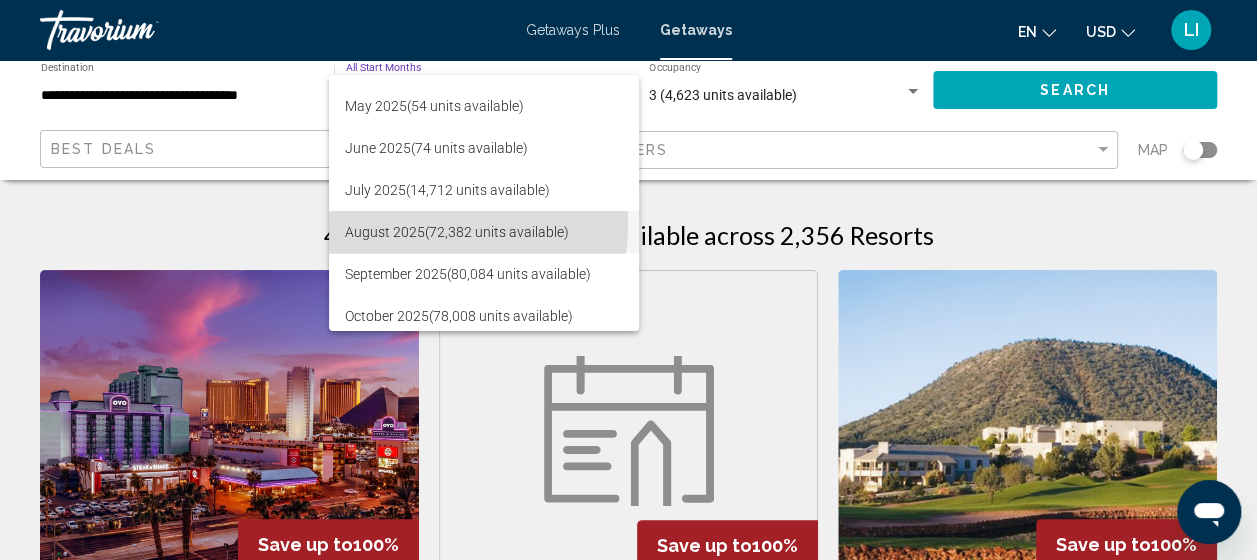 click on "[MONTH] [YEAR] ([NUMBER] units available)" at bounding box center (484, 232) 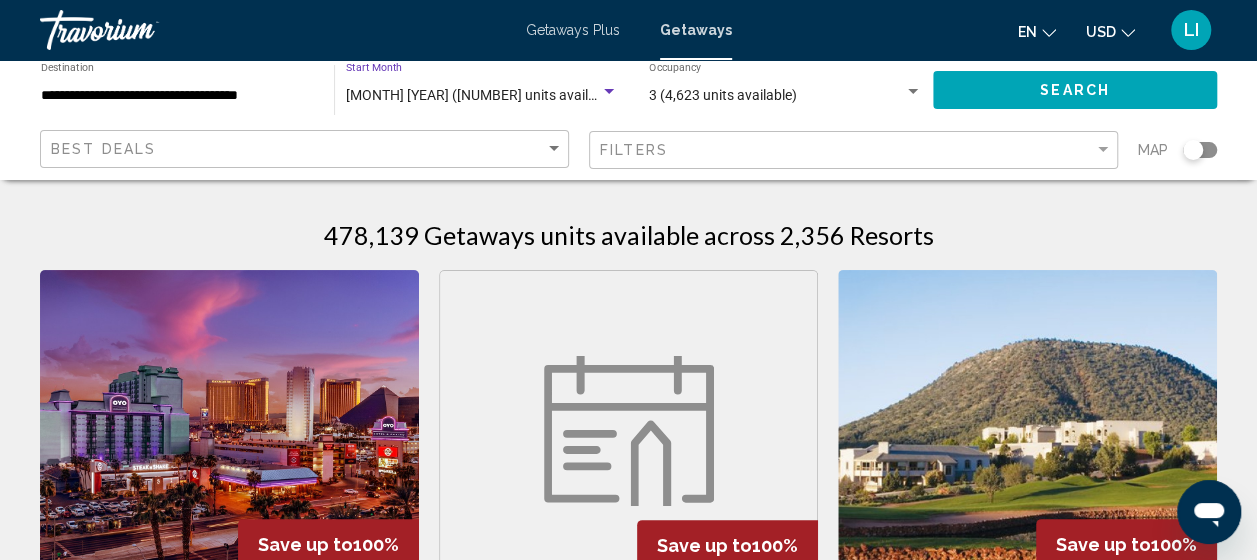 click on "Search" 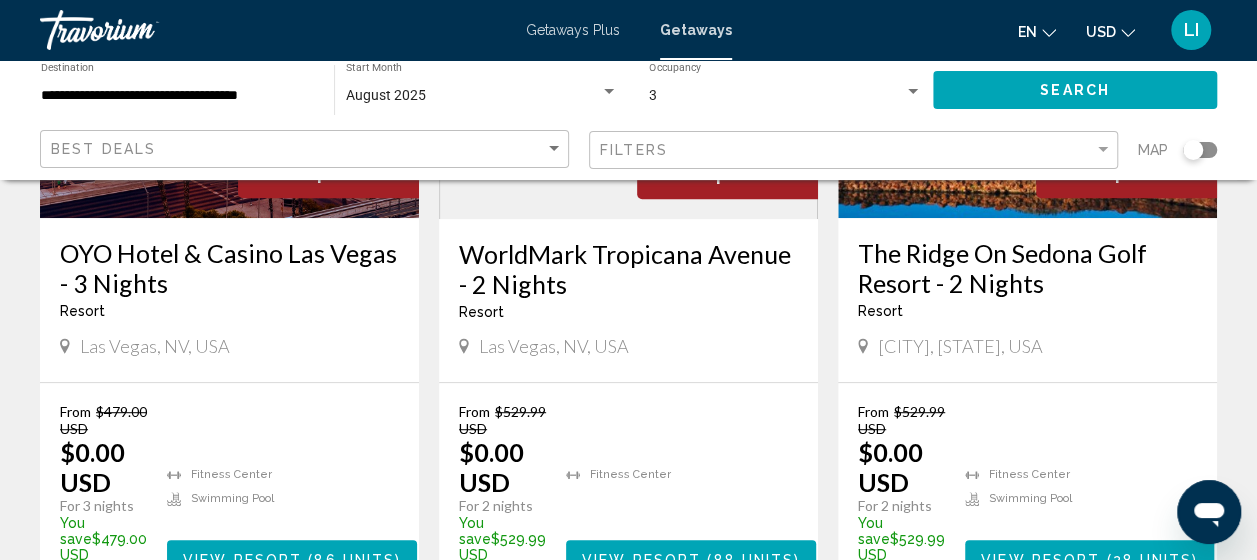 scroll, scrollTop: 300, scrollLeft: 0, axis: vertical 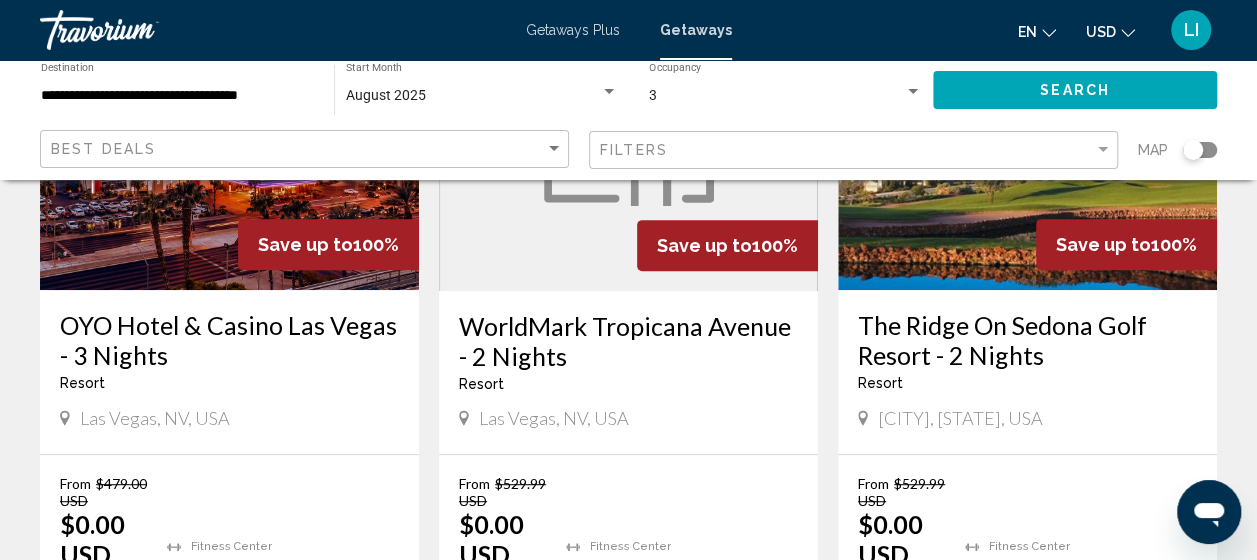 click on "**********" at bounding box center (177, 96) 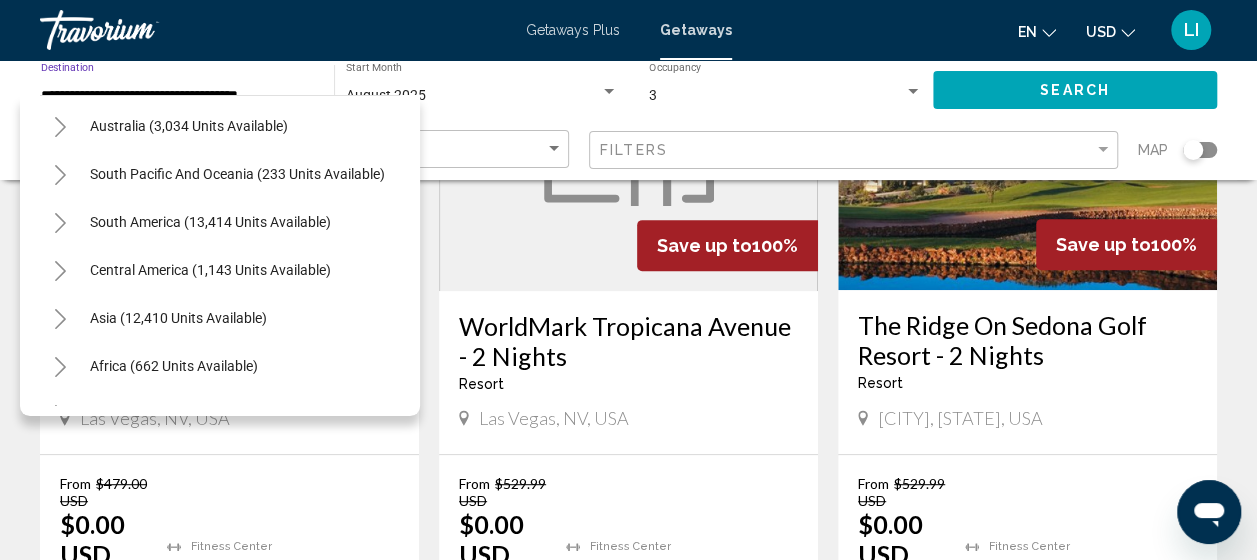 scroll, scrollTop: 2547, scrollLeft: 0, axis: vertical 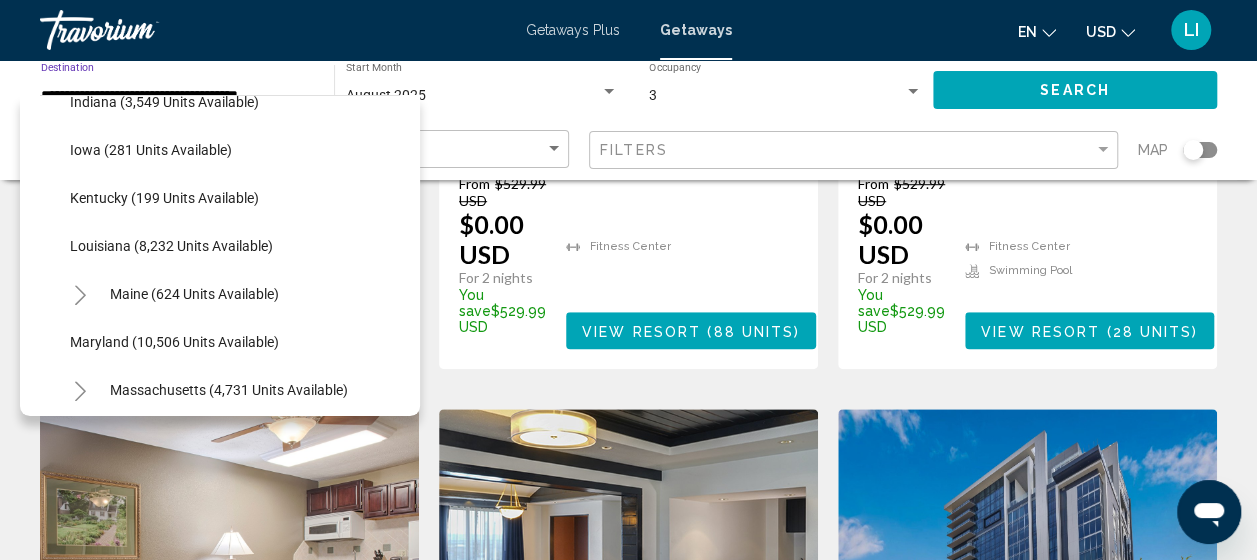 click on "Maine (624 units available)" 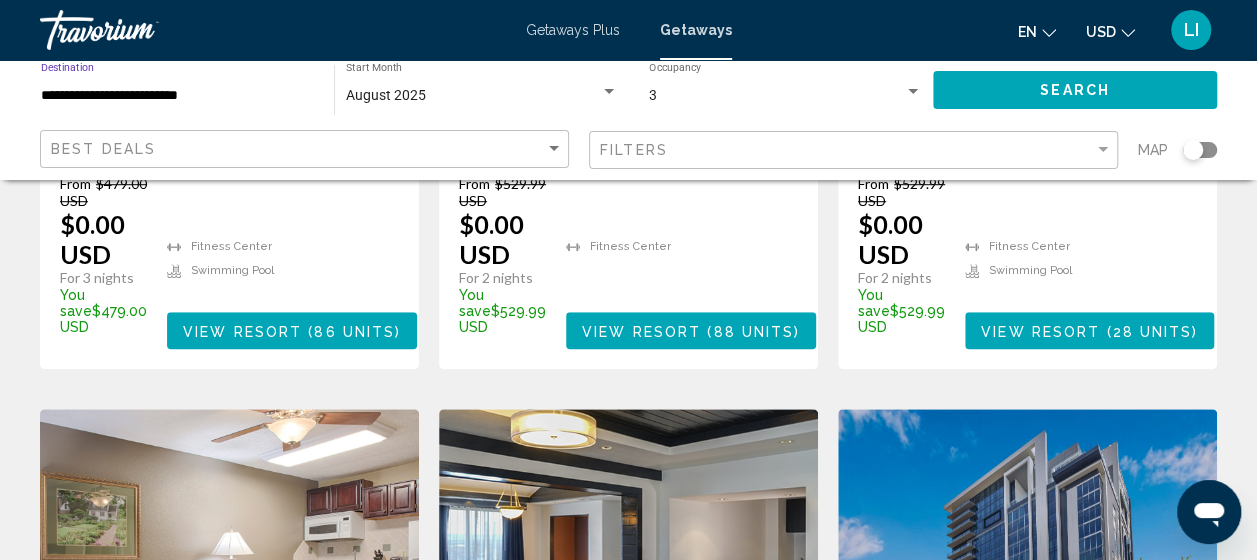 click on "Search" 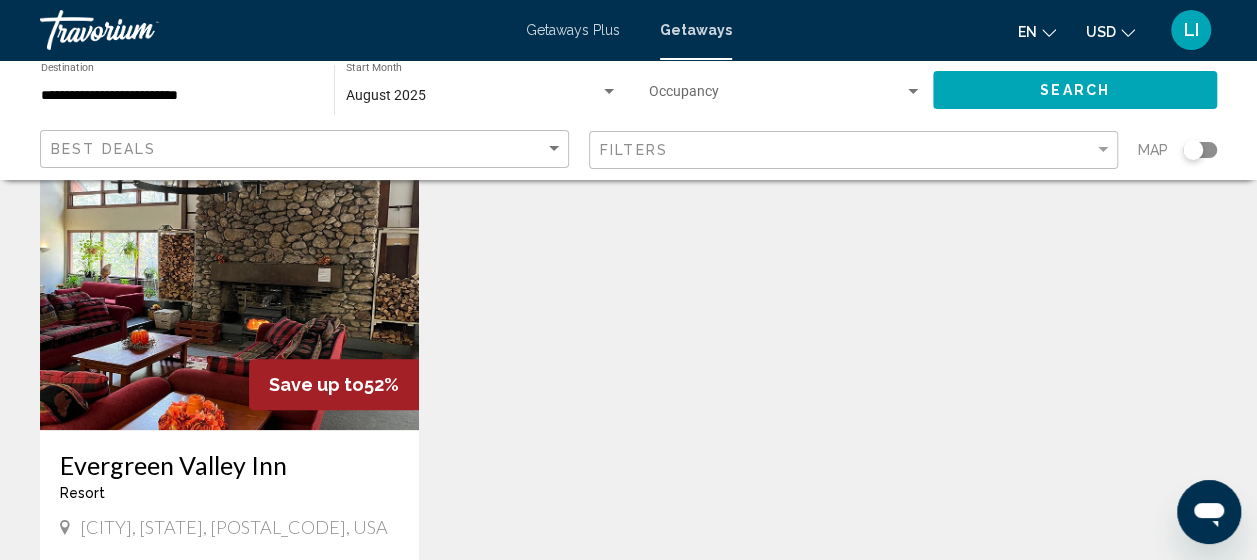 scroll, scrollTop: 900, scrollLeft: 0, axis: vertical 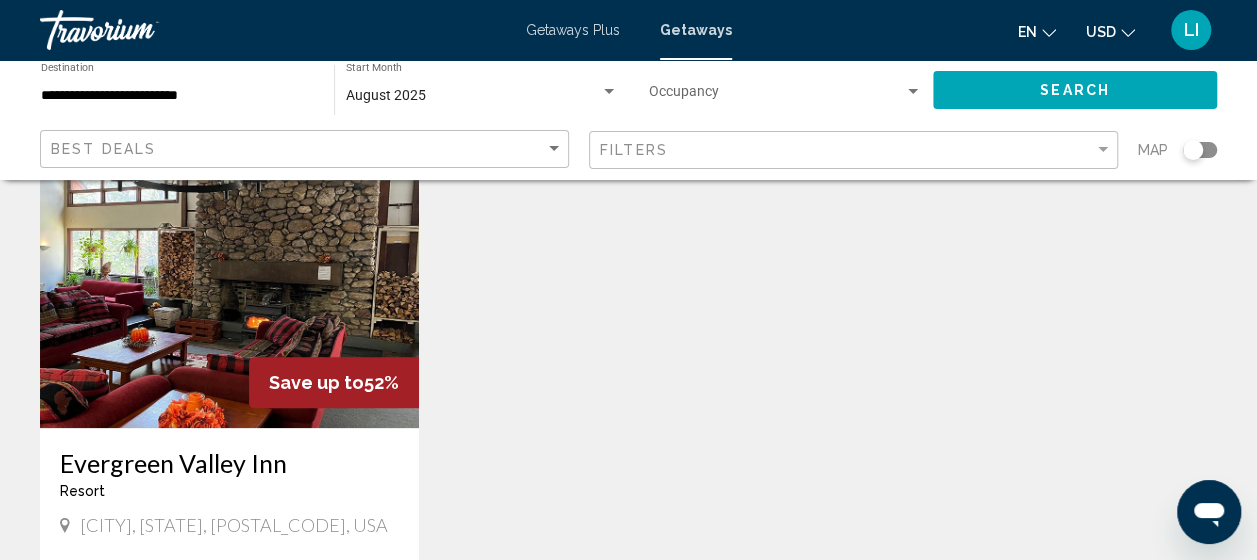 click at bounding box center (229, 268) 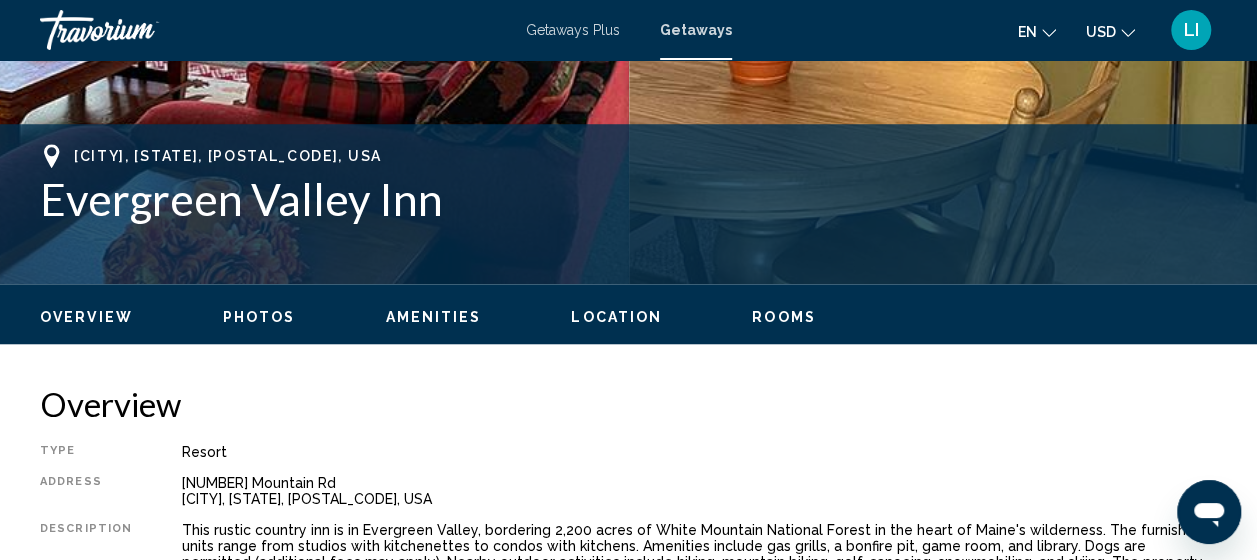 scroll, scrollTop: 854, scrollLeft: 0, axis: vertical 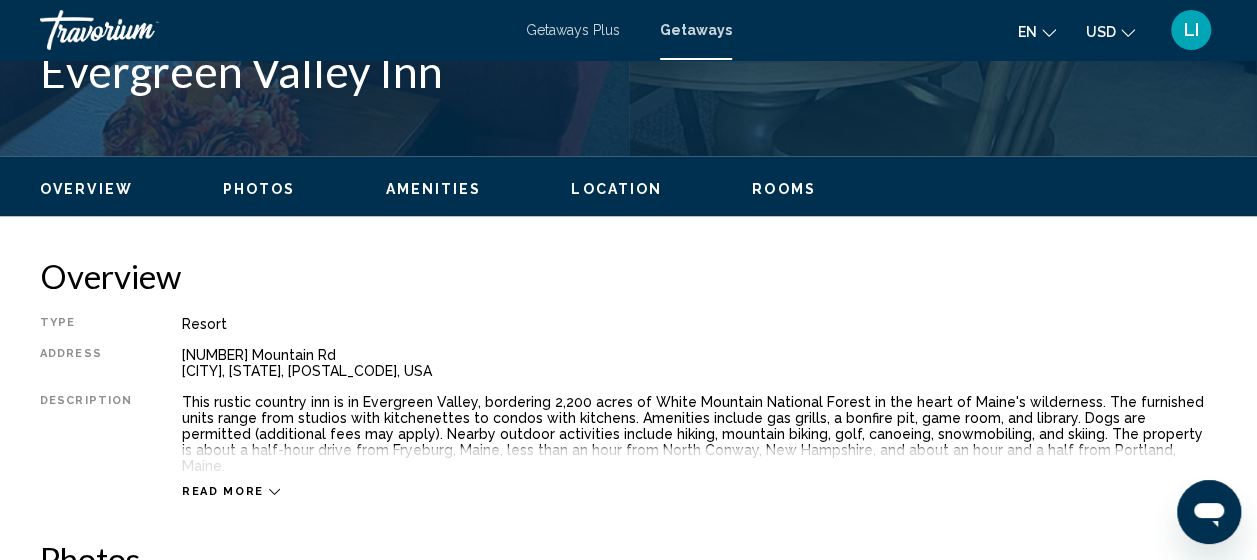 click on "Read more" at bounding box center (223, 491) 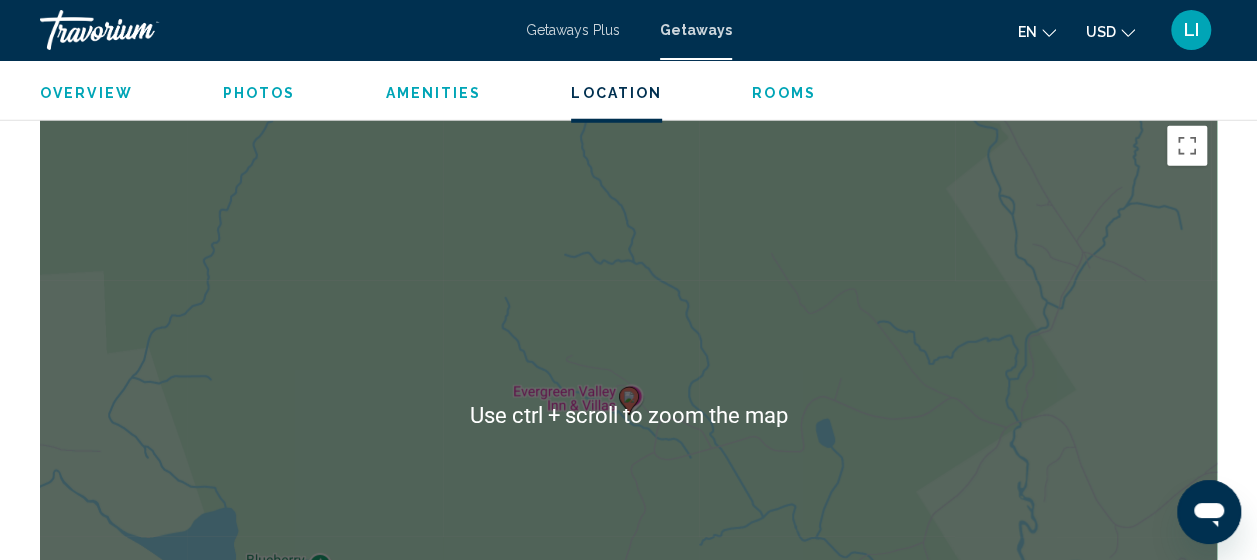 scroll, scrollTop: 2854, scrollLeft: 0, axis: vertical 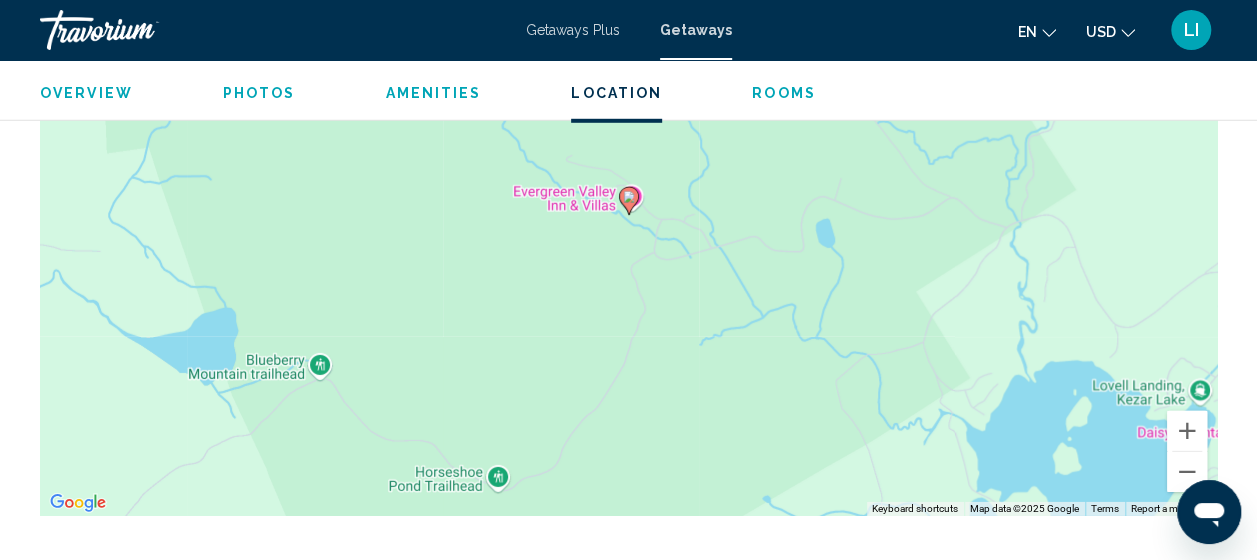 click on "Amenities" at bounding box center [433, 93] 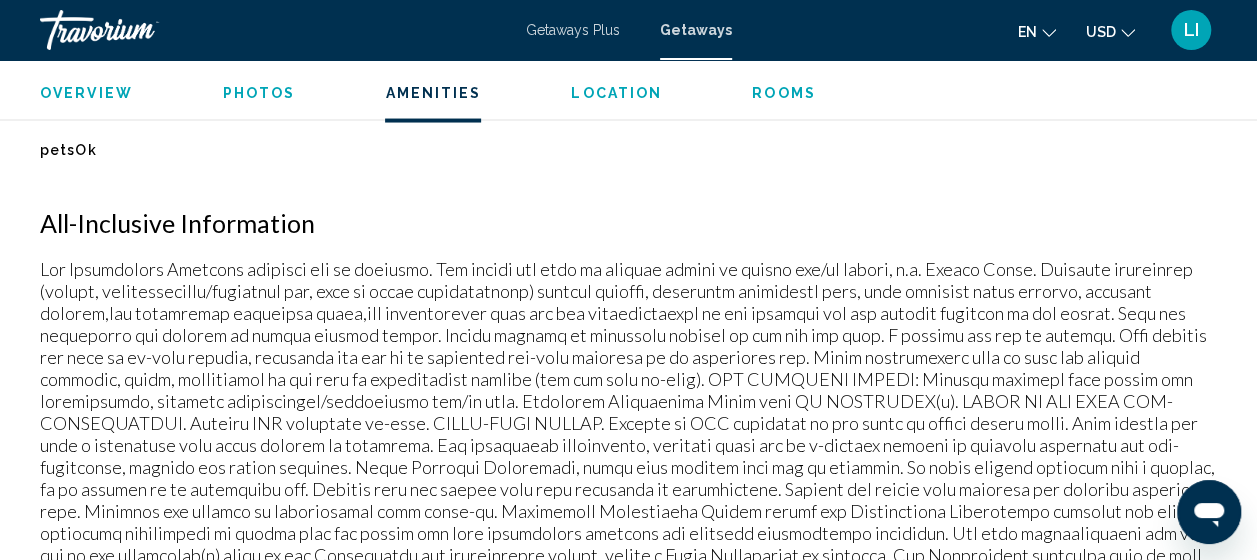 scroll, scrollTop: 1874, scrollLeft: 0, axis: vertical 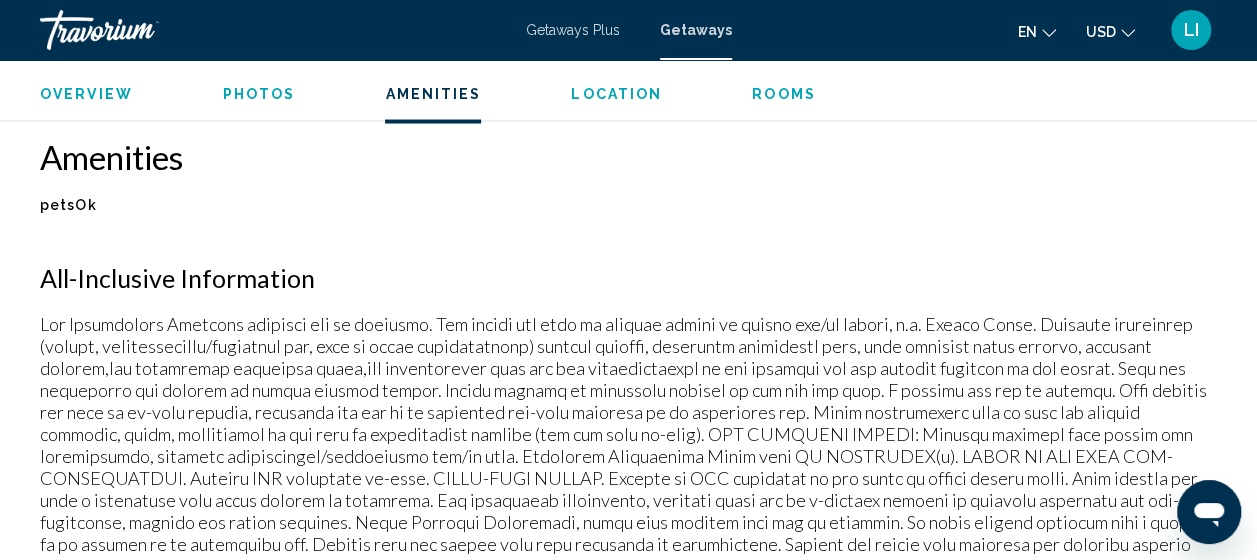 click on "Photos" at bounding box center [259, 93] 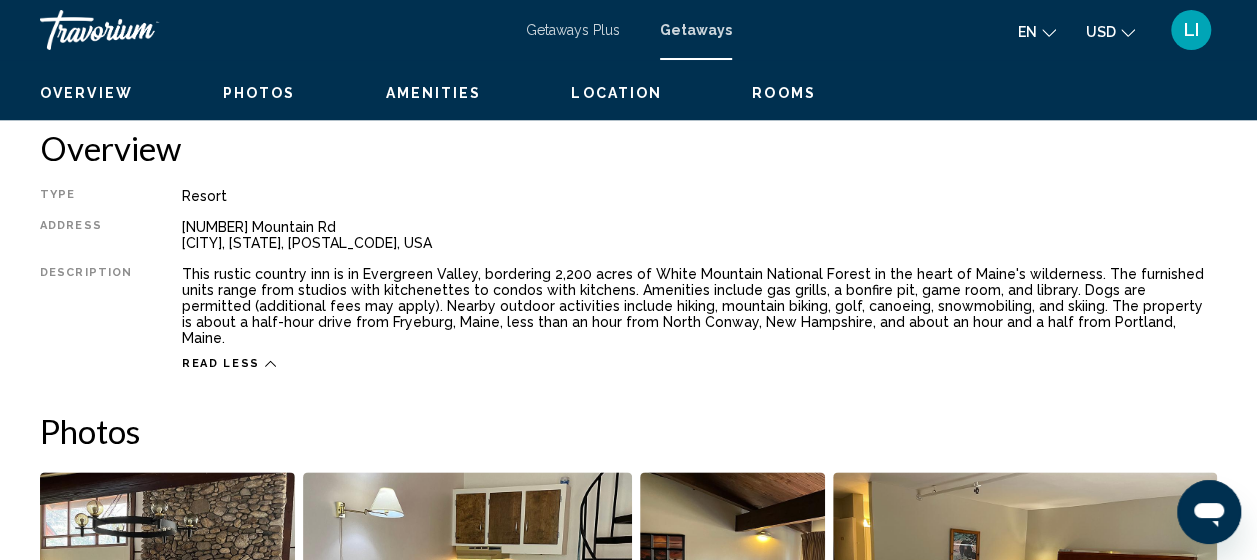 scroll, scrollTop: 858, scrollLeft: 0, axis: vertical 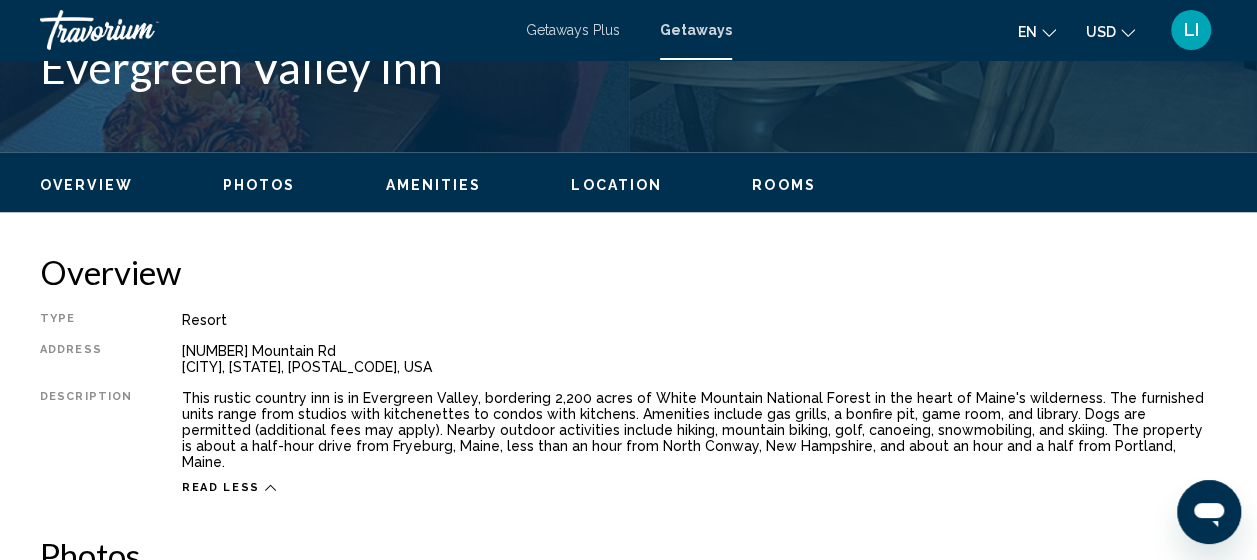 click on "Rooms" at bounding box center [784, 185] 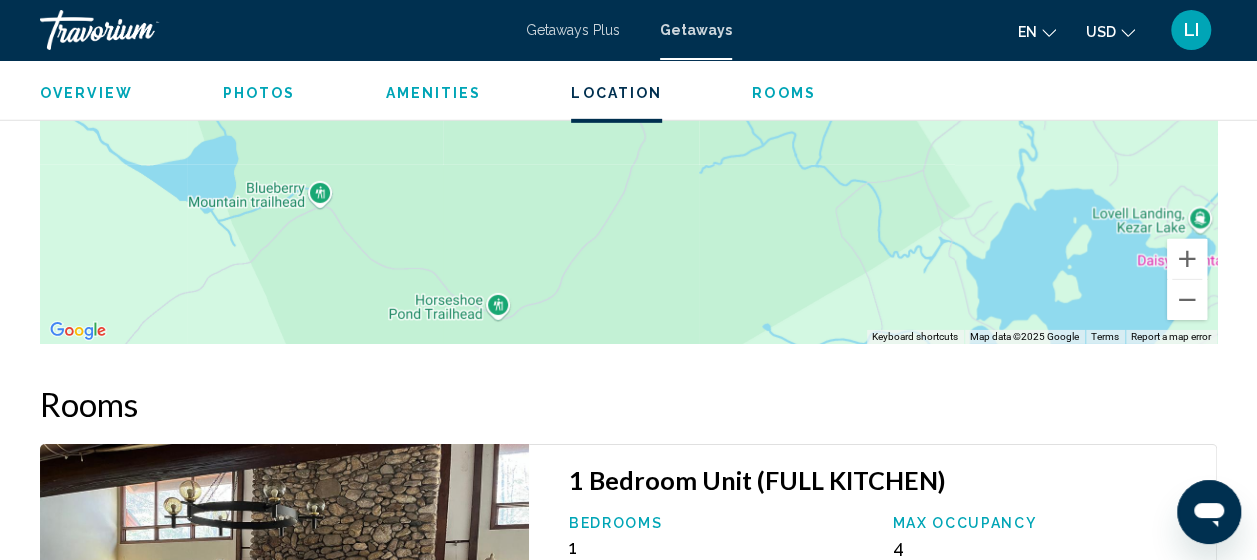 scroll, scrollTop: 3251, scrollLeft: 0, axis: vertical 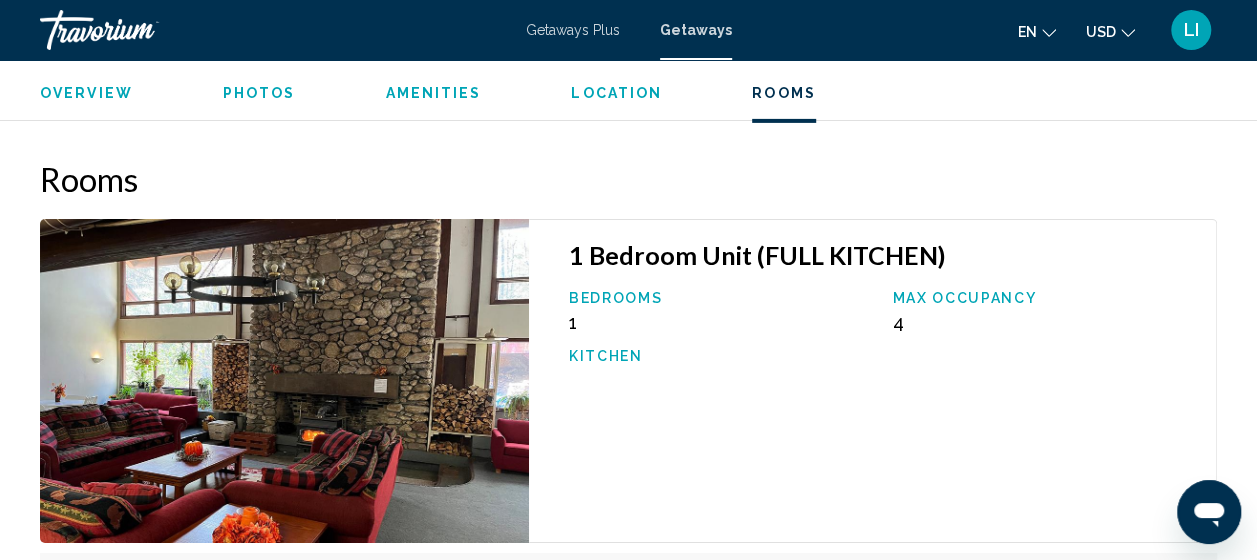 click on "Photos" at bounding box center (259, 93) 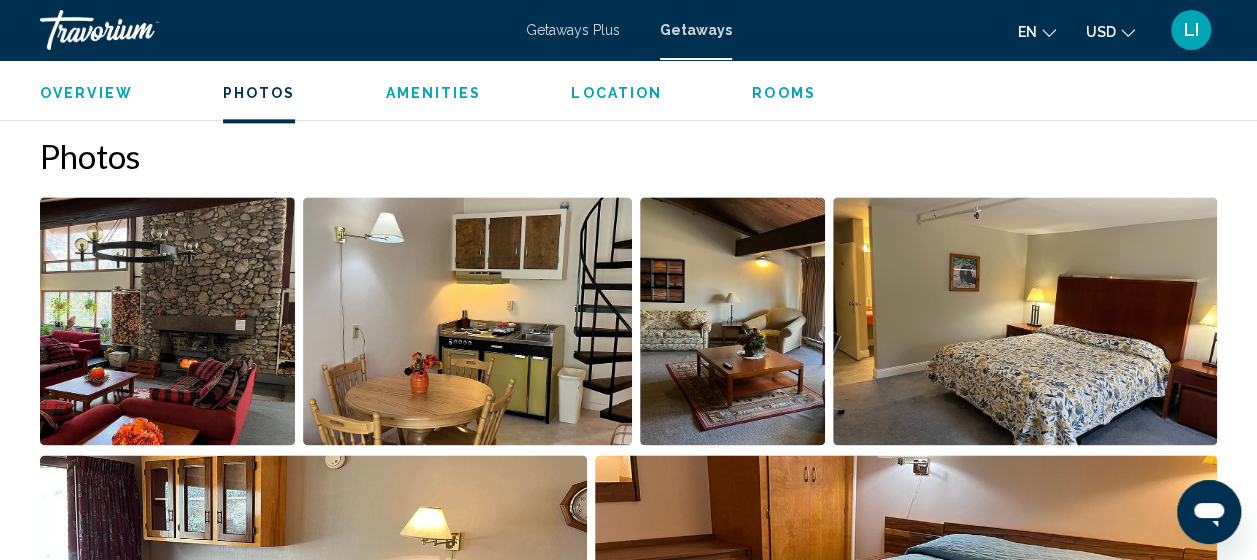 click on "Overview" at bounding box center (86, 93) 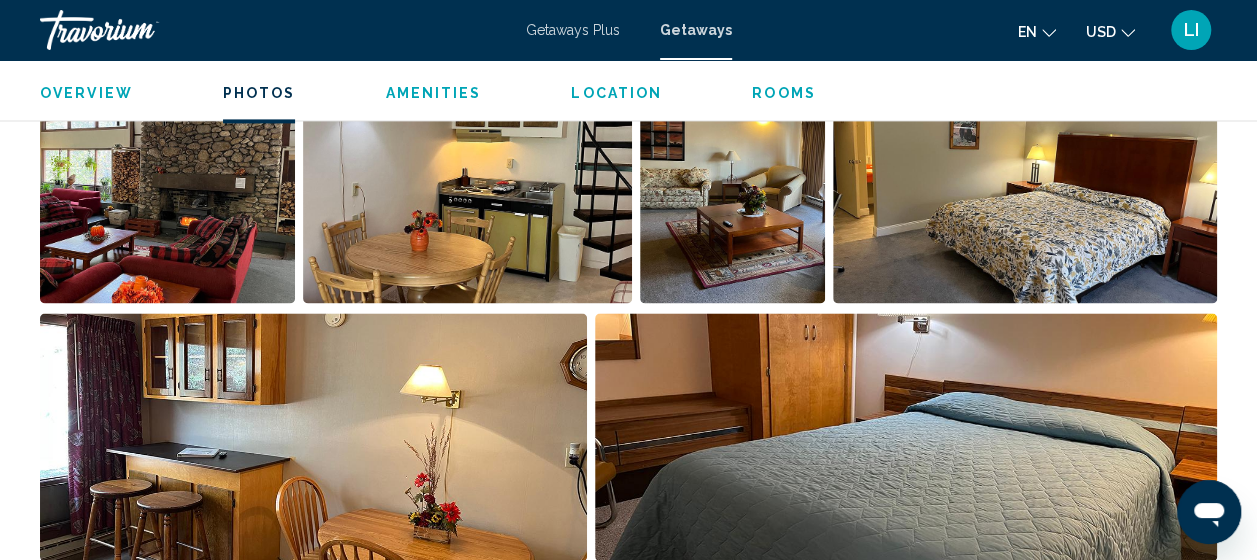 scroll, scrollTop: 1290, scrollLeft: 0, axis: vertical 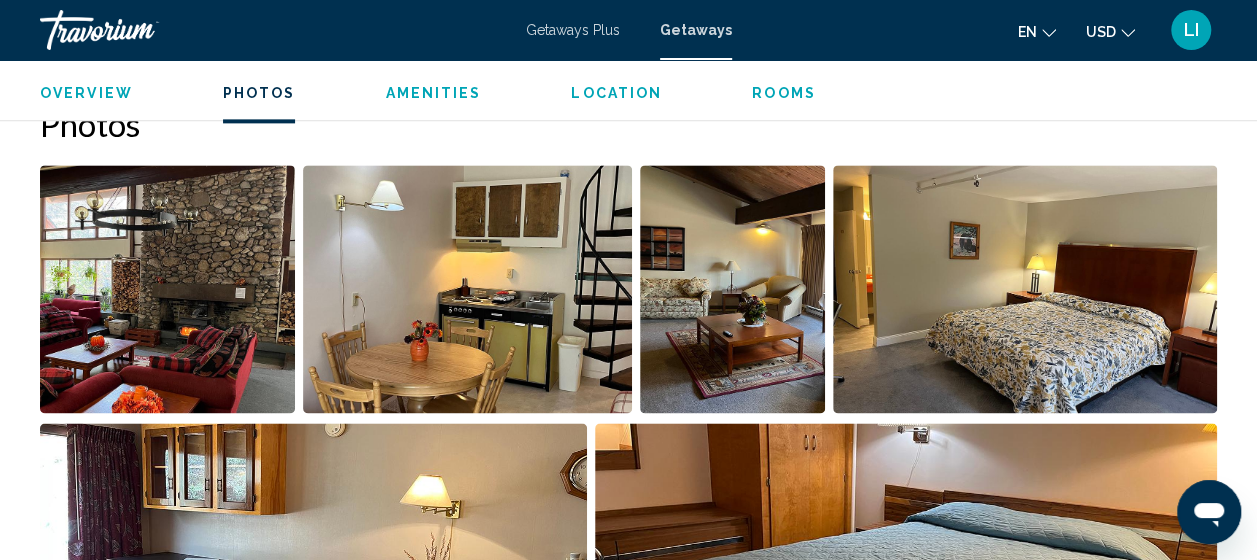 click at bounding box center [732, 289] 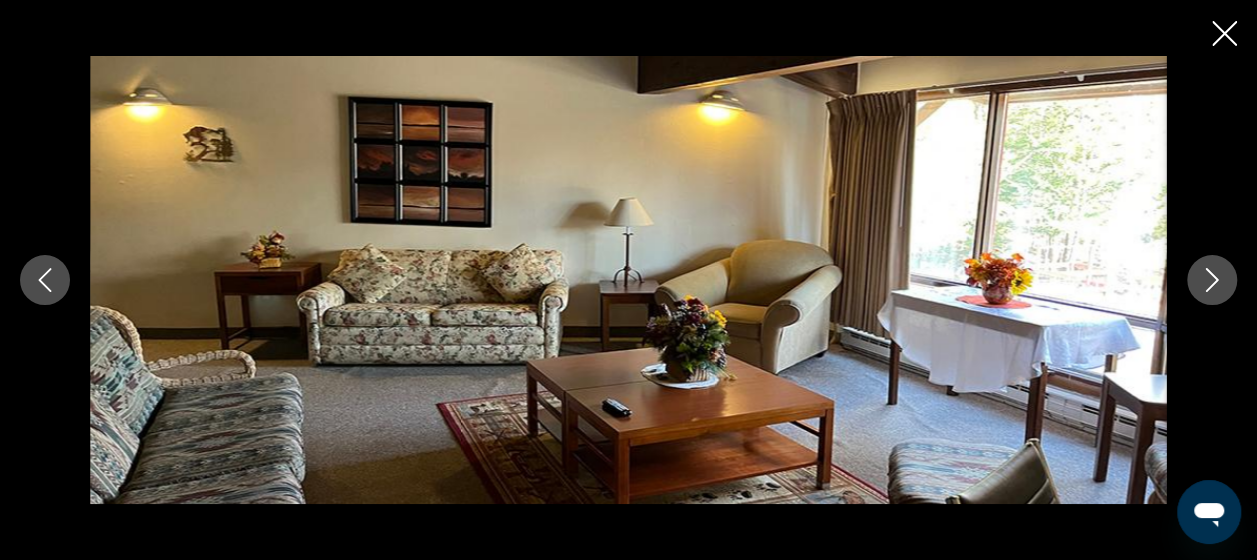 scroll, scrollTop: 1690, scrollLeft: 0, axis: vertical 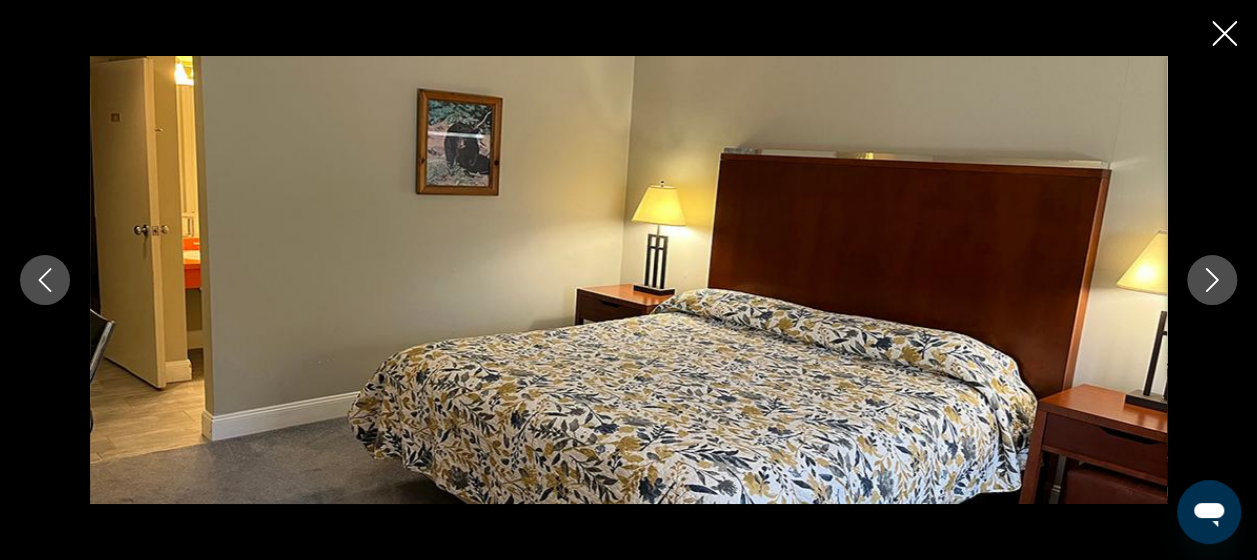 click 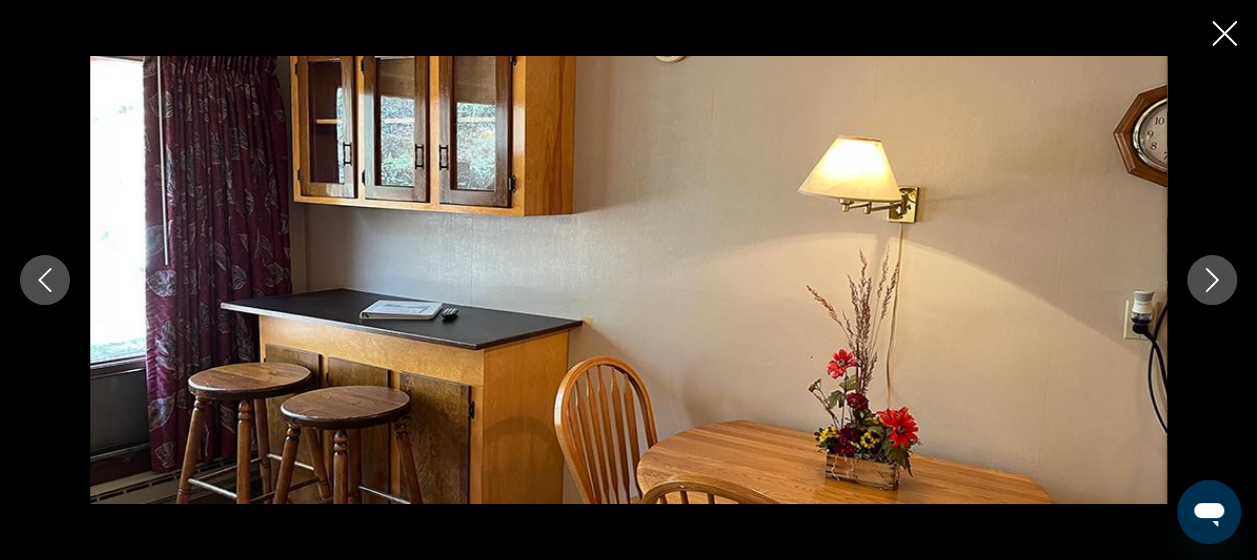 click 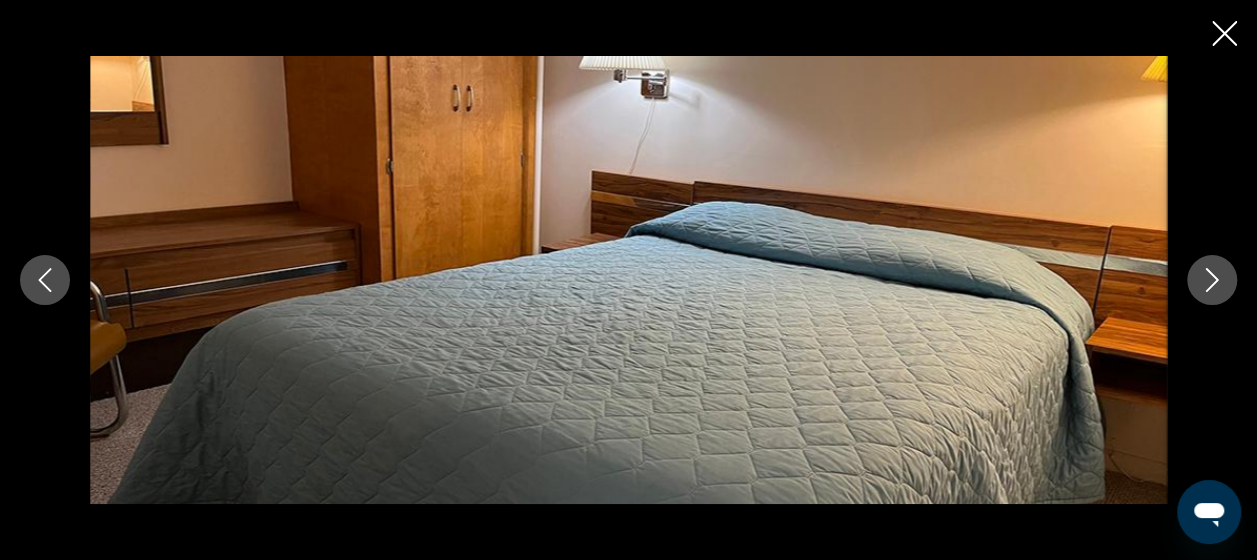 click 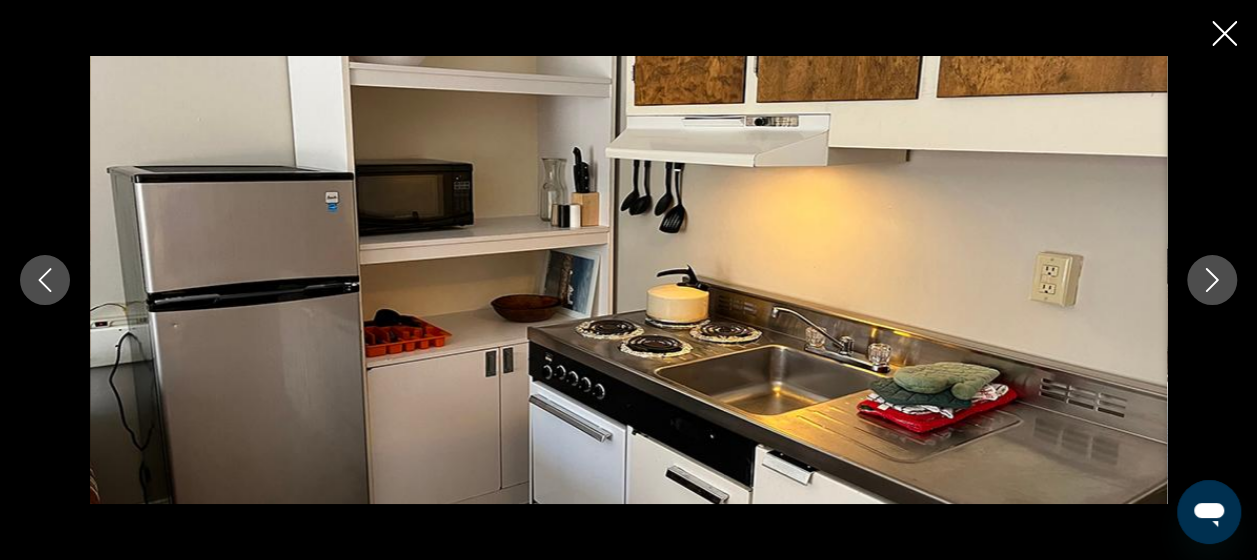 click 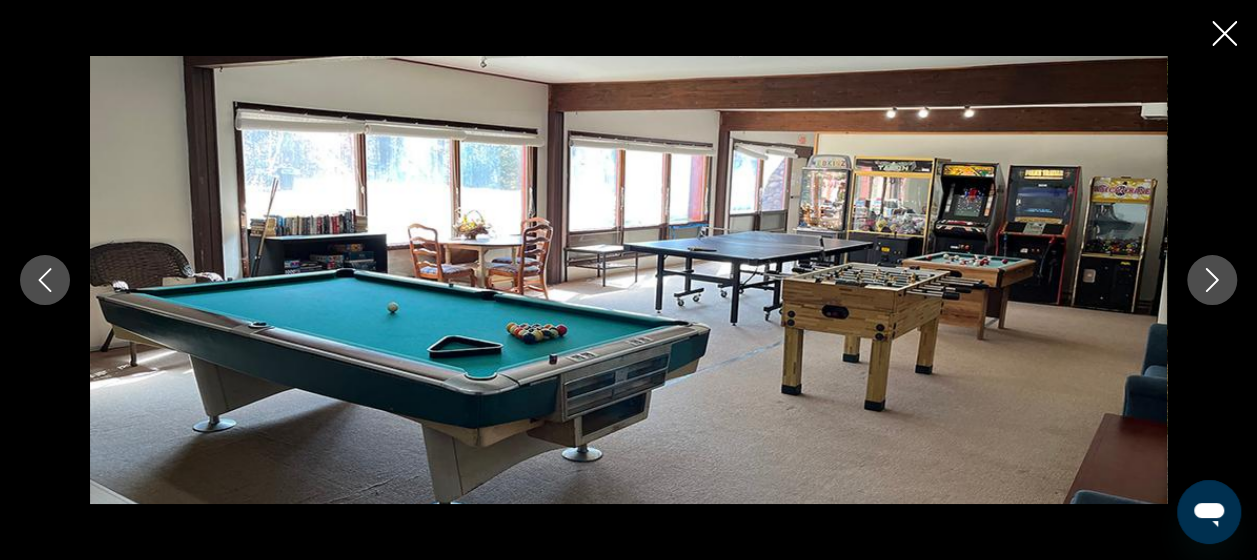 click 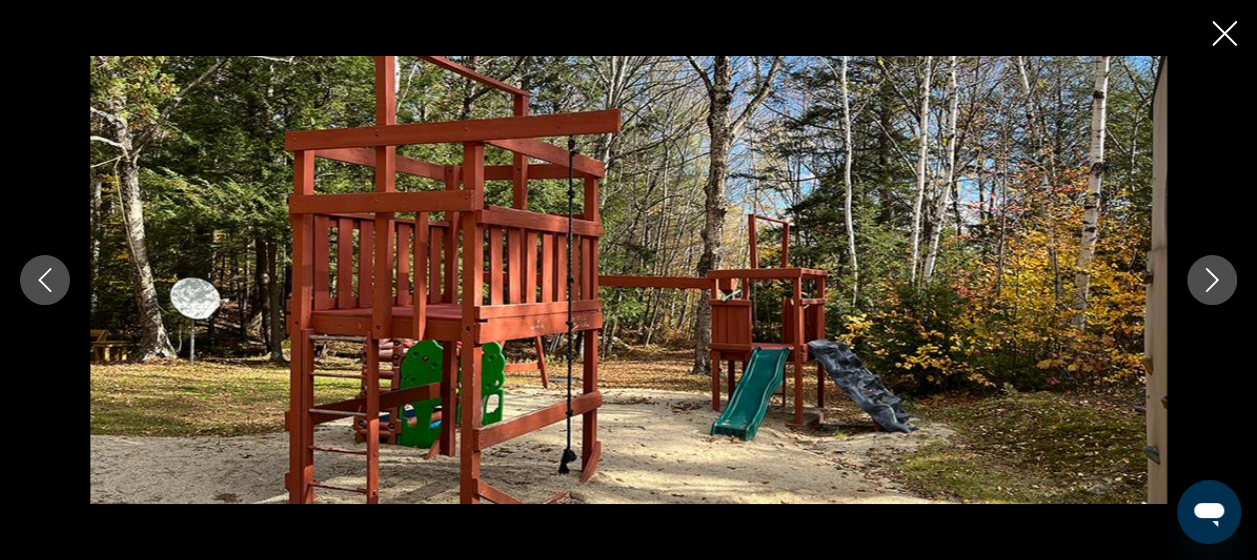 click 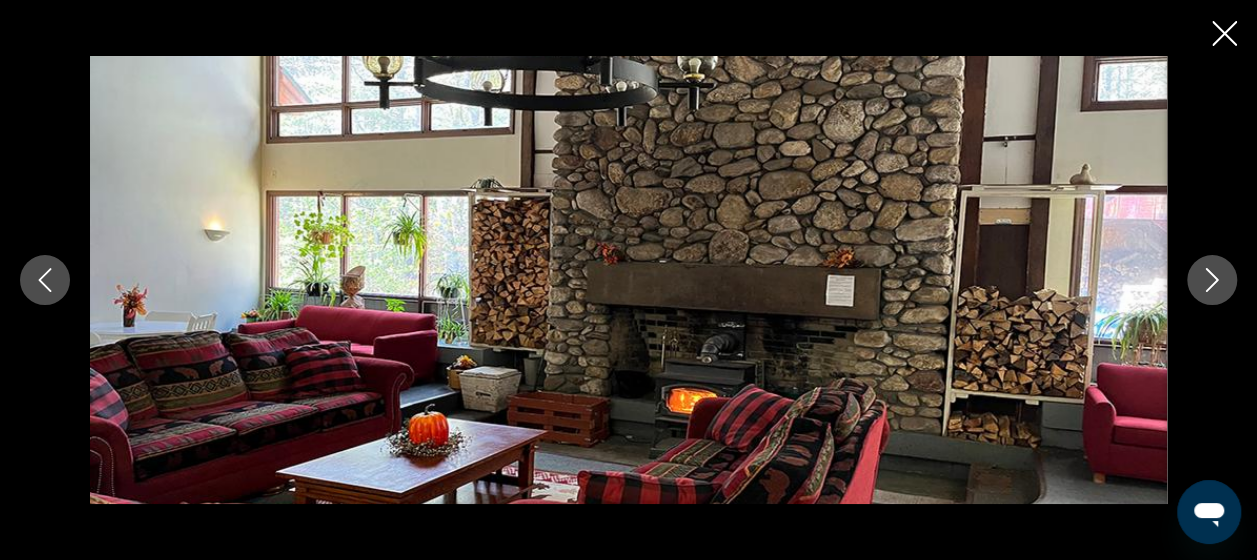 click 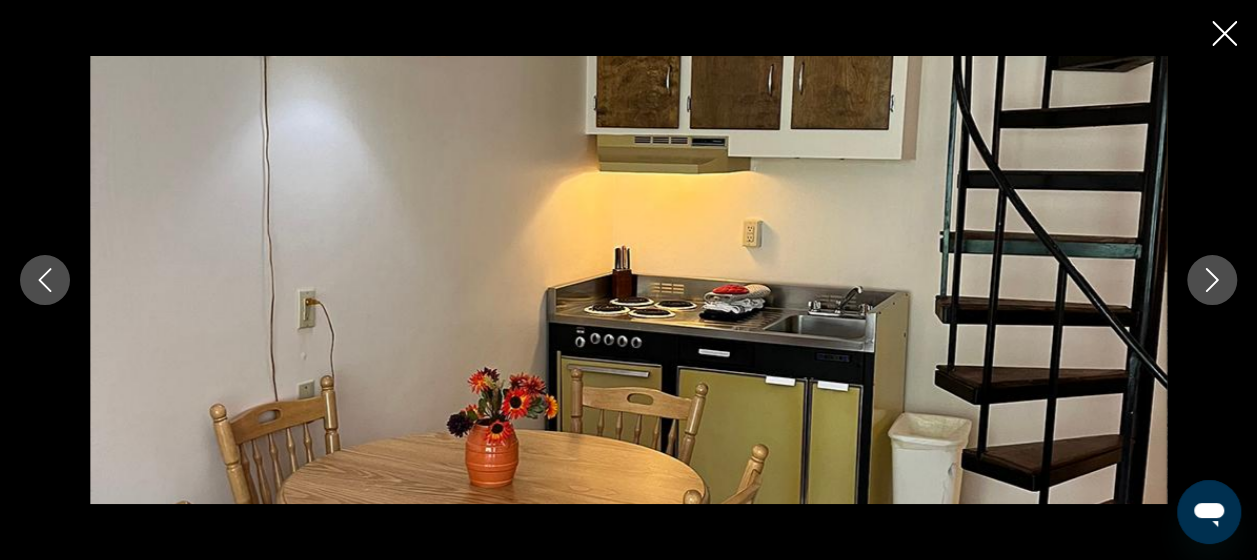 click 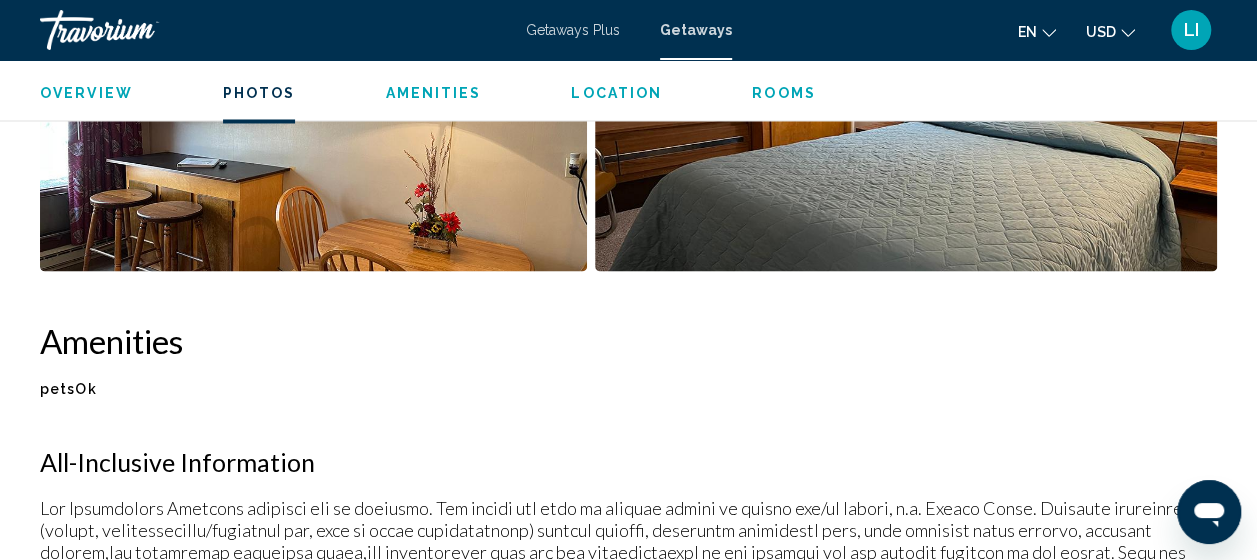 click on "Overview" at bounding box center (86, 93) 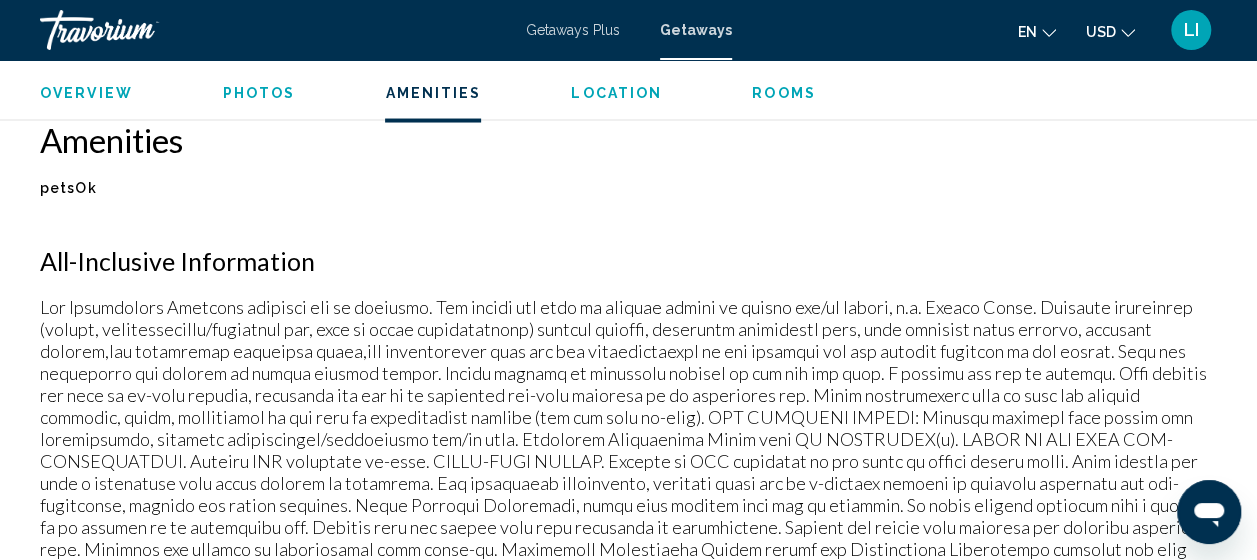 scroll, scrollTop: 2090, scrollLeft: 0, axis: vertical 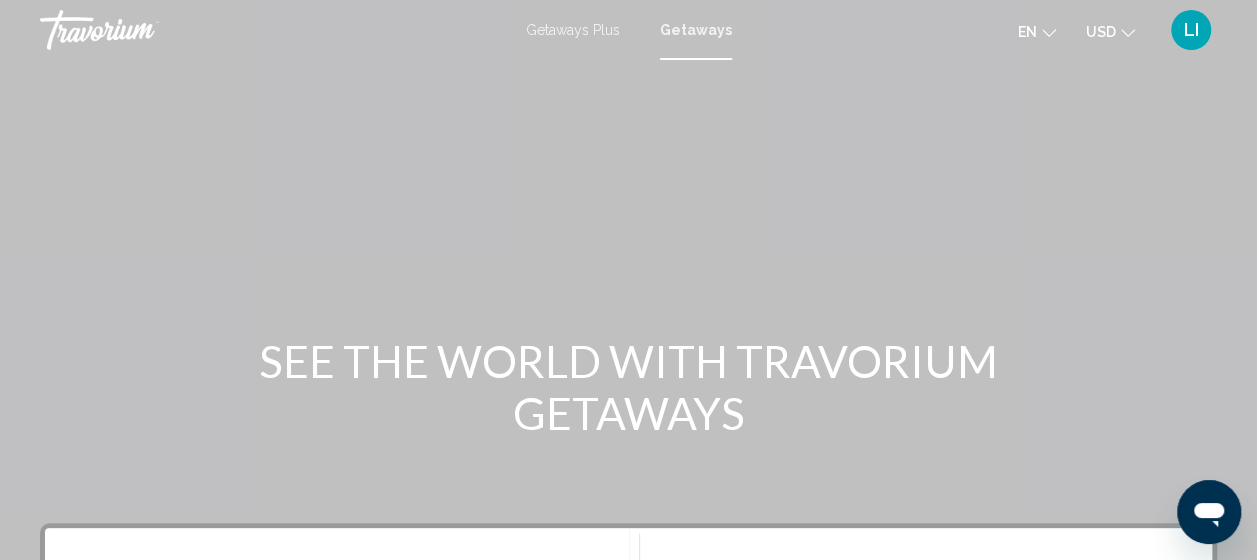 click on "Getaways" at bounding box center (696, 30) 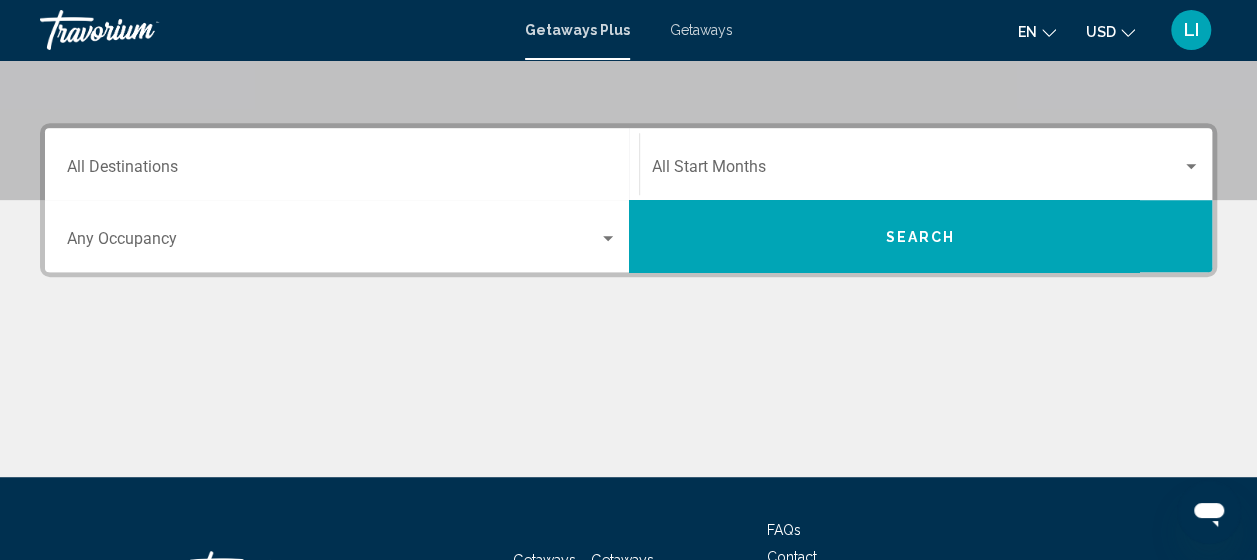 click on "Destination All Destinations" at bounding box center [342, 171] 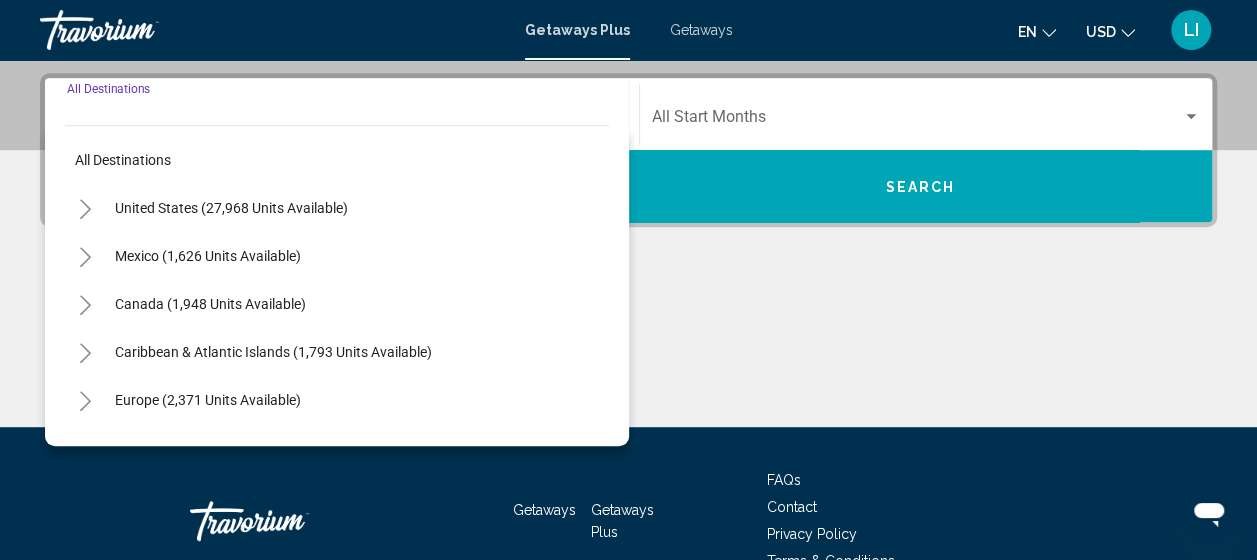 scroll, scrollTop: 458, scrollLeft: 0, axis: vertical 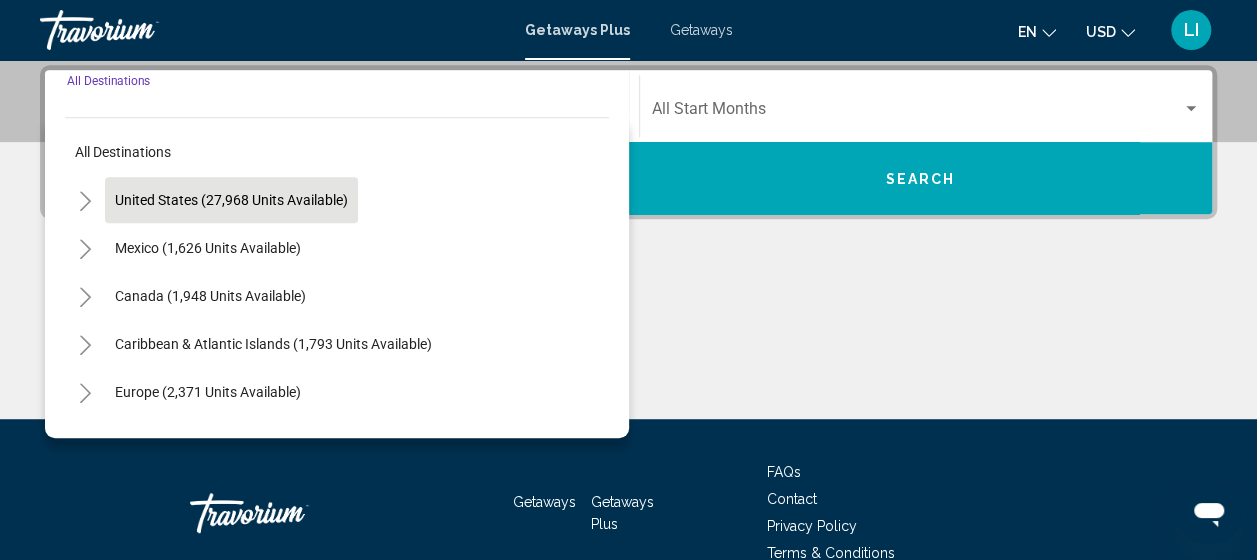 click on "United States (27,968 units available)" at bounding box center [208, 248] 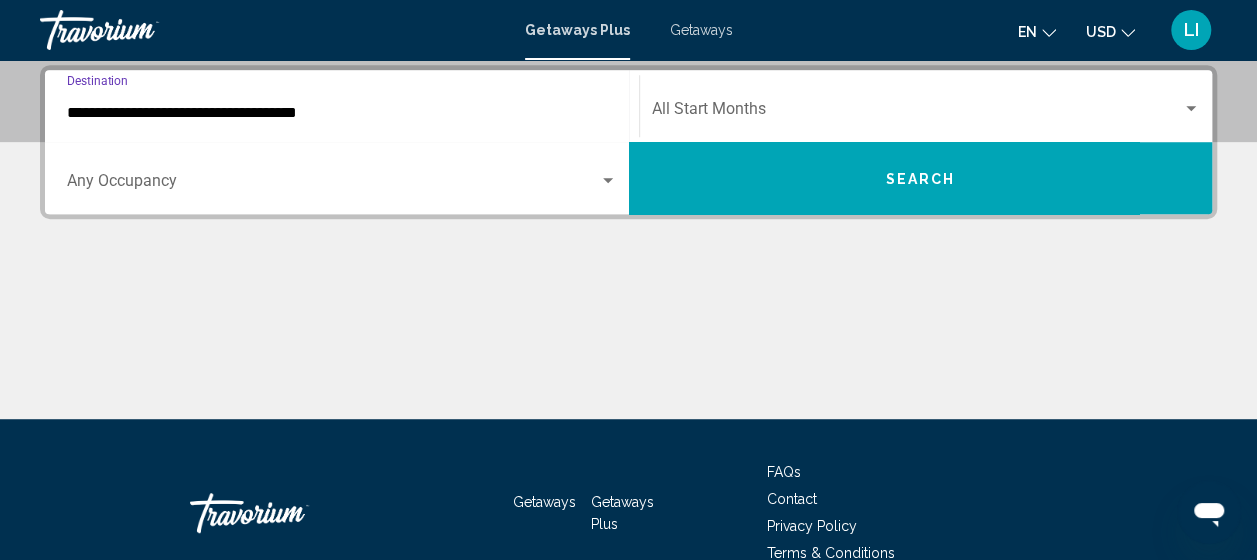 click on "**********" at bounding box center [342, 113] 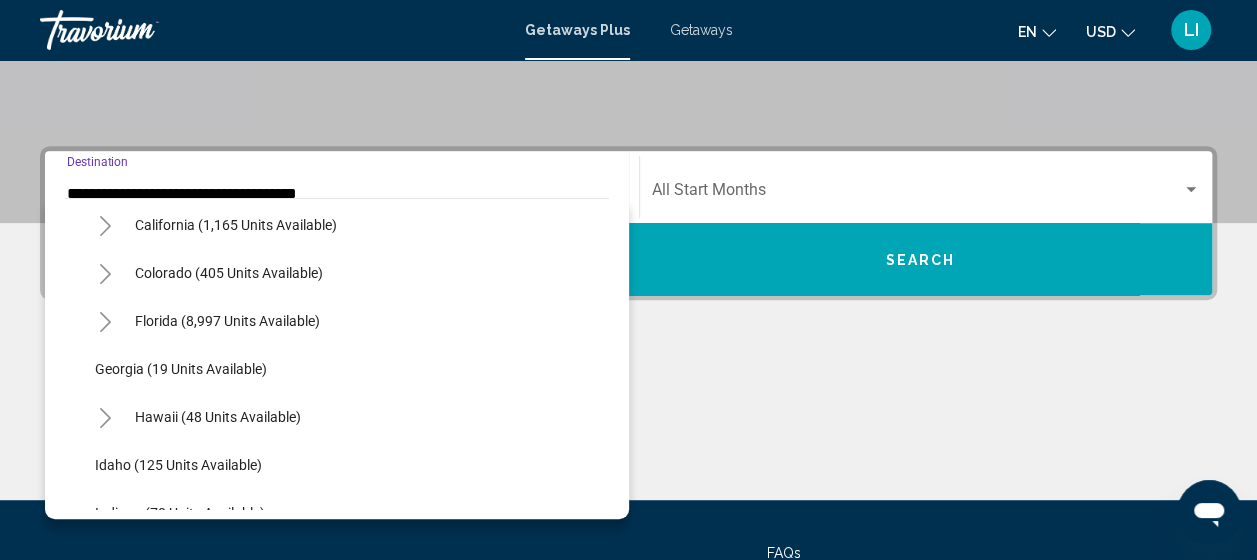 scroll, scrollTop: 300, scrollLeft: 0, axis: vertical 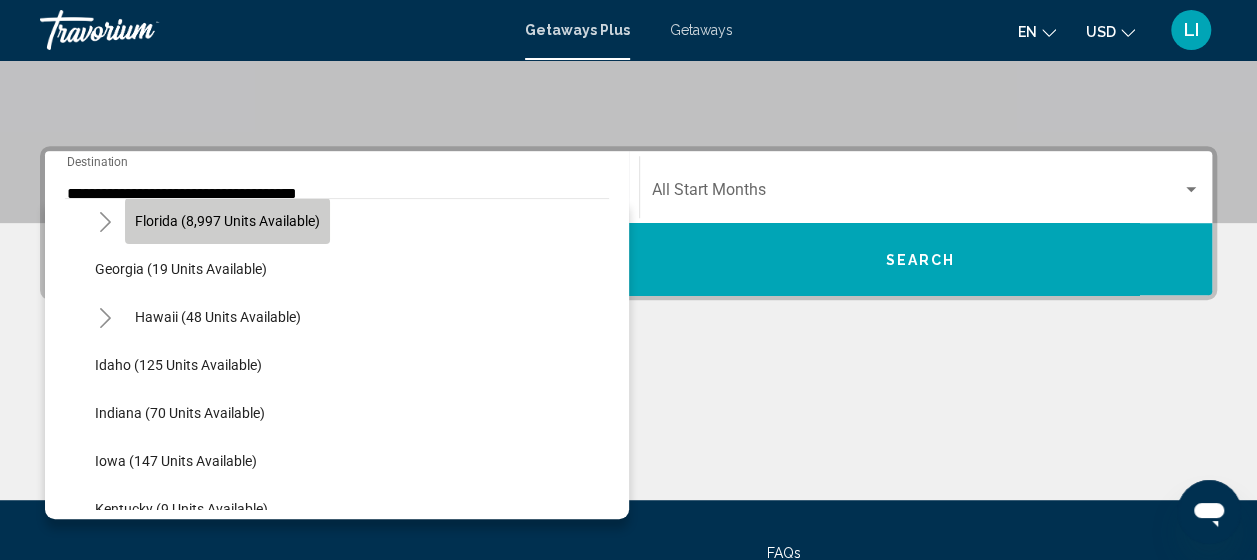 click on "Florida (8,997 units available)" 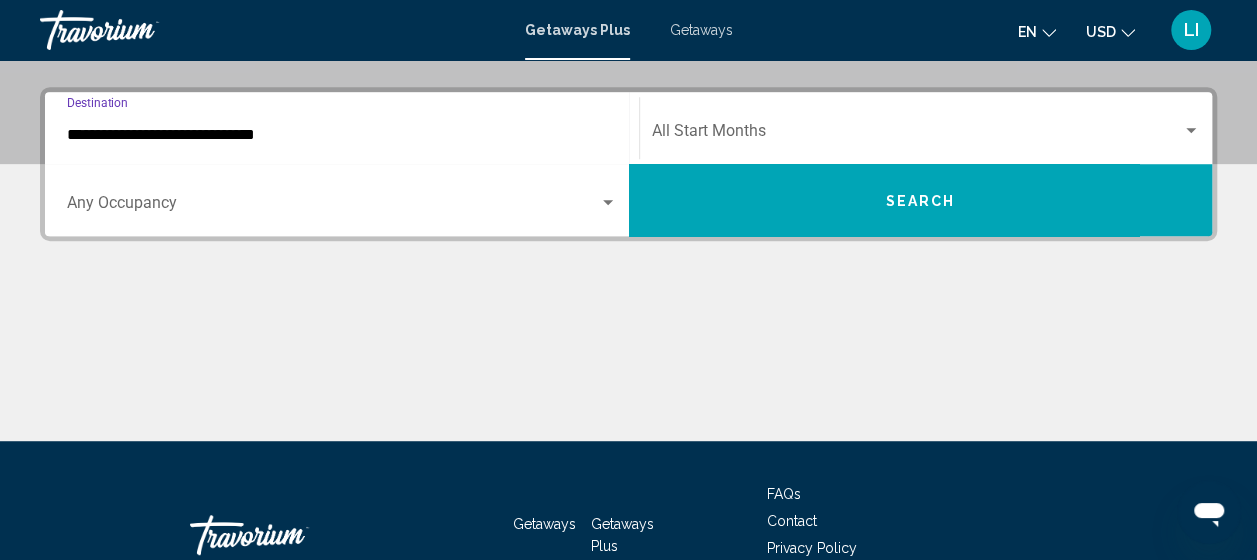 scroll, scrollTop: 458, scrollLeft: 0, axis: vertical 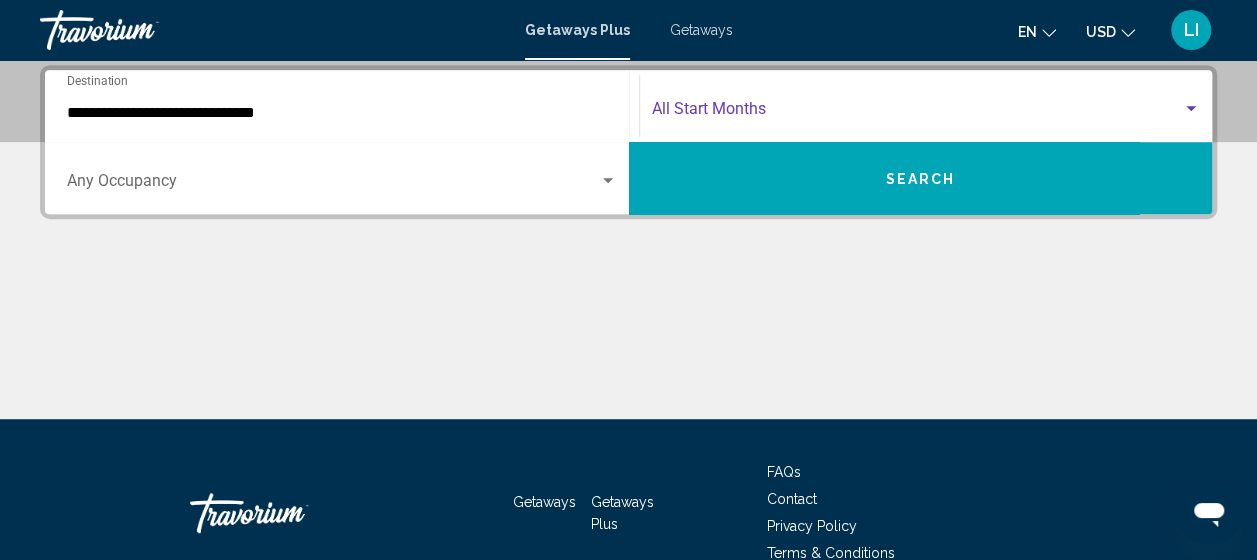 click at bounding box center (917, 113) 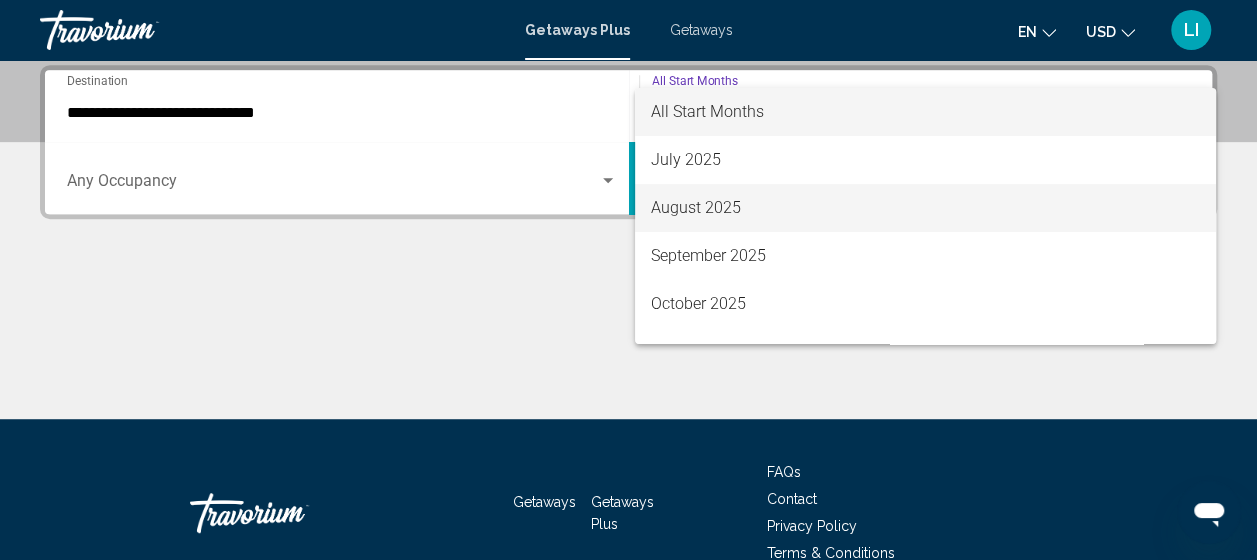 click on "August 2025" at bounding box center (925, 208) 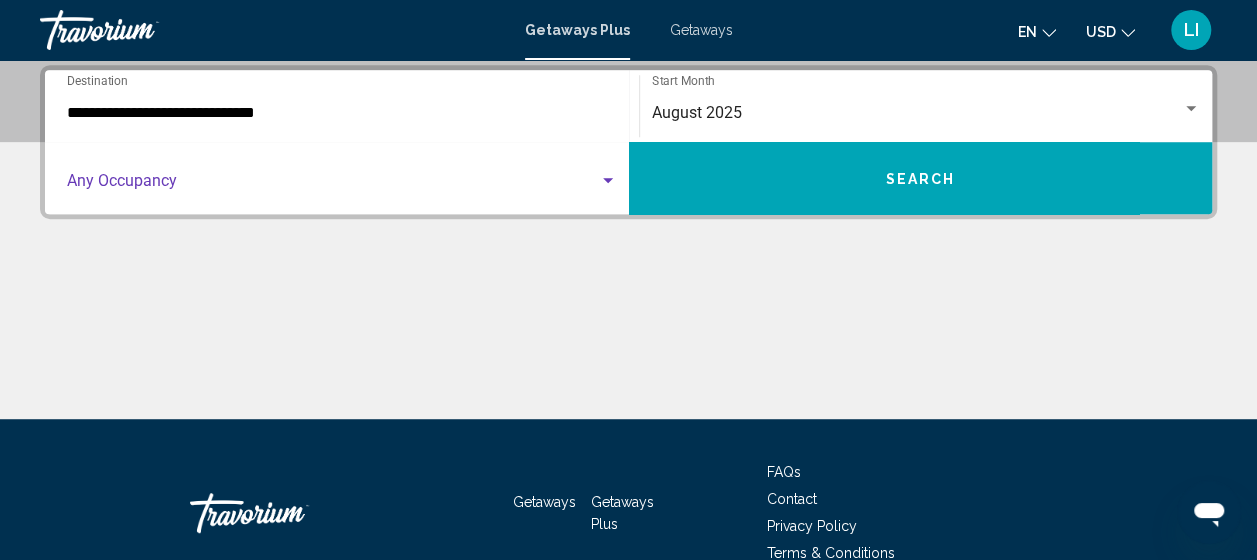 click at bounding box center [333, 185] 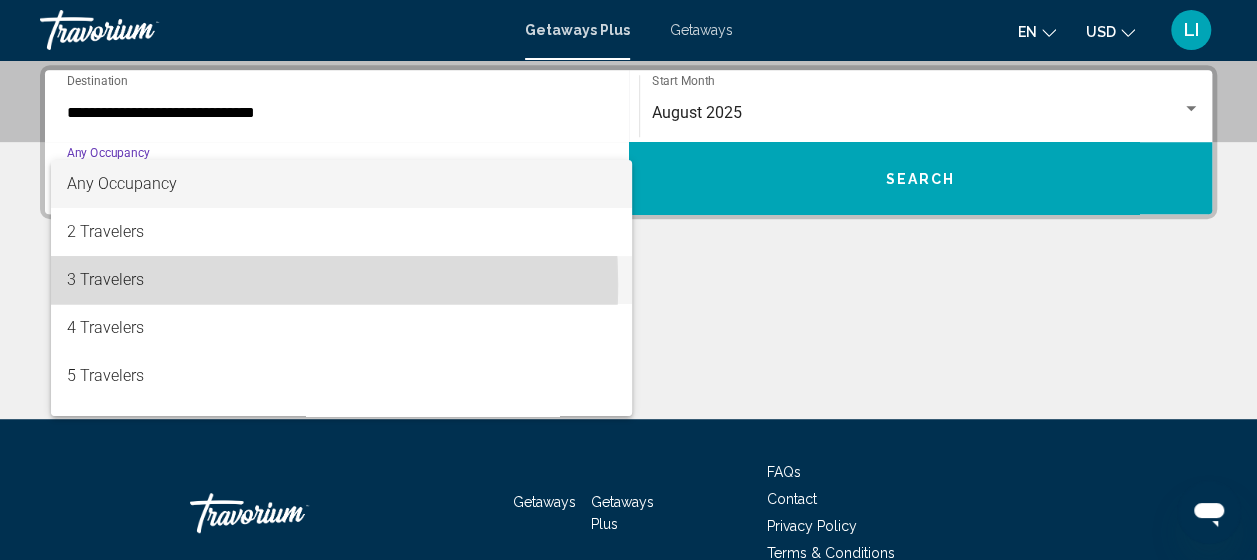 click on "3 Travelers" at bounding box center [342, 280] 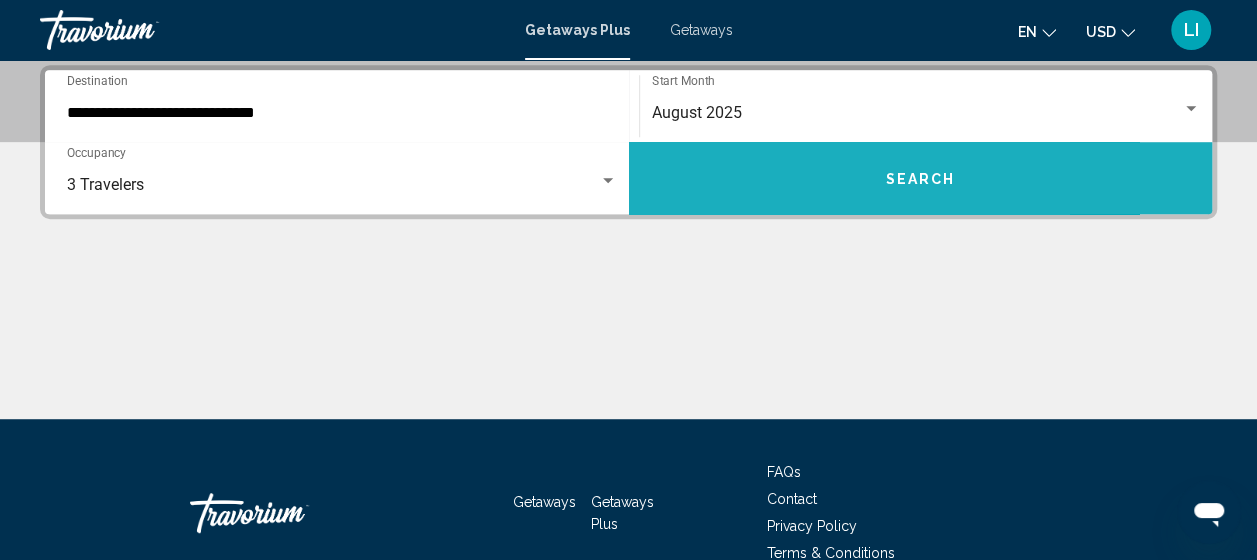 click on "Search" at bounding box center (921, 178) 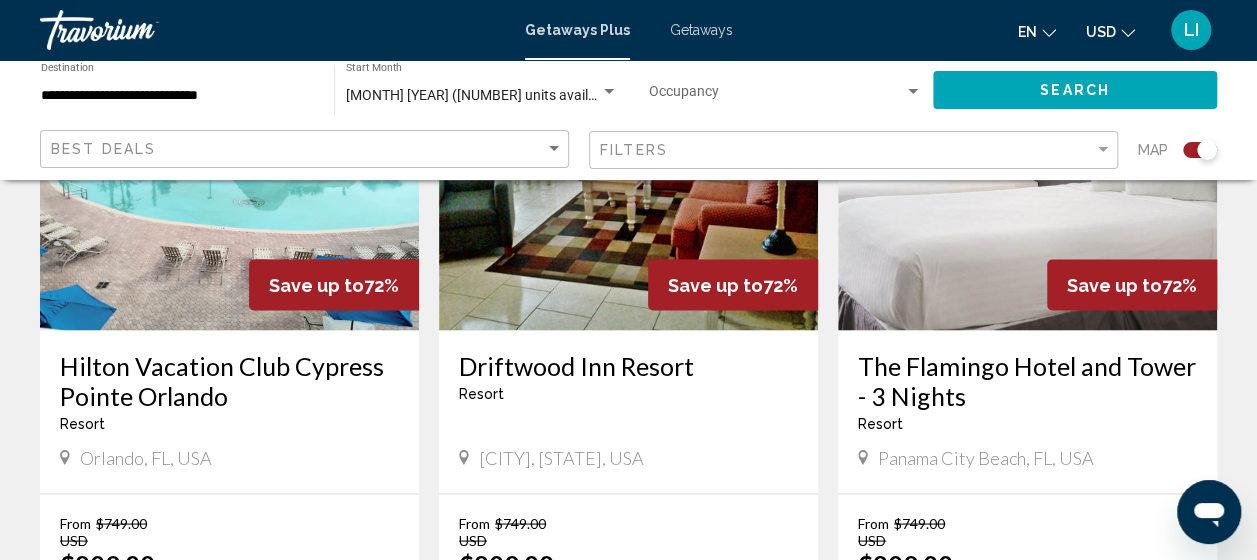 scroll, scrollTop: 1700, scrollLeft: 0, axis: vertical 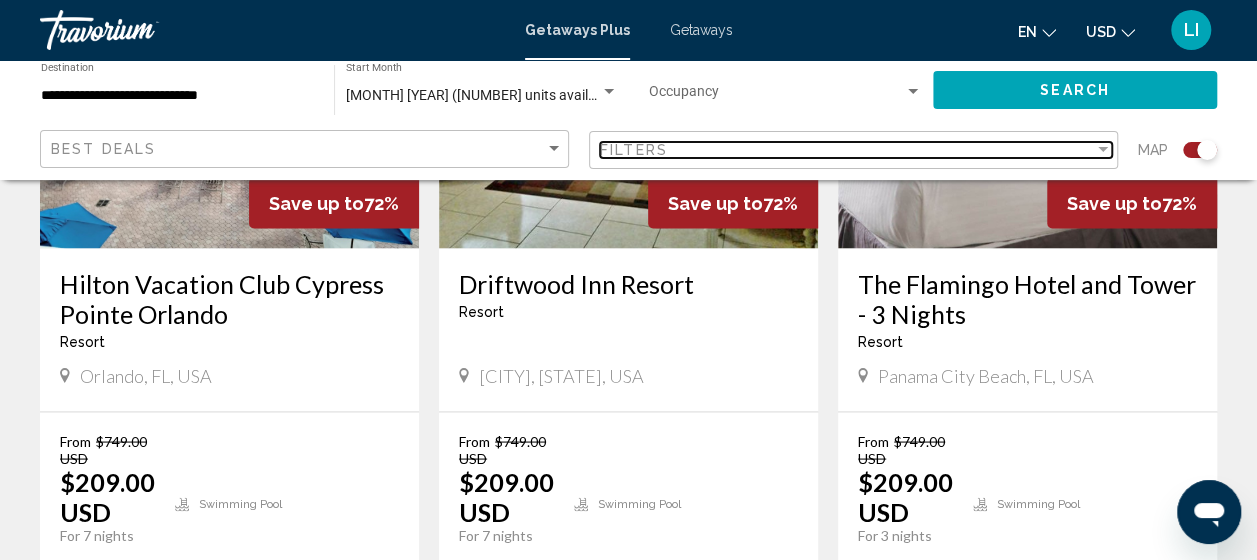 click at bounding box center [1103, 150] 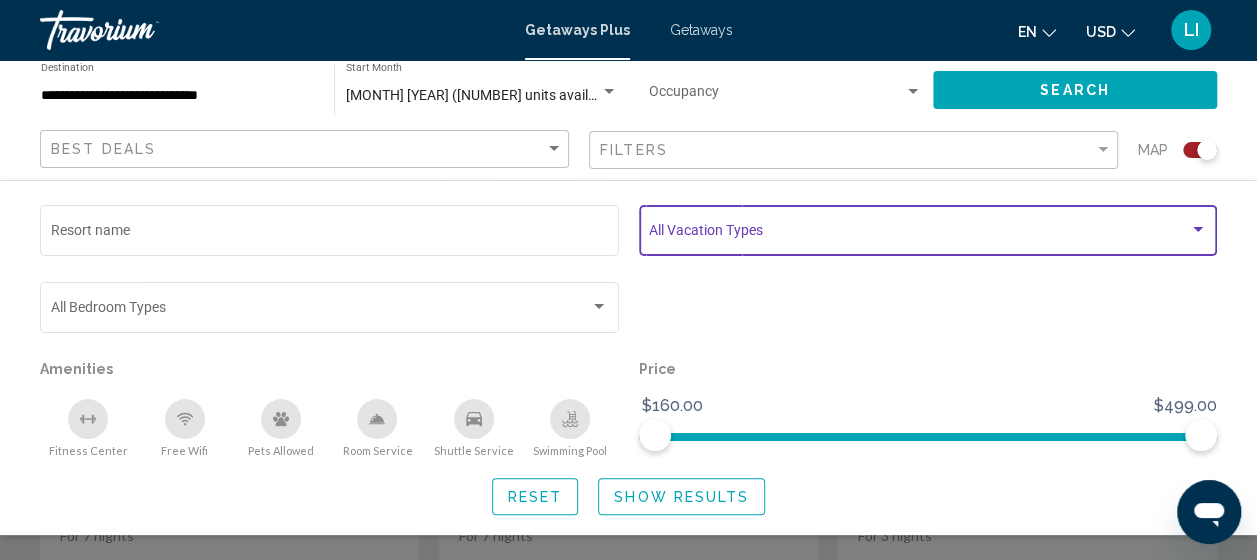 click at bounding box center [1198, 230] 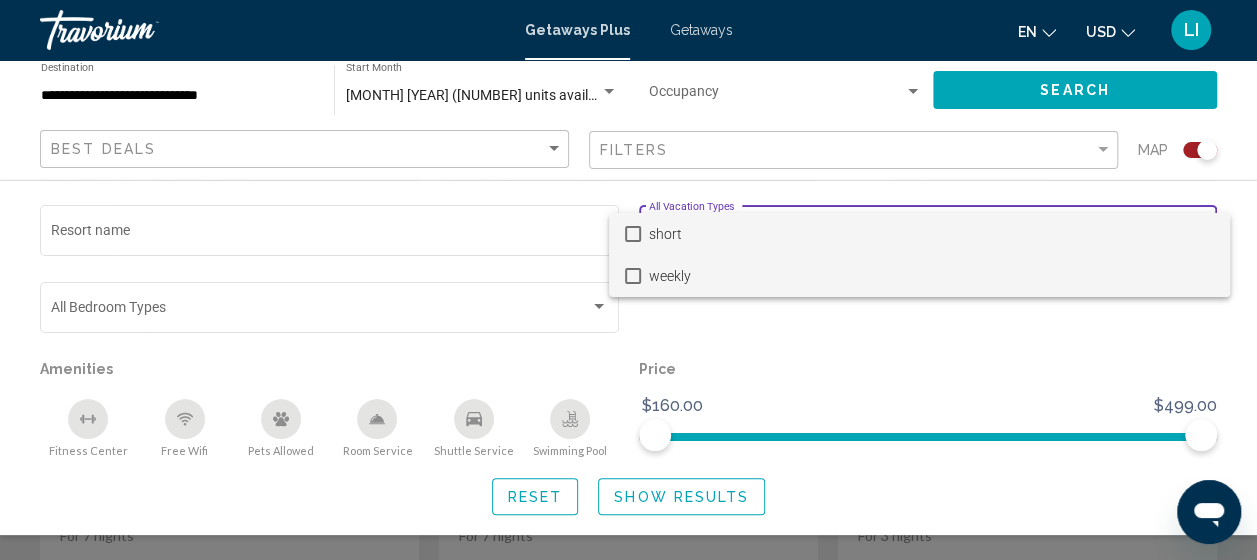 click at bounding box center [633, 276] 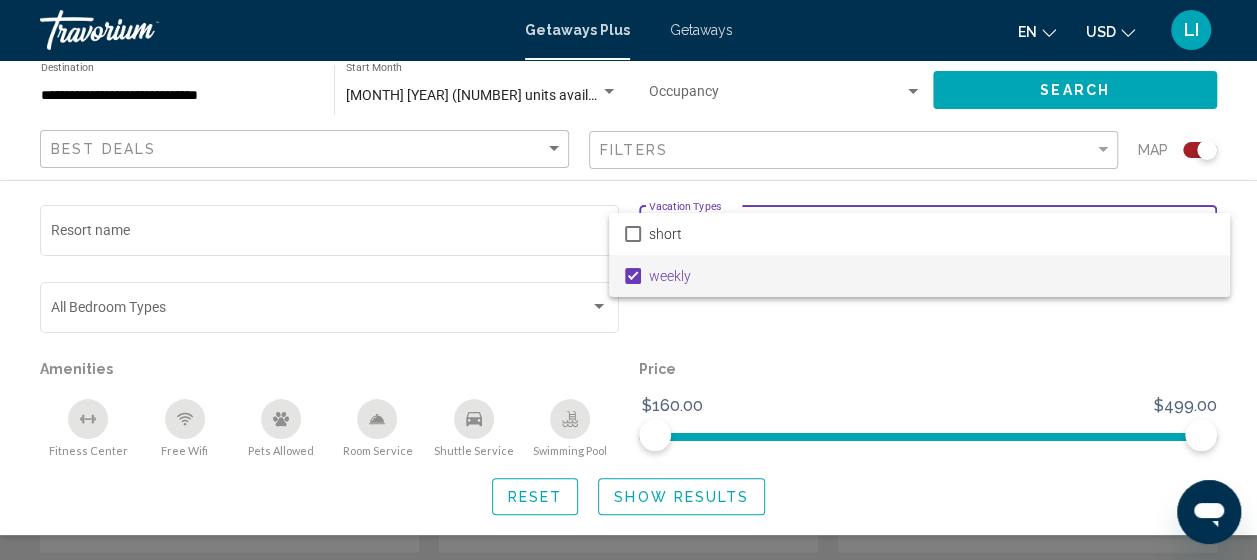 scroll, scrollTop: 1800, scrollLeft: 0, axis: vertical 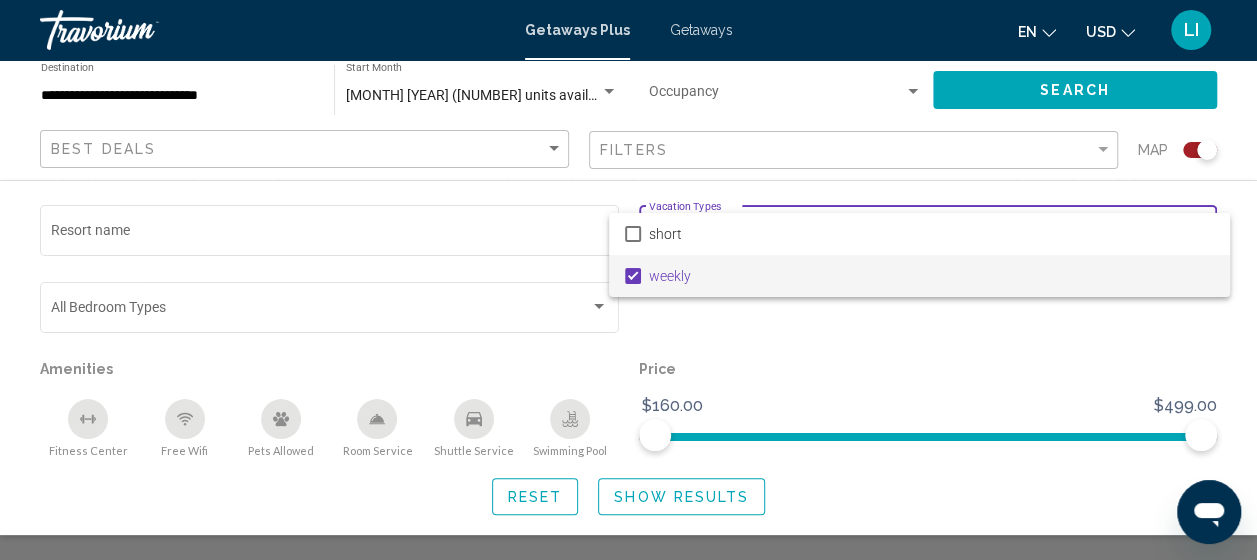 click at bounding box center [628, 280] 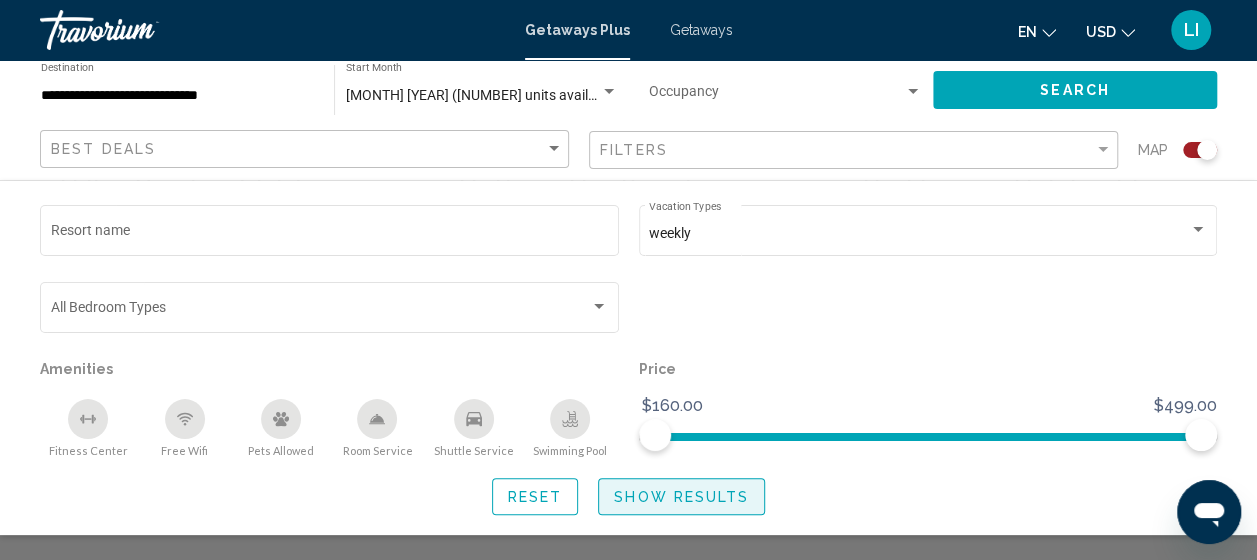 click on "Show Results" 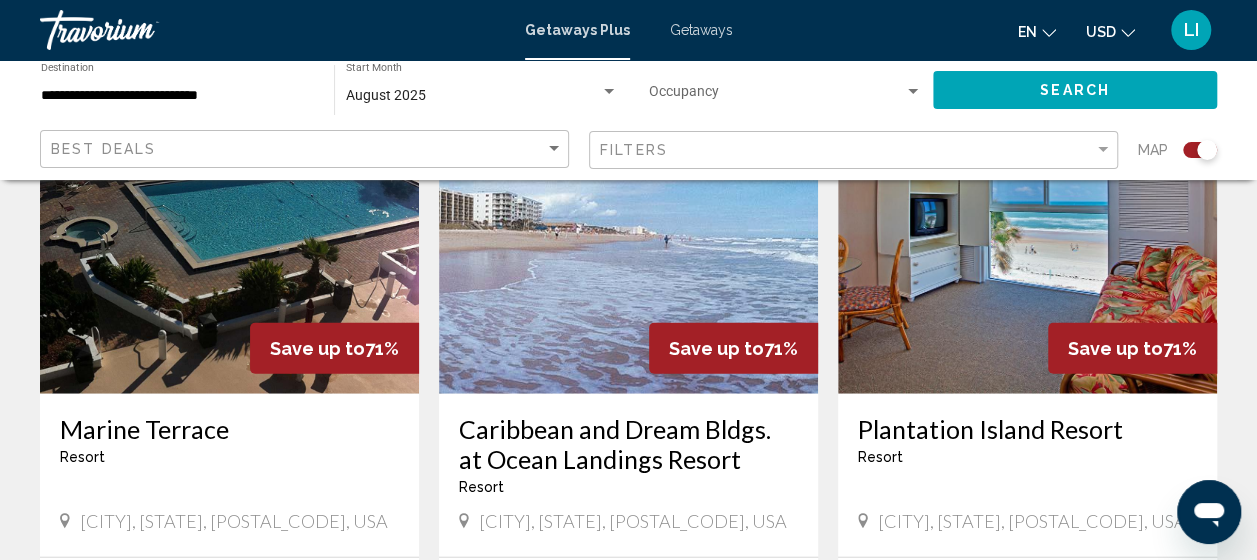 scroll, scrollTop: 2300, scrollLeft: 0, axis: vertical 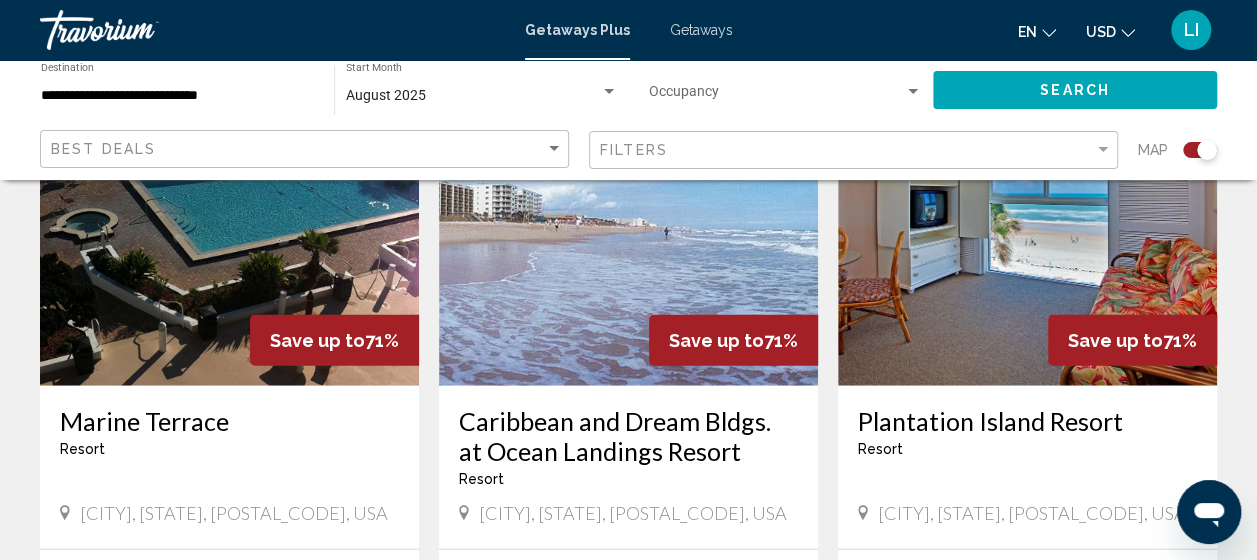 click at bounding box center [1027, 226] 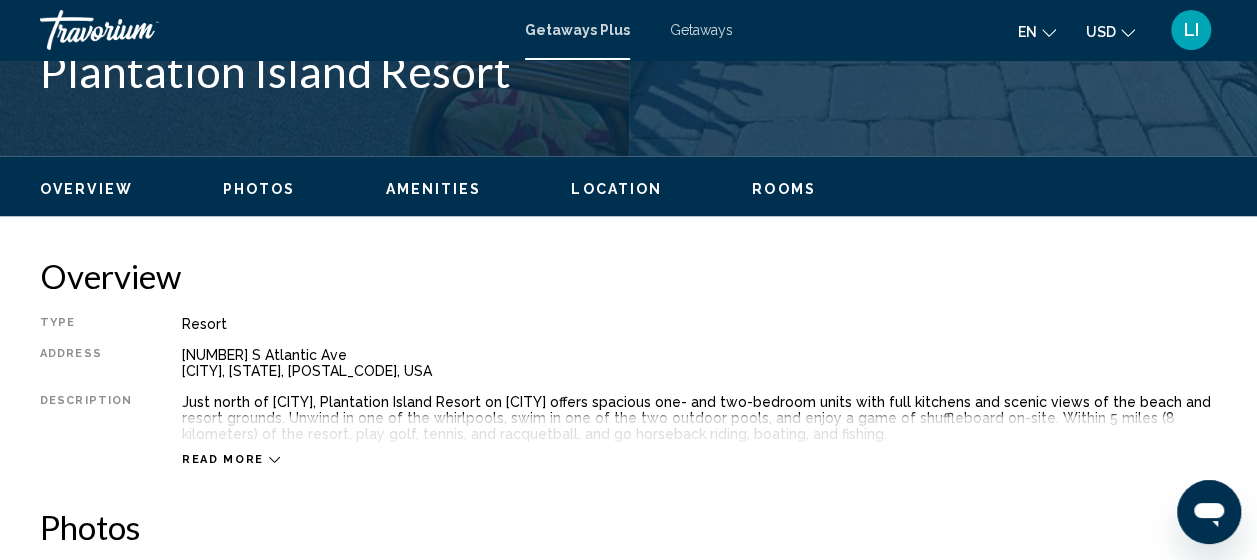 scroll, scrollTop: 1054, scrollLeft: 0, axis: vertical 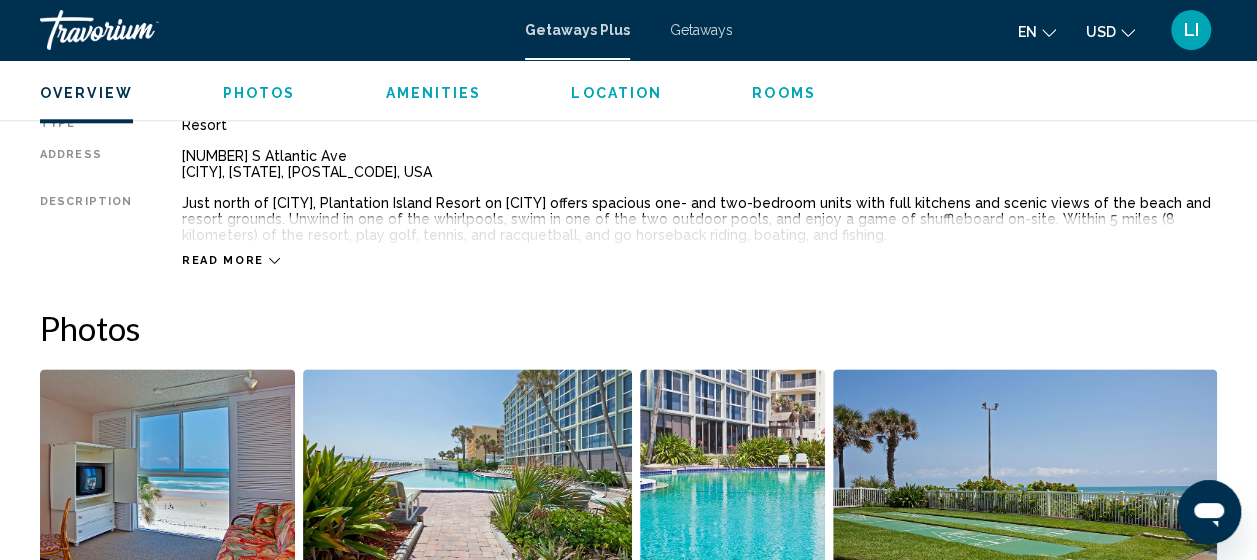 click on "Read more" at bounding box center [223, 260] 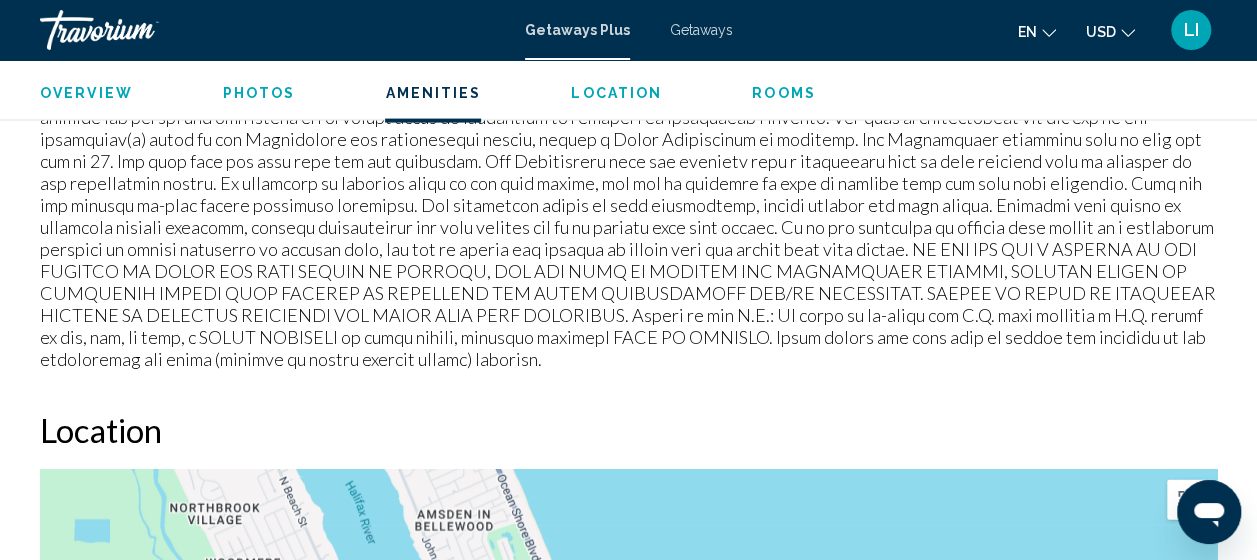 scroll, scrollTop: 2095, scrollLeft: 0, axis: vertical 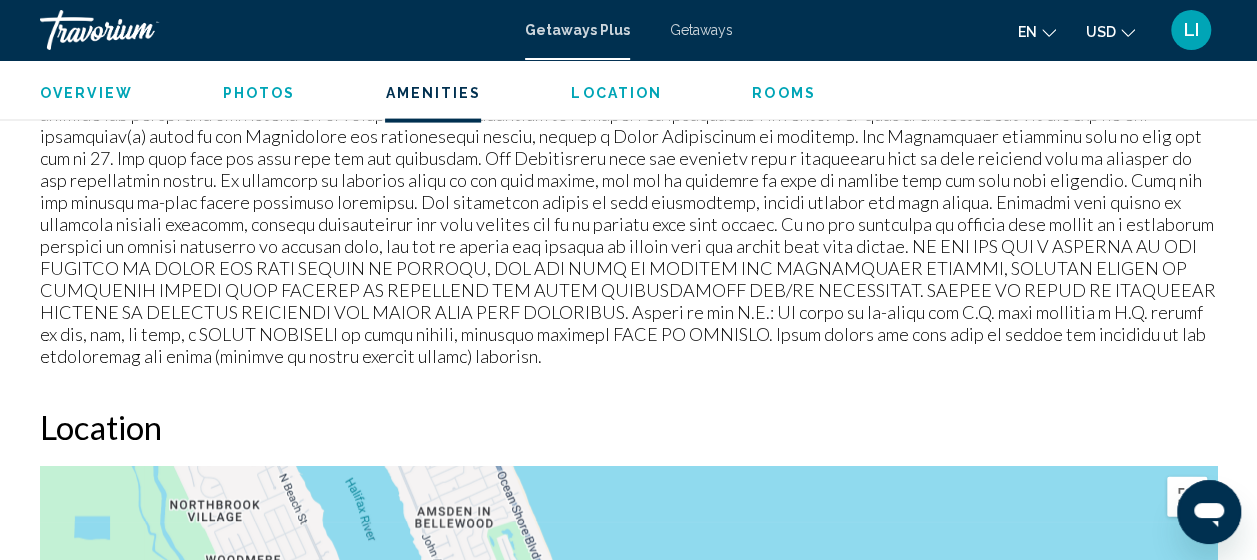 click on "Rooms" at bounding box center [784, 93] 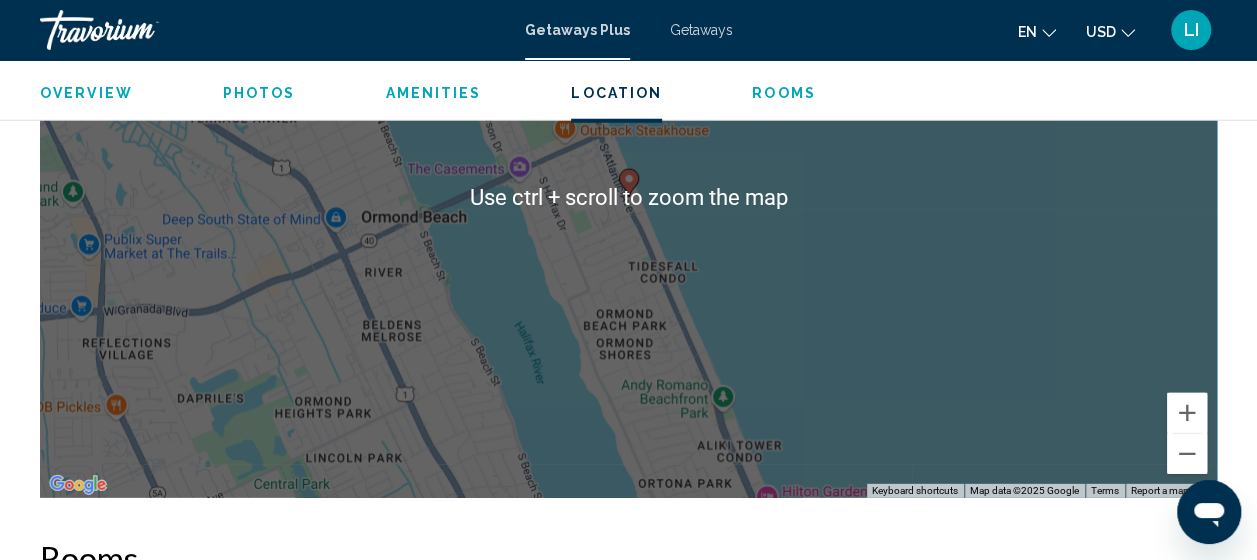 scroll, scrollTop: 2582, scrollLeft: 0, axis: vertical 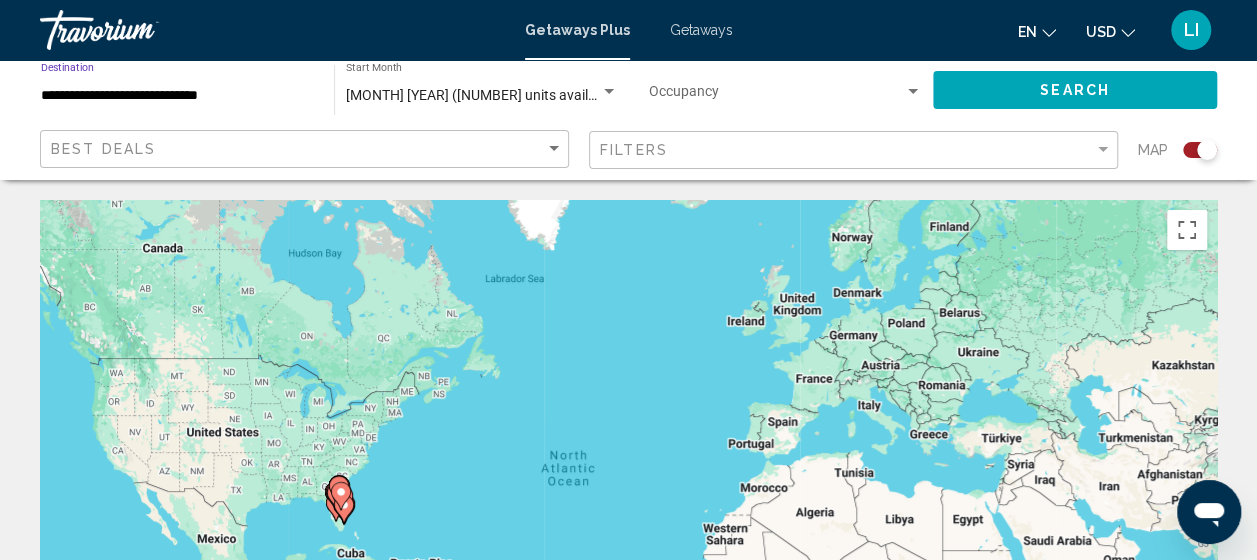 click on "**********" at bounding box center (177, 96) 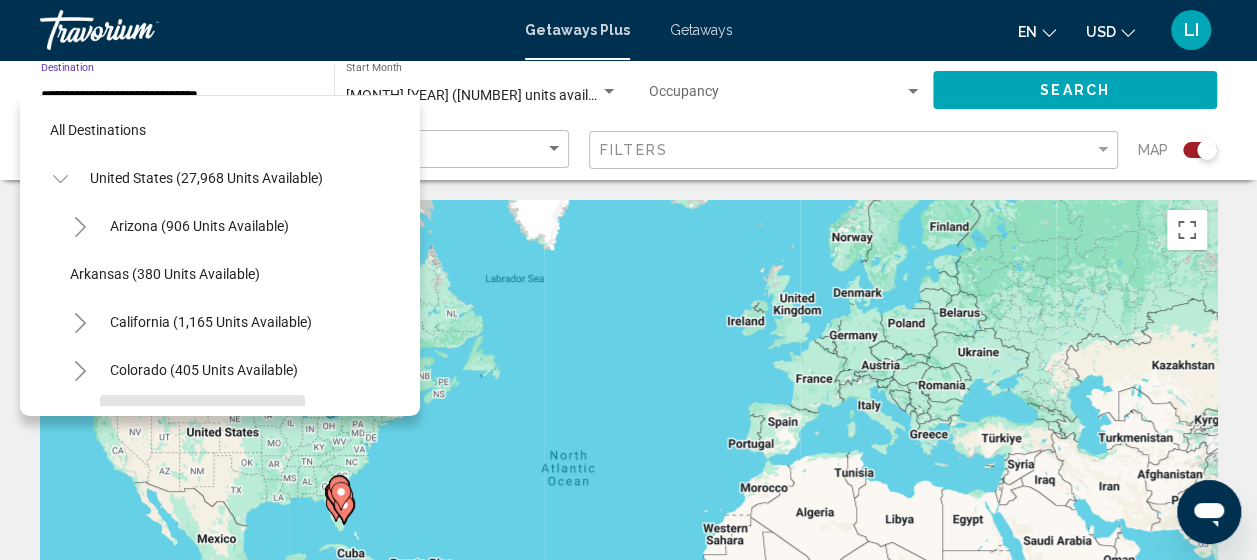 scroll, scrollTop: 174, scrollLeft: 0, axis: vertical 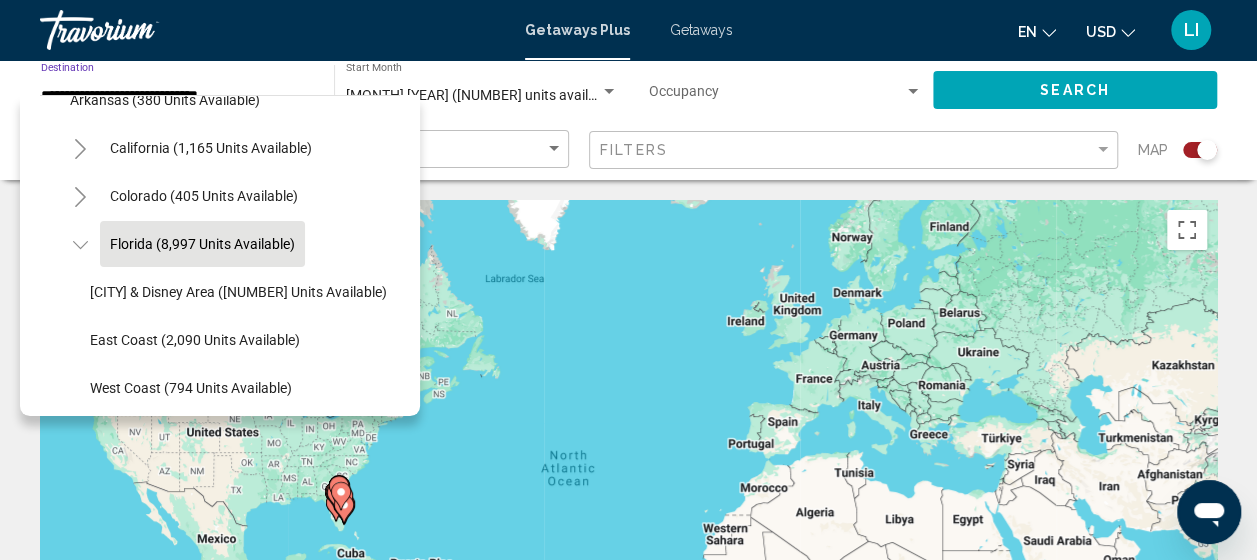 click on "Florida (8,997 units available)" 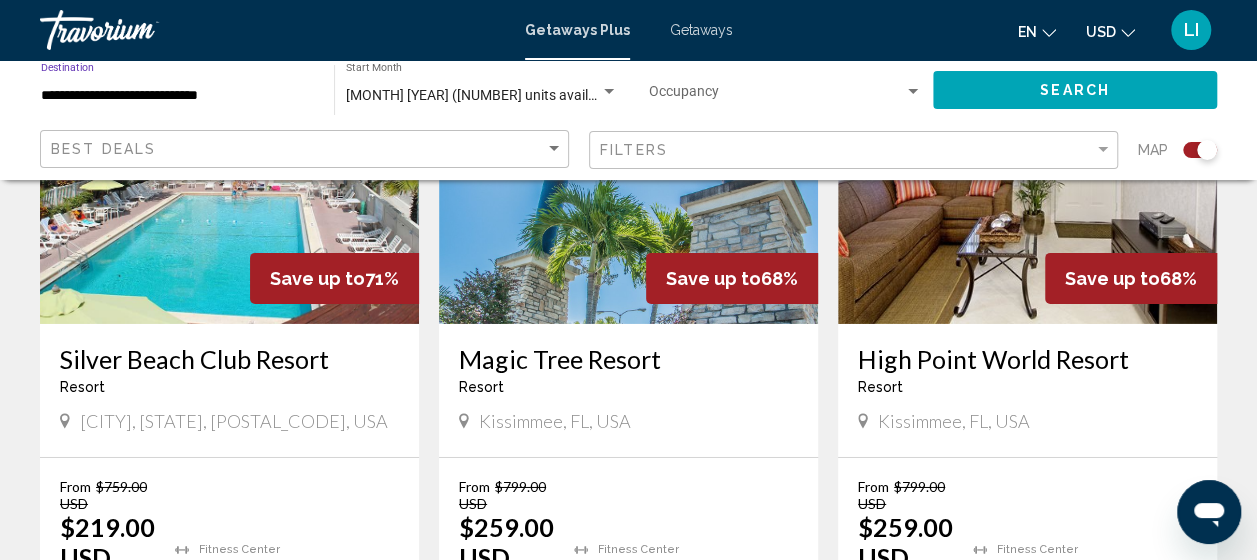 scroll, scrollTop: 2800, scrollLeft: 0, axis: vertical 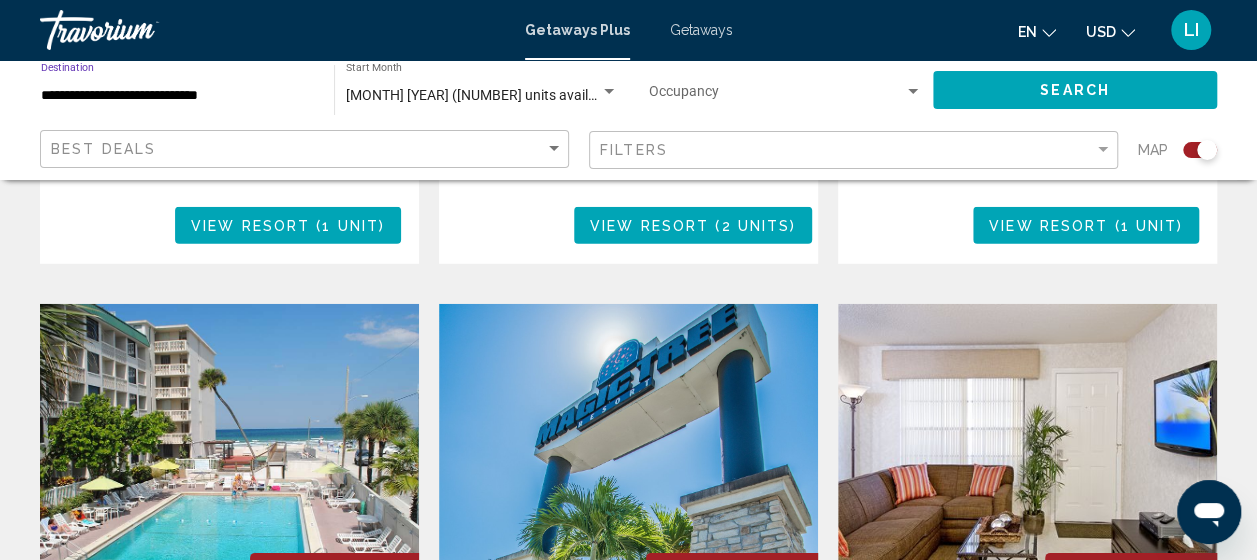 click at bounding box center (628, 464) 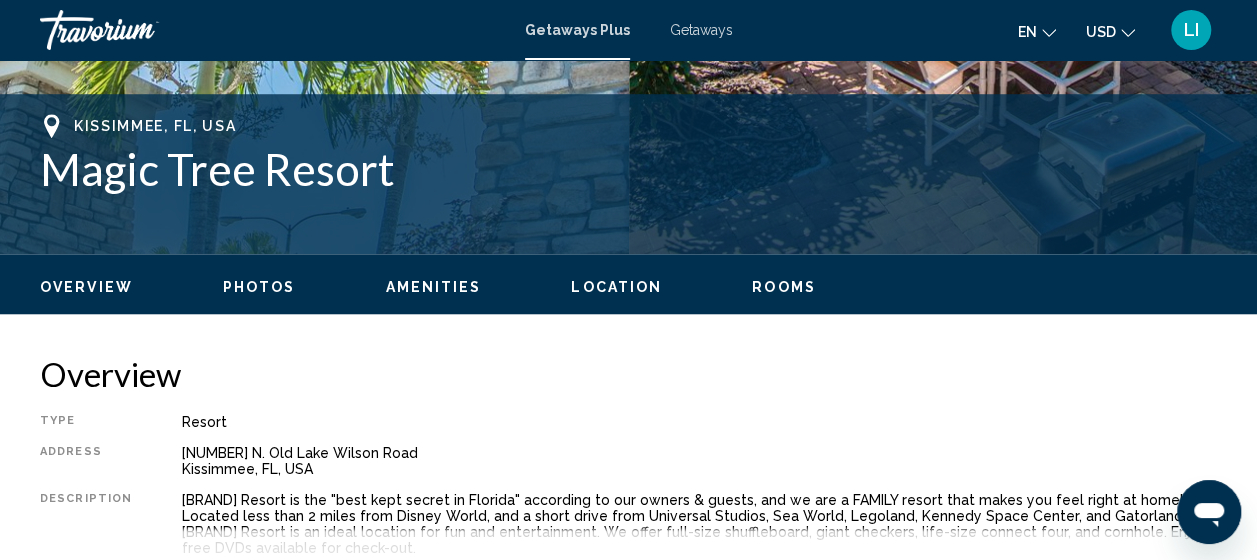 scroll, scrollTop: 854, scrollLeft: 0, axis: vertical 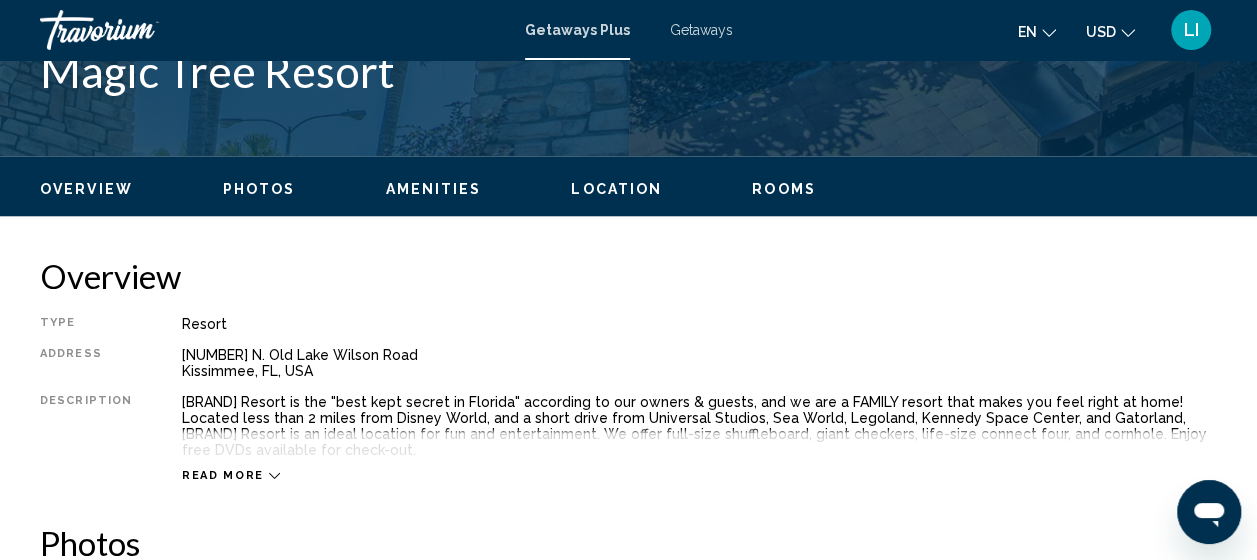click on "Rooms" at bounding box center [784, 189] 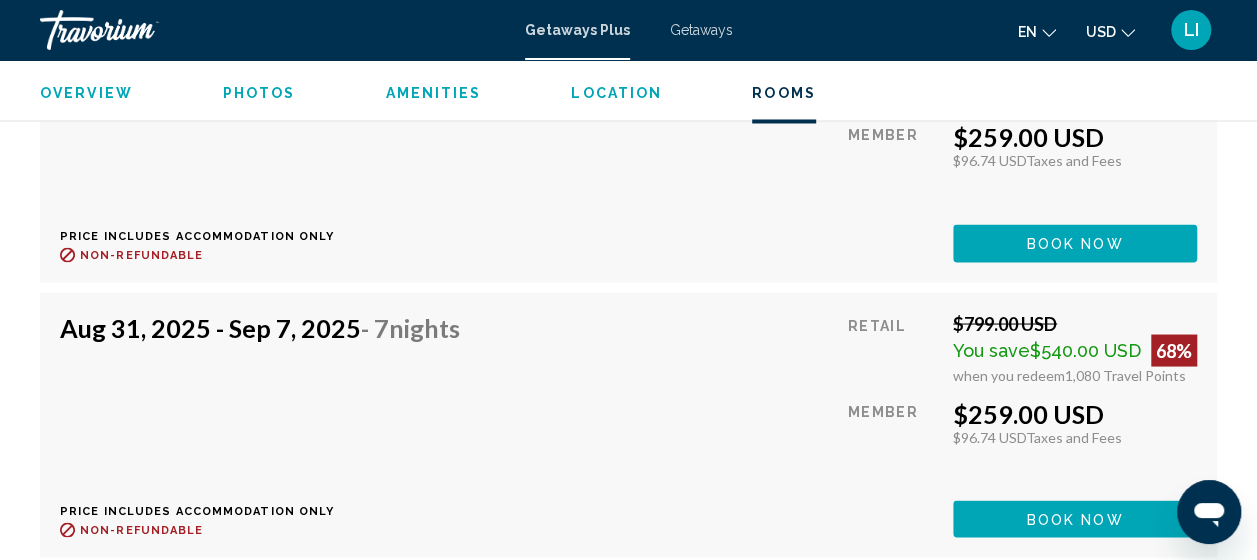 scroll, scrollTop: 5857, scrollLeft: 0, axis: vertical 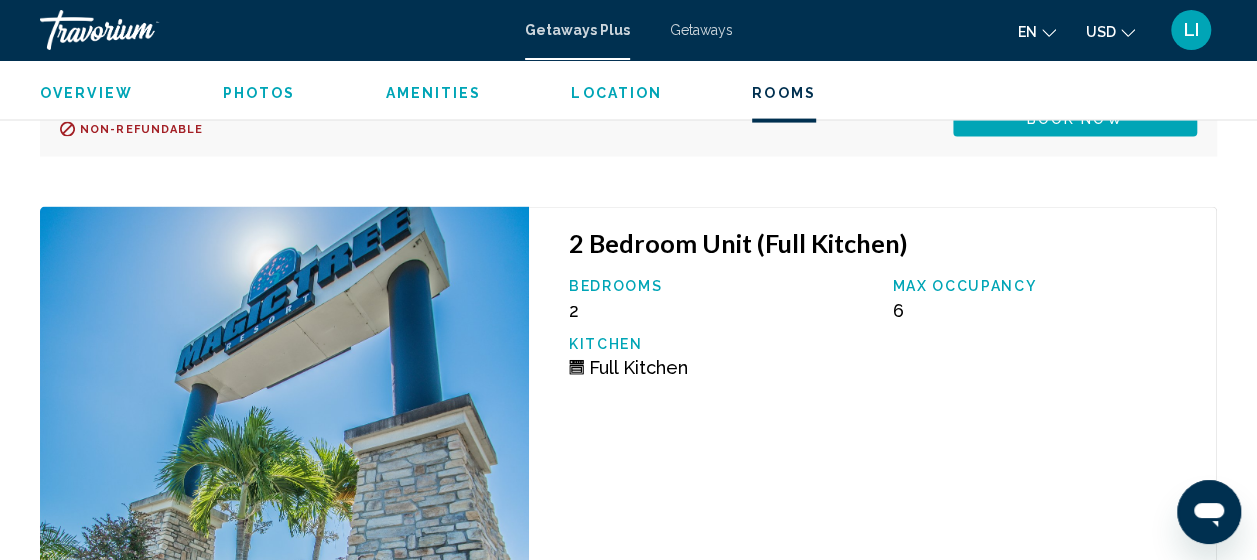 click on "Amenities" at bounding box center (433, 93) 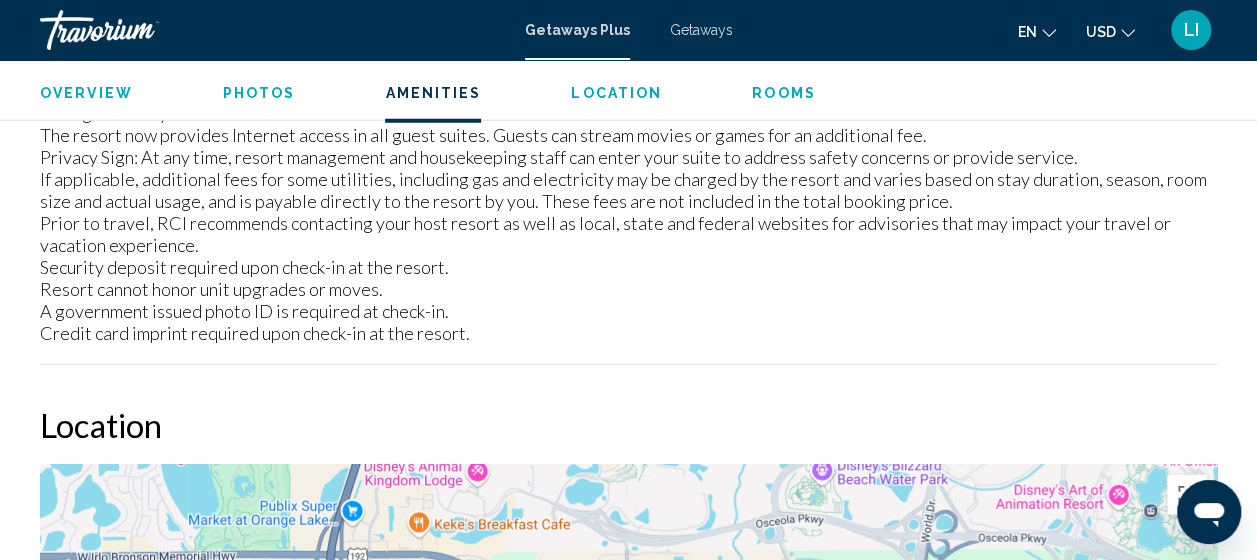 scroll, scrollTop: 2574, scrollLeft: 0, axis: vertical 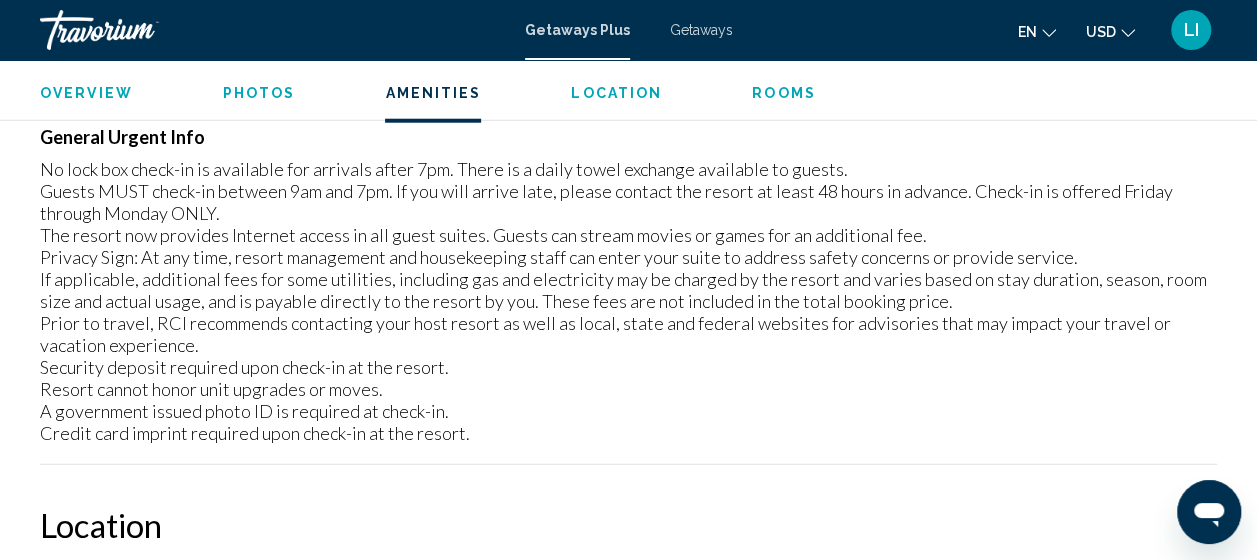 click on "Rooms" at bounding box center (784, 93) 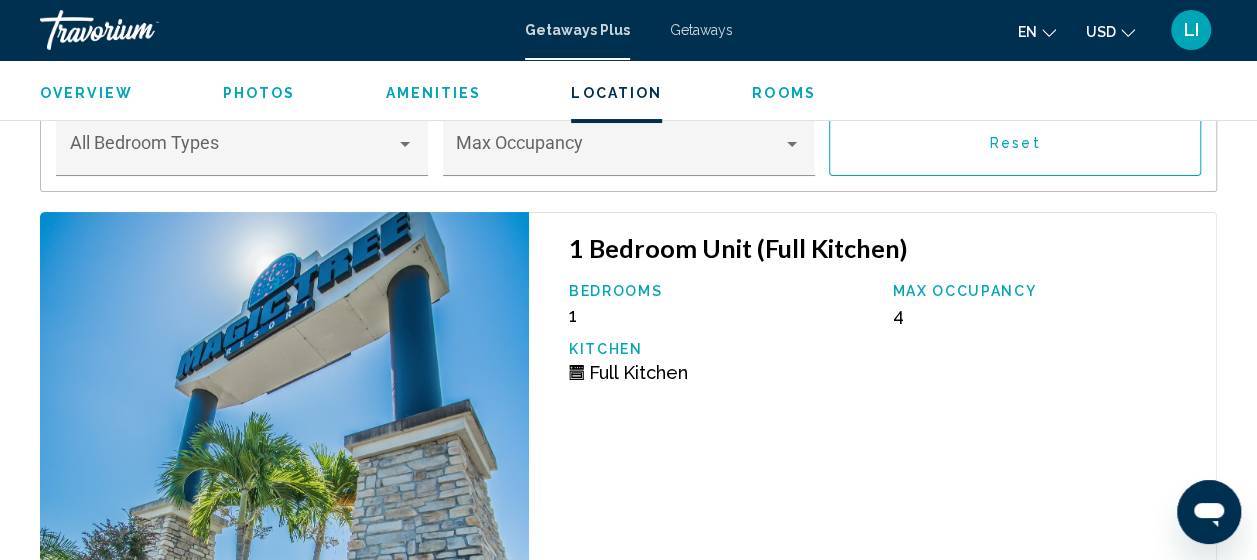 scroll, scrollTop: 3558, scrollLeft: 0, axis: vertical 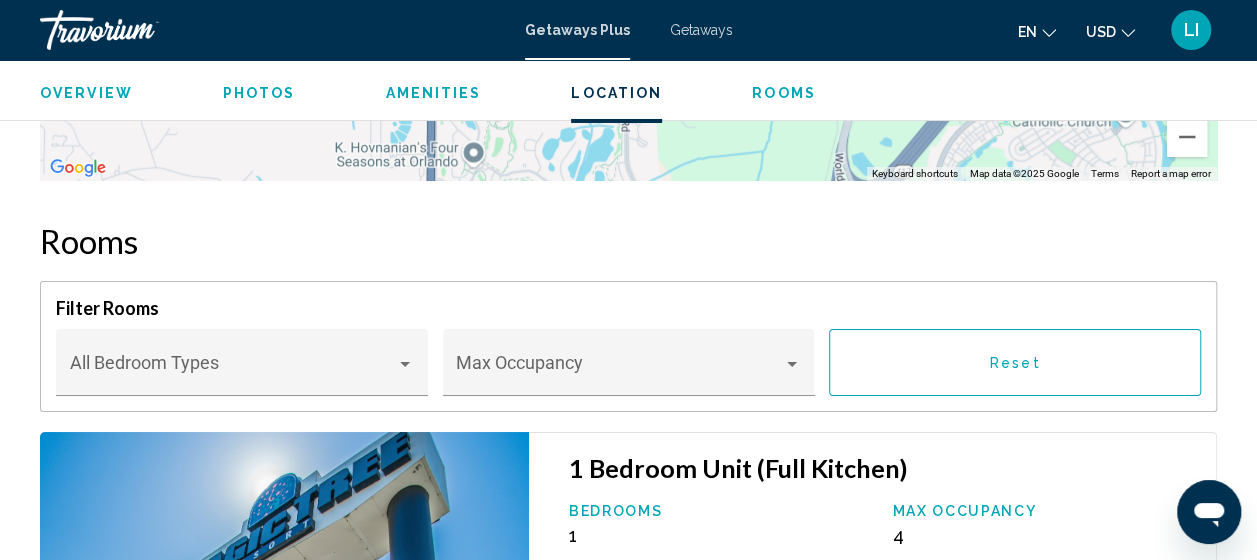 click on "Photos" at bounding box center (259, 93) 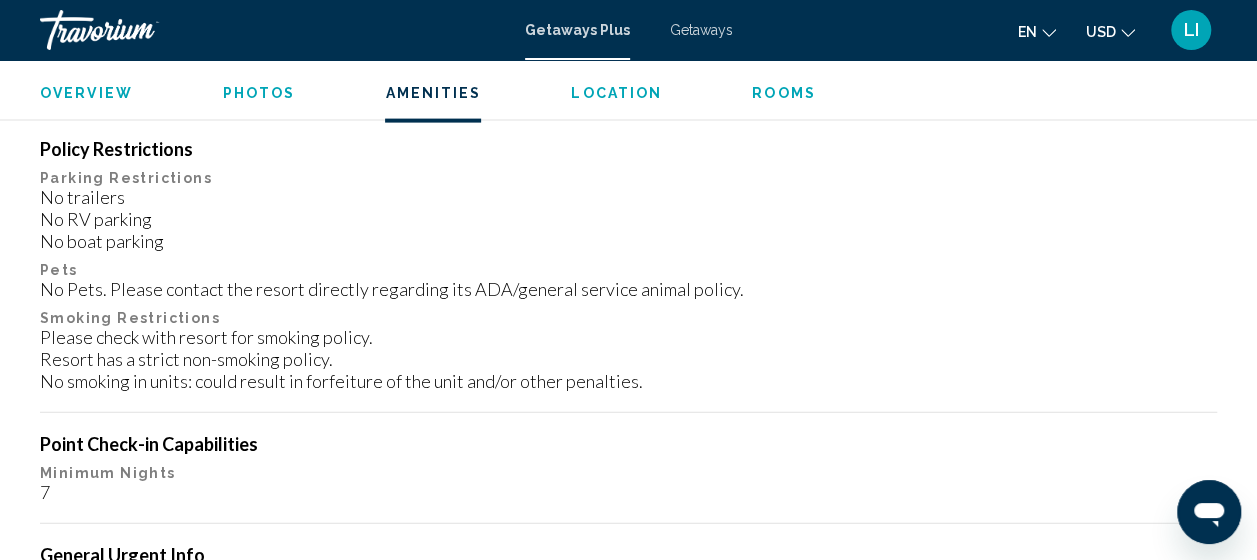 scroll, scrollTop: 2158, scrollLeft: 0, axis: vertical 